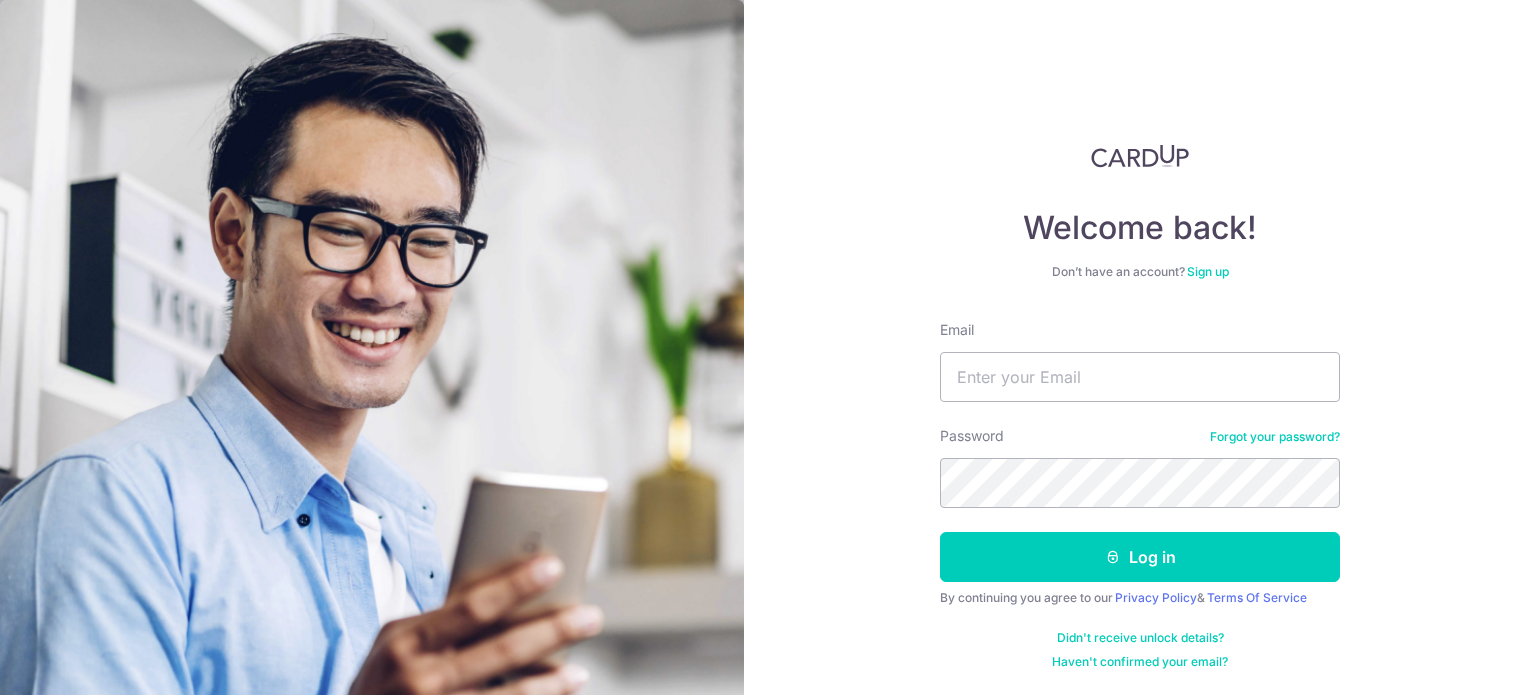 scroll, scrollTop: 0, scrollLeft: 0, axis: both 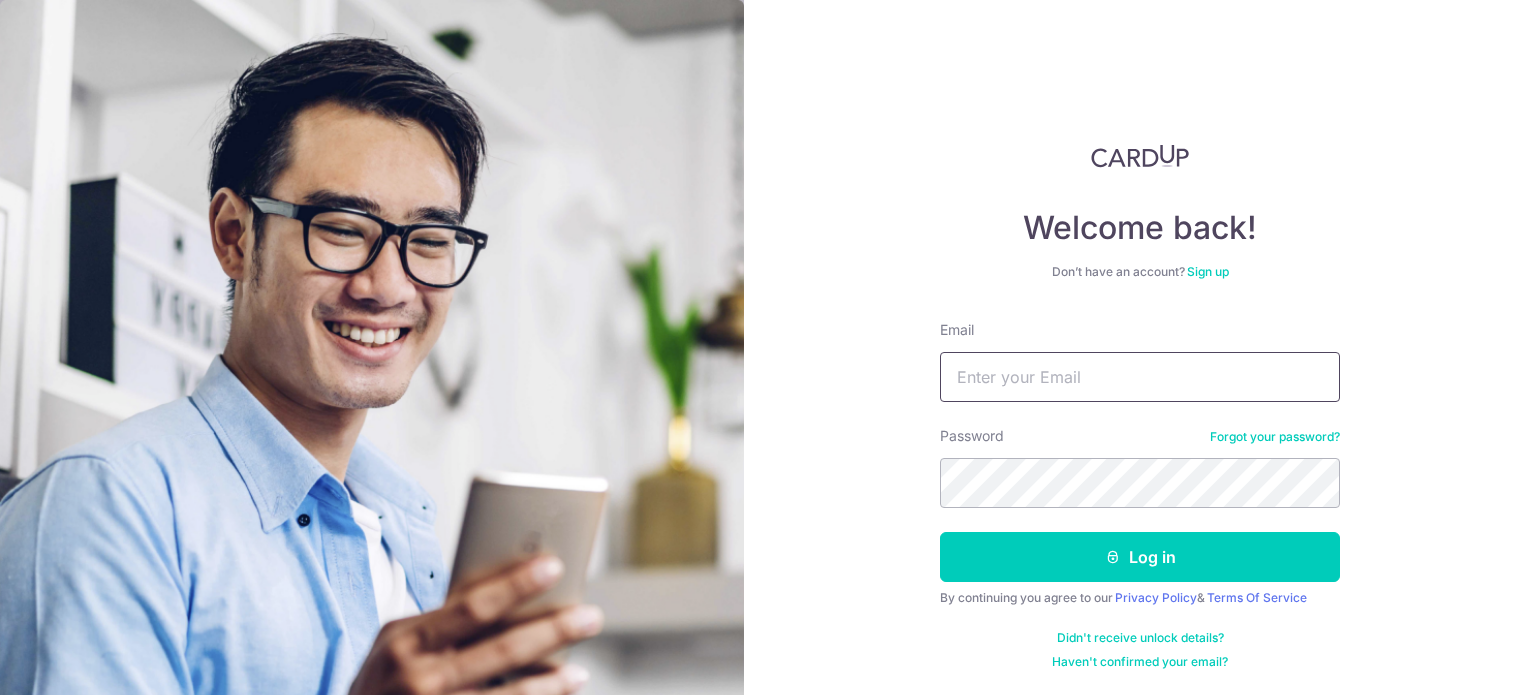 click on "Email" at bounding box center (1140, 377) 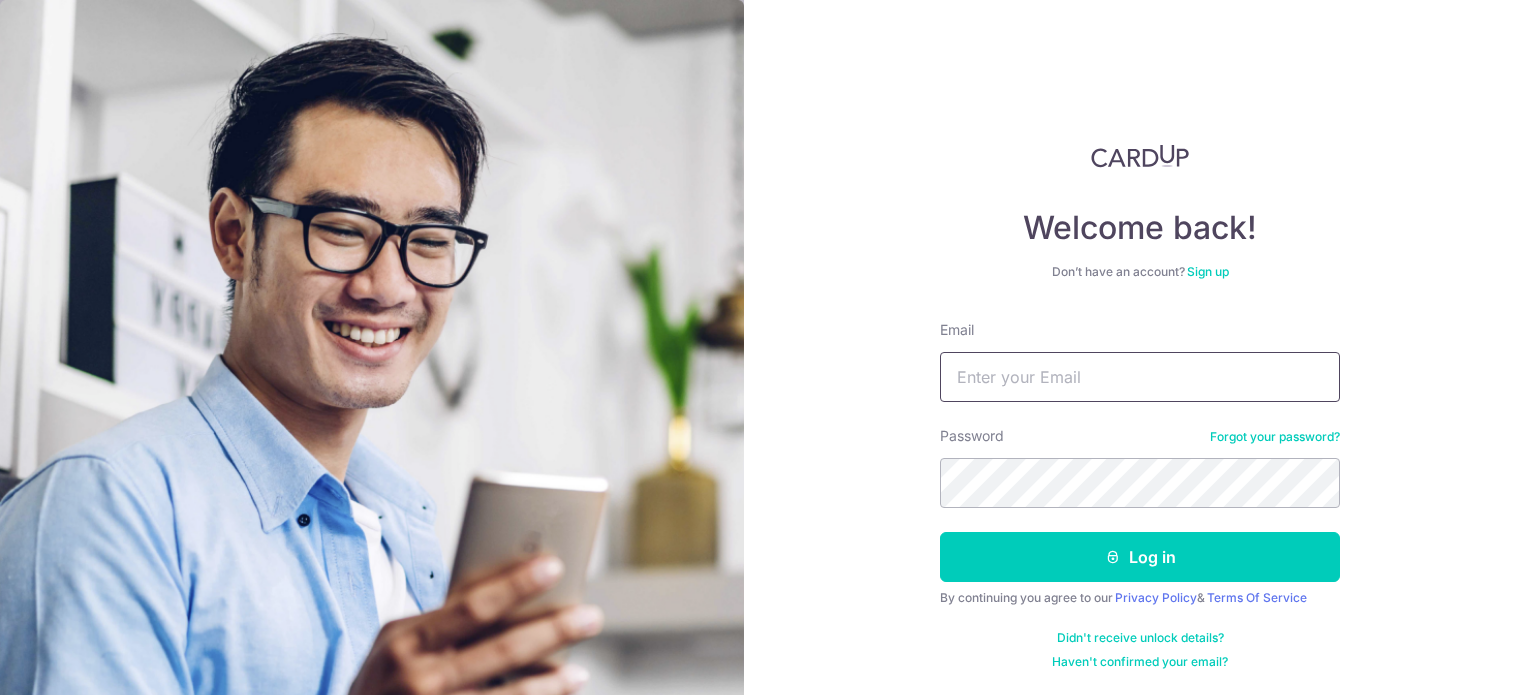 click on "Email" at bounding box center [1140, 377] 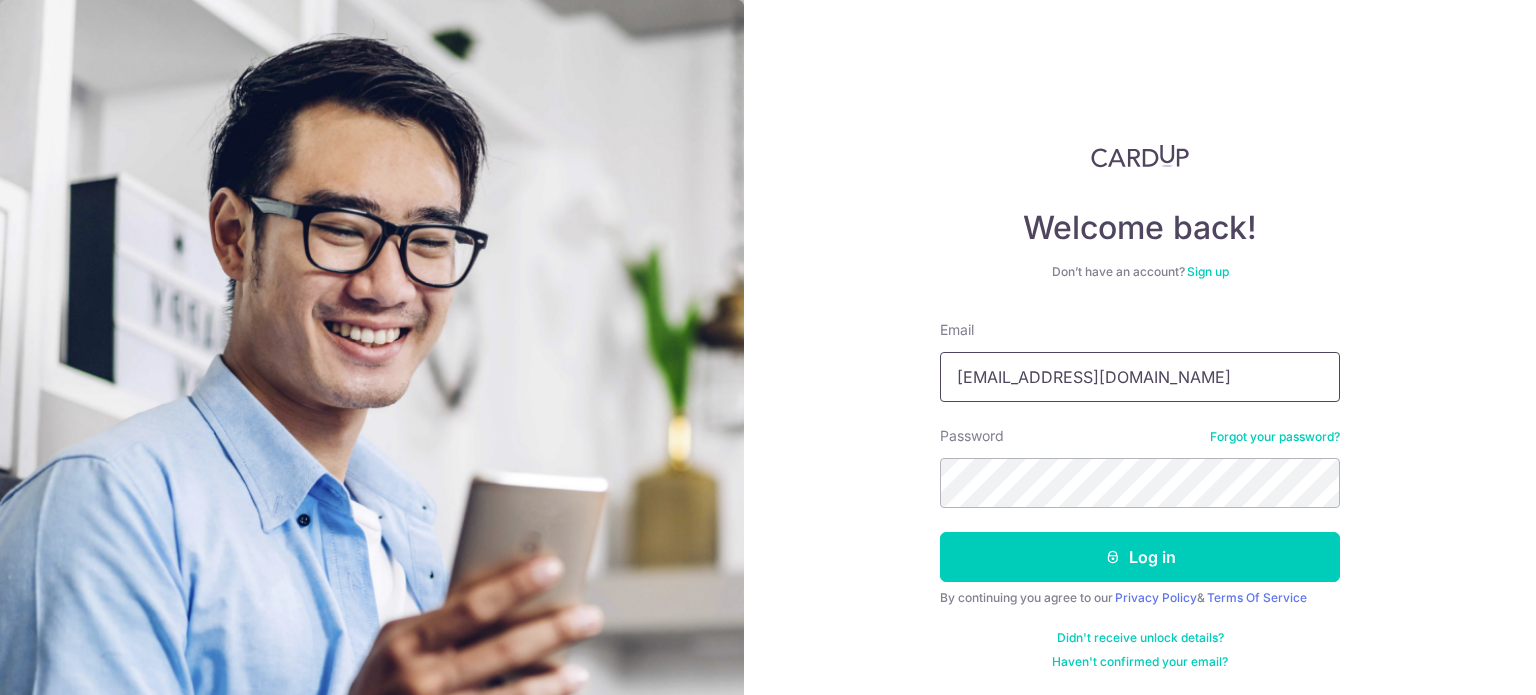 type on "[EMAIL_ADDRESS][DOMAIN_NAME]" 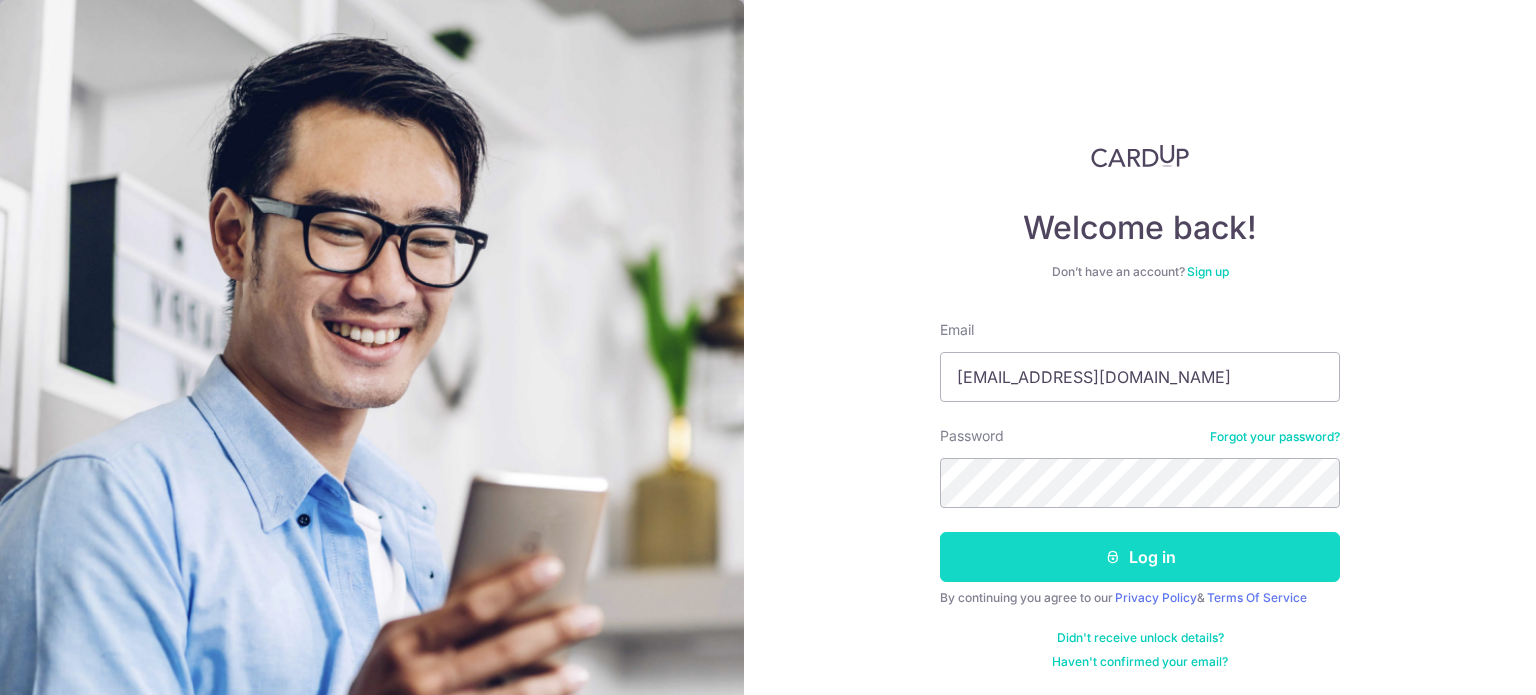 click on "Log in" at bounding box center [1140, 557] 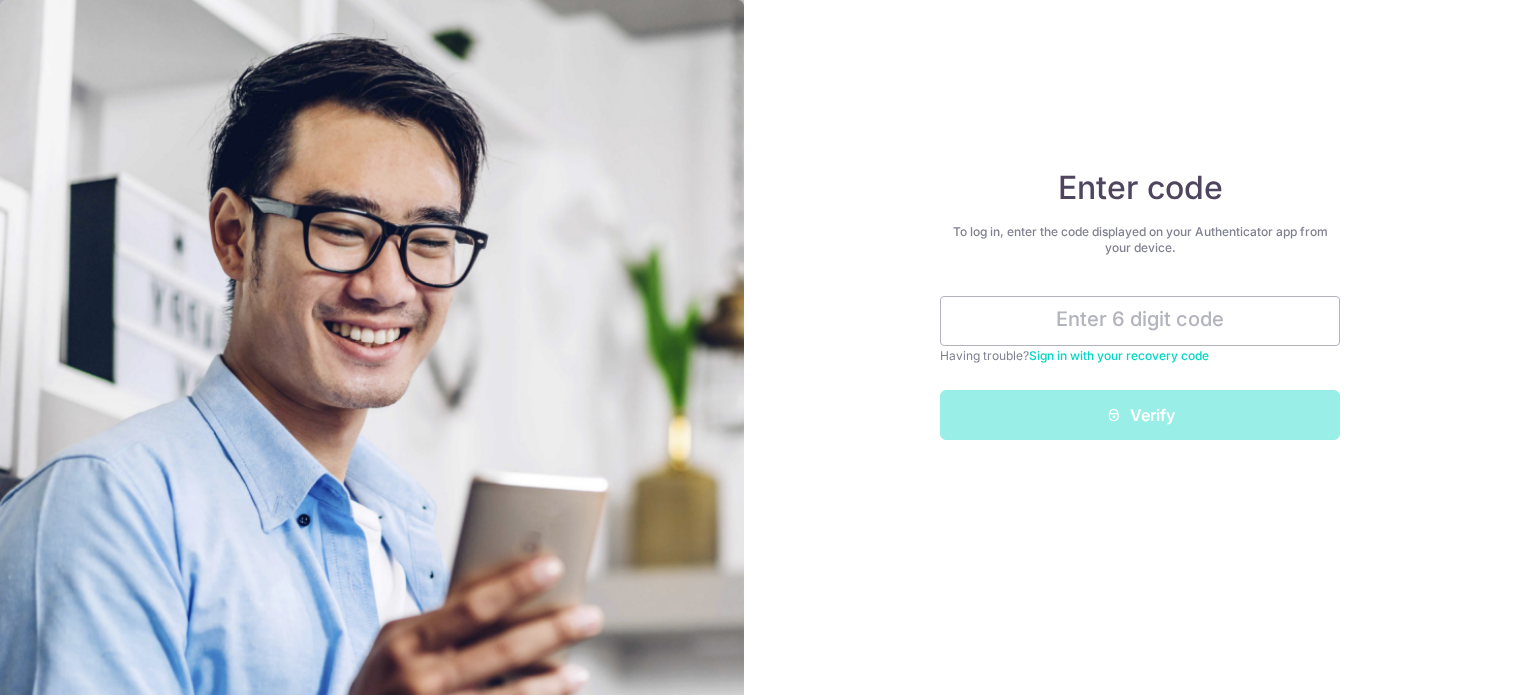 scroll, scrollTop: 0, scrollLeft: 0, axis: both 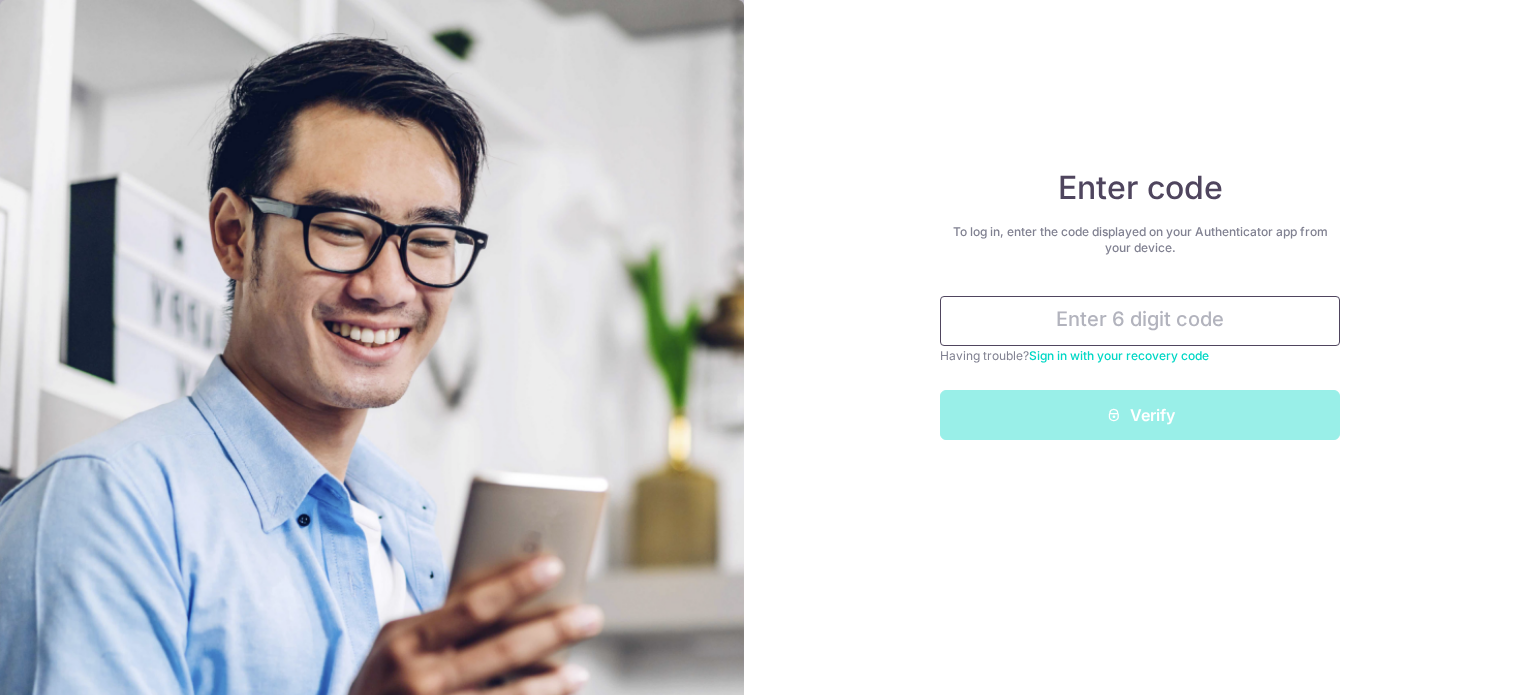 click at bounding box center (1140, 321) 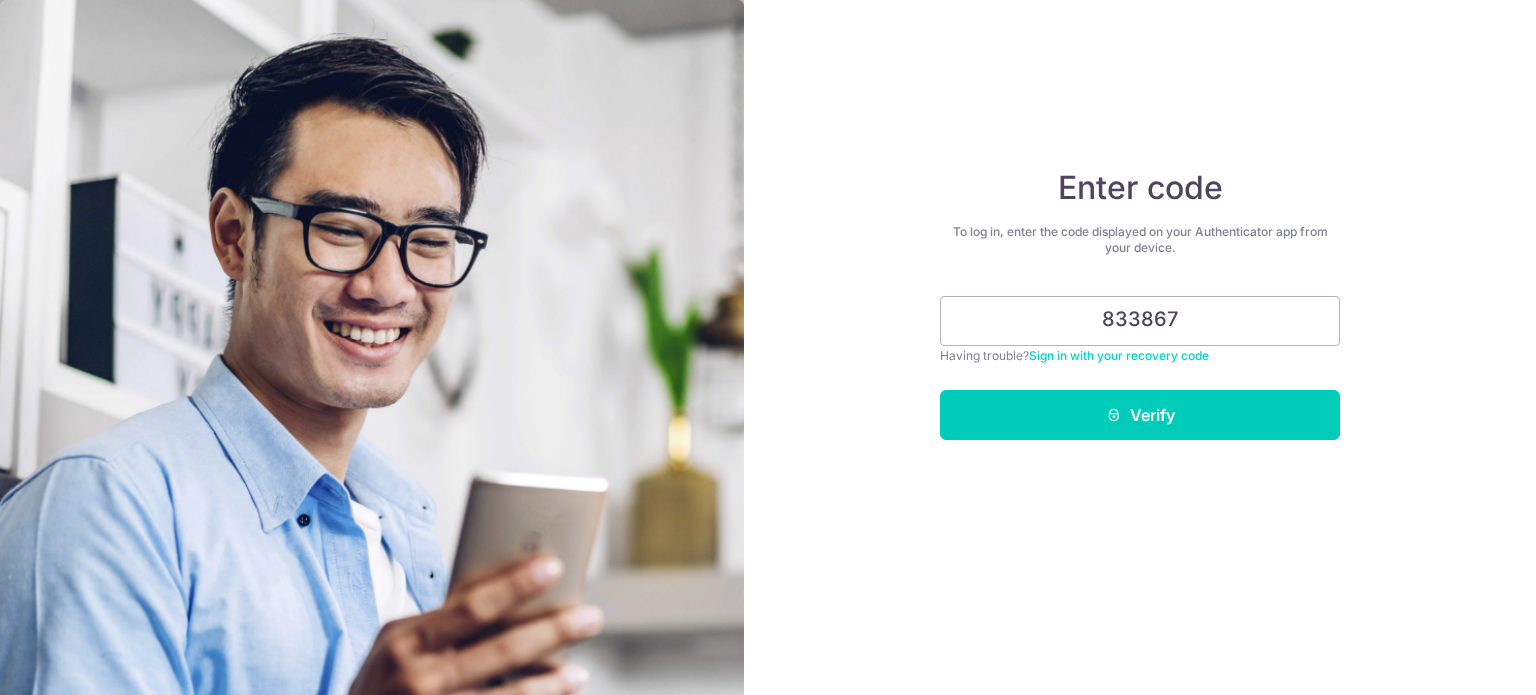 type on "833867" 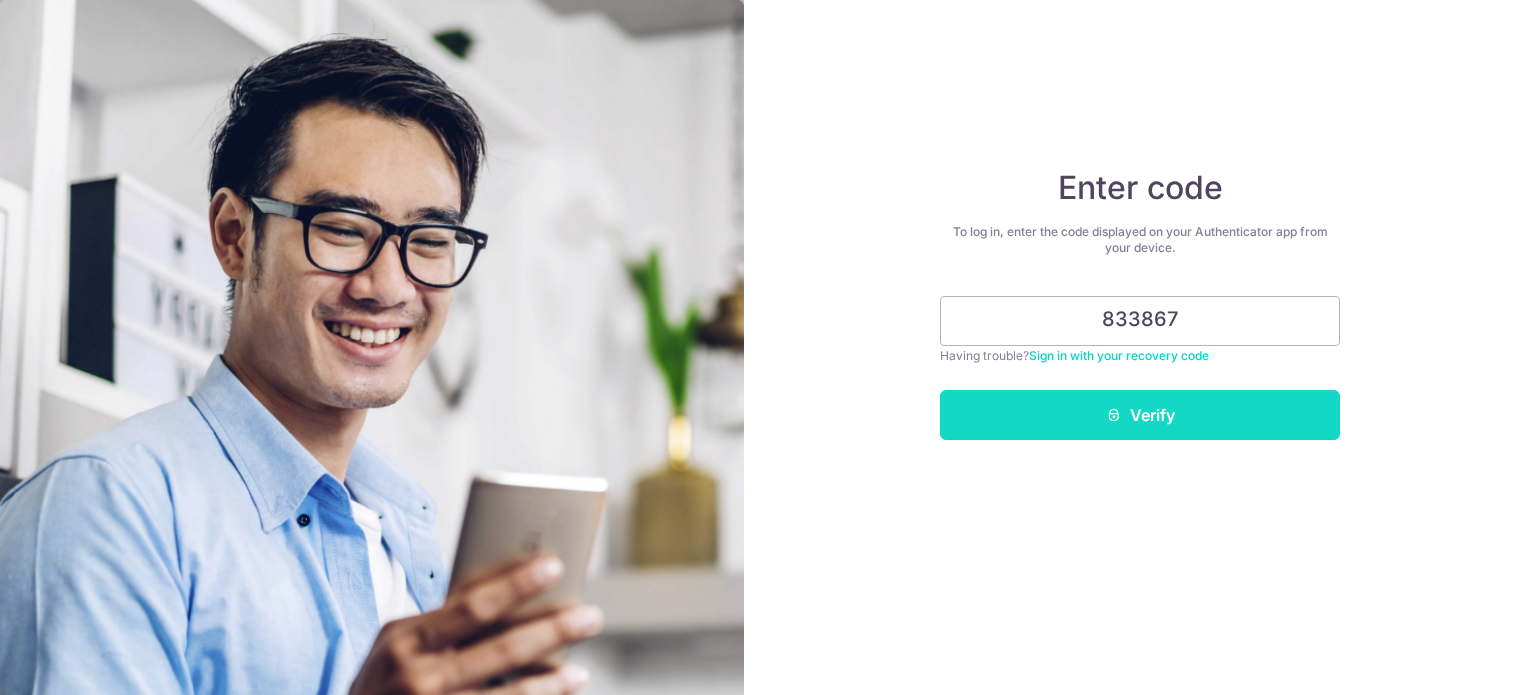 click on "Verify" at bounding box center (1140, 415) 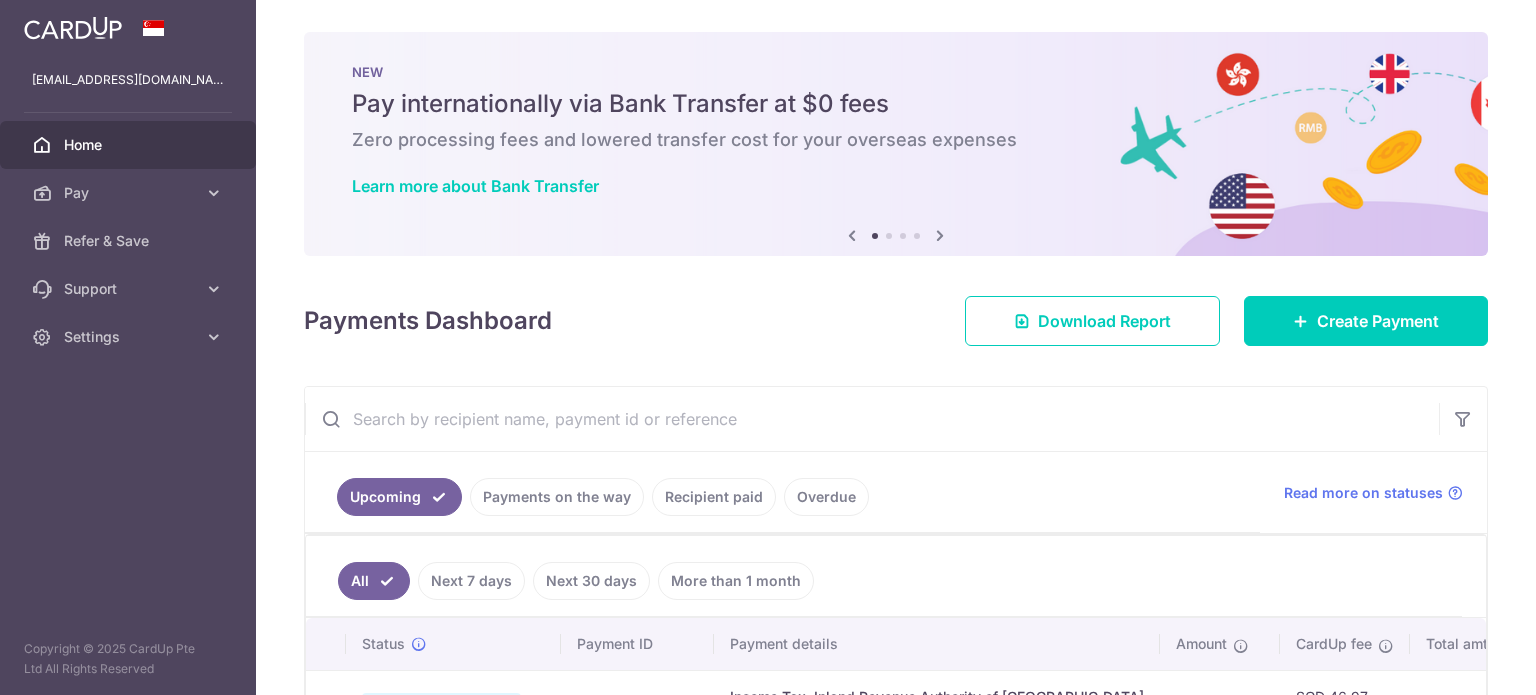 scroll, scrollTop: 0, scrollLeft: 0, axis: both 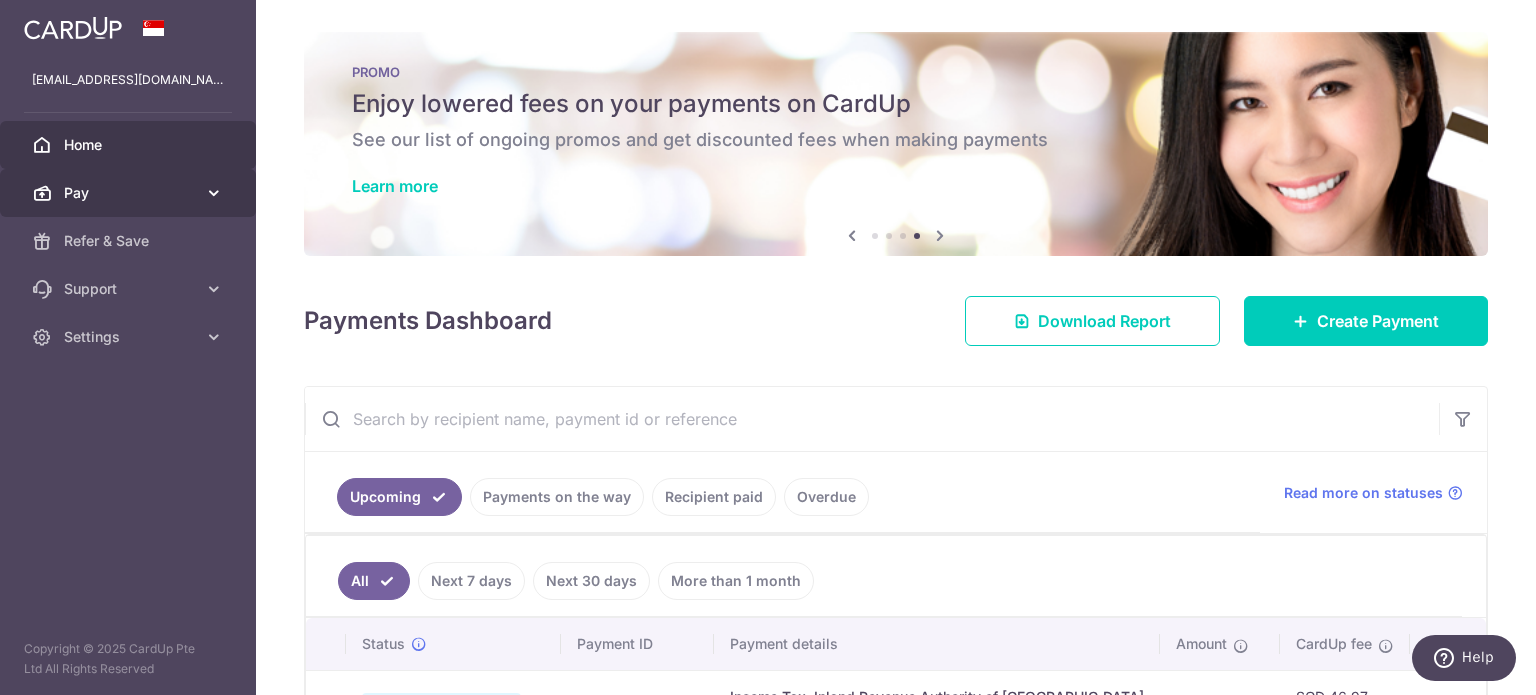 click on "Pay" at bounding box center [130, 193] 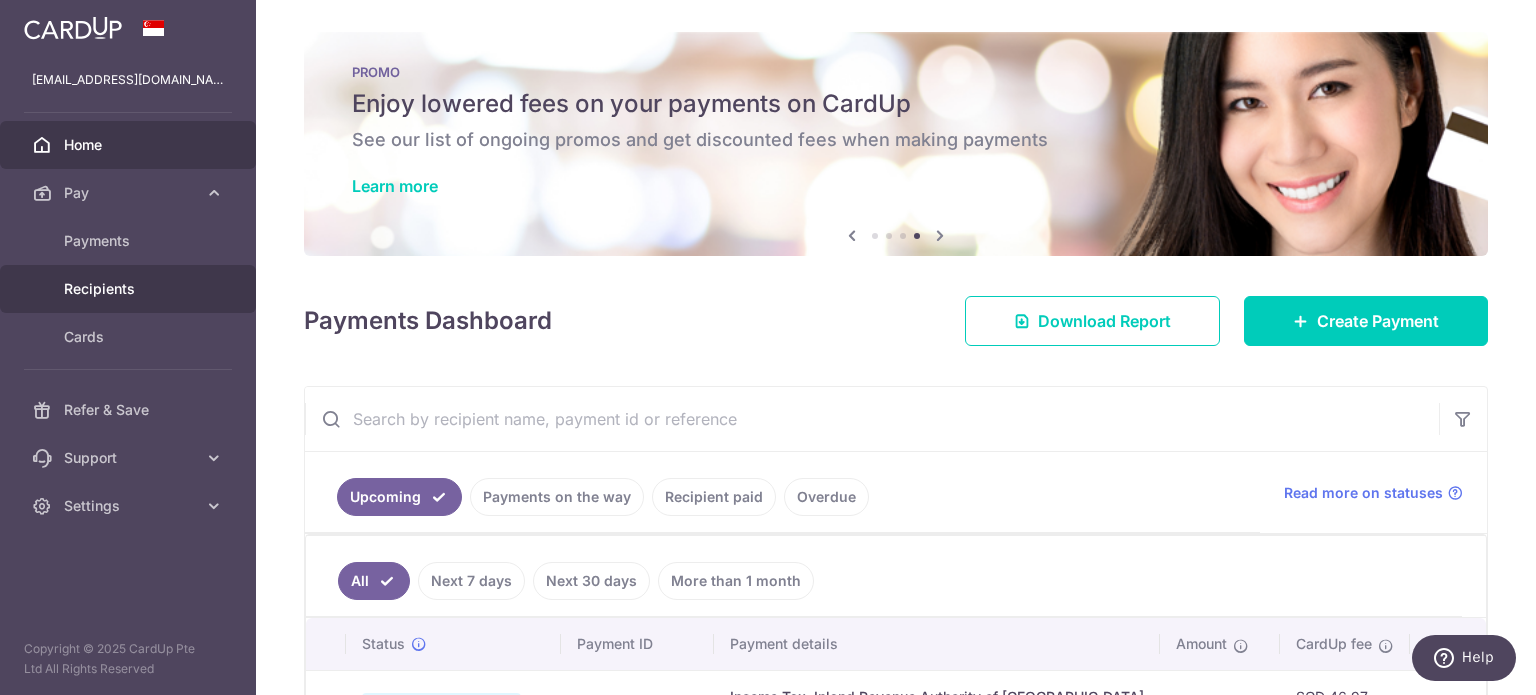 click on "Recipients" at bounding box center [130, 289] 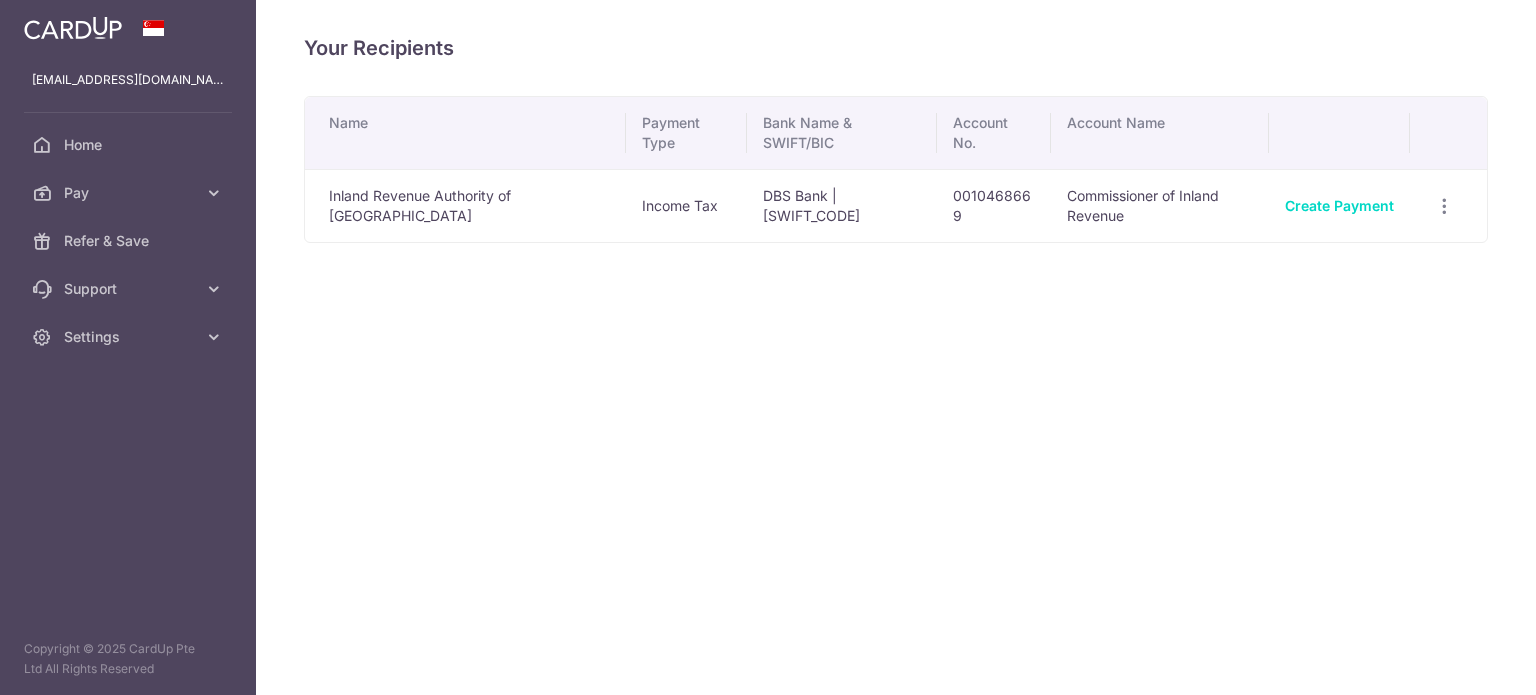 scroll, scrollTop: 0, scrollLeft: 0, axis: both 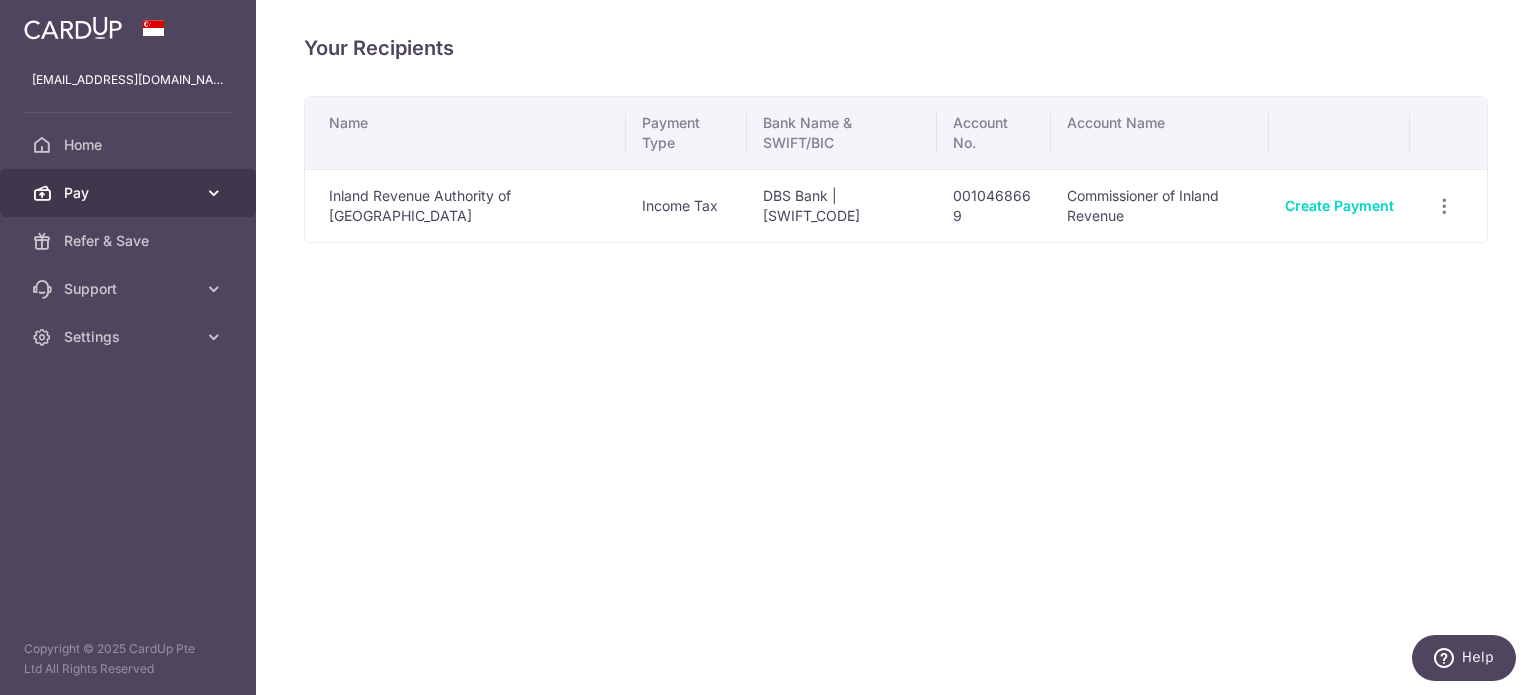 click on "Pay" at bounding box center (128, 193) 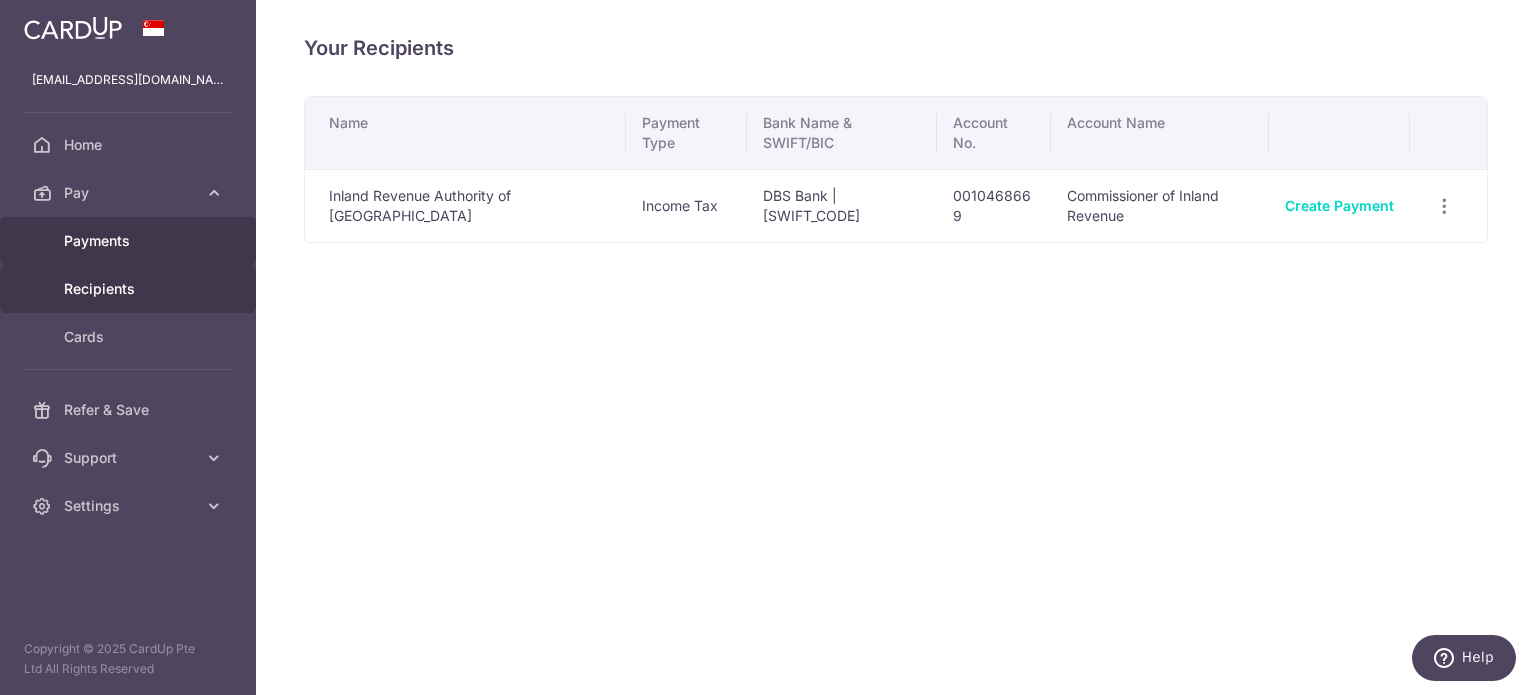 click on "Payments" at bounding box center [130, 241] 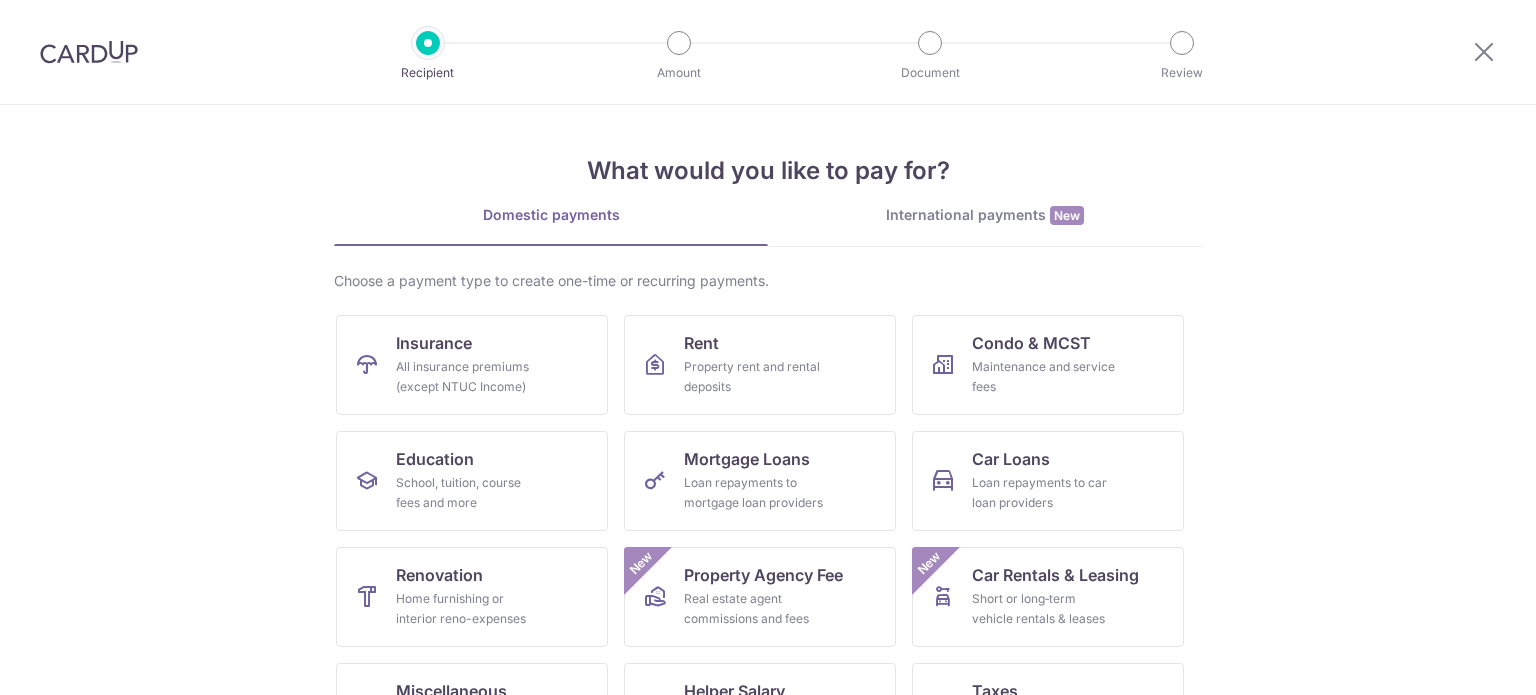 scroll, scrollTop: 0, scrollLeft: 0, axis: both 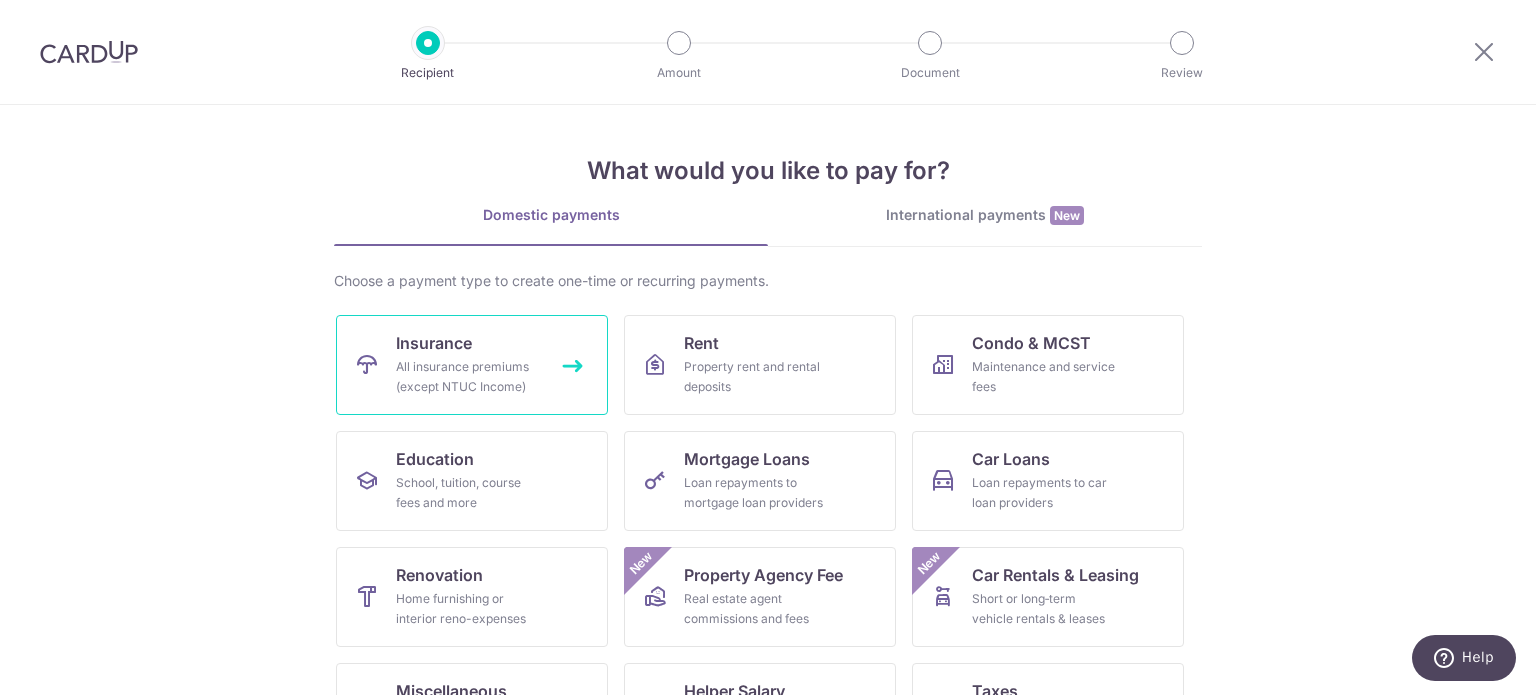 click on "Insurance All insurance premiums (except NTUC Income)" at bounding box center (472, 365) 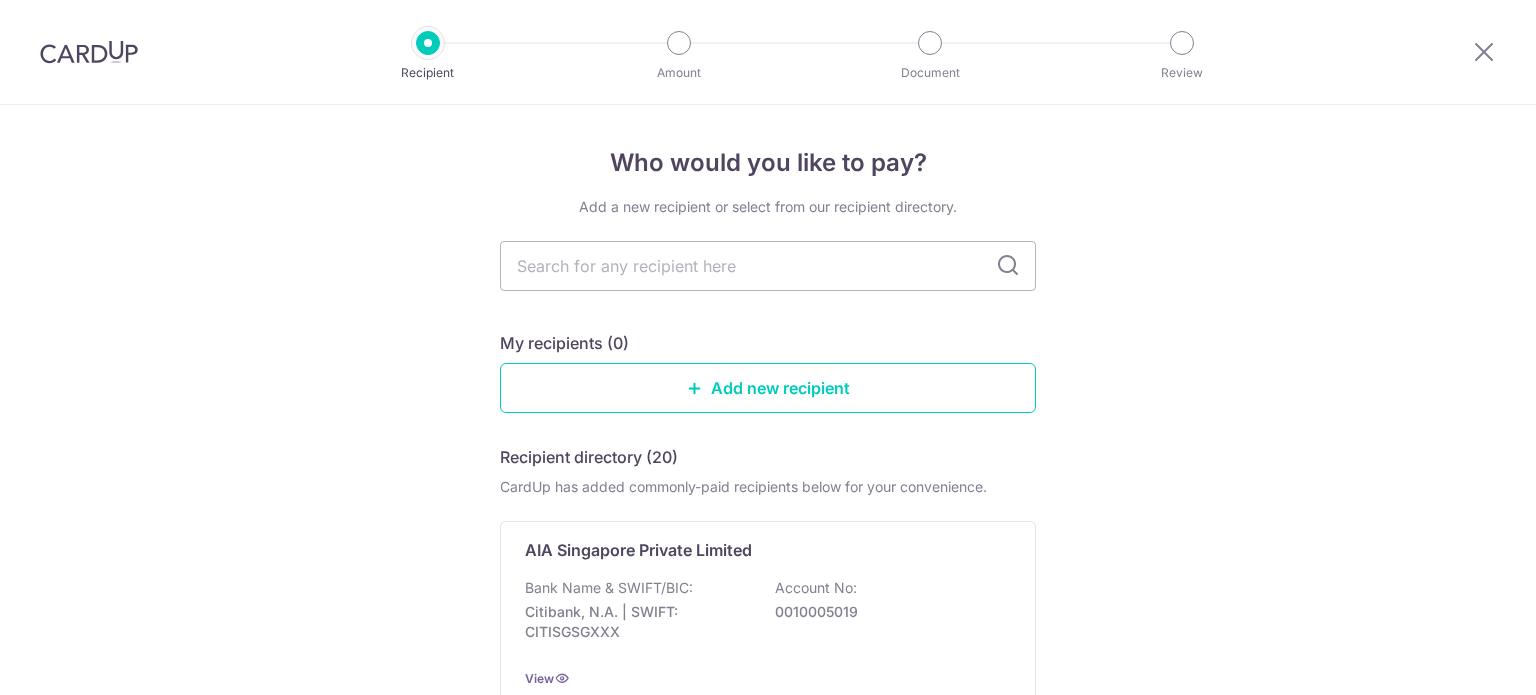 scroll, scrollTop: 0, scrollLeft: 0, axis: both 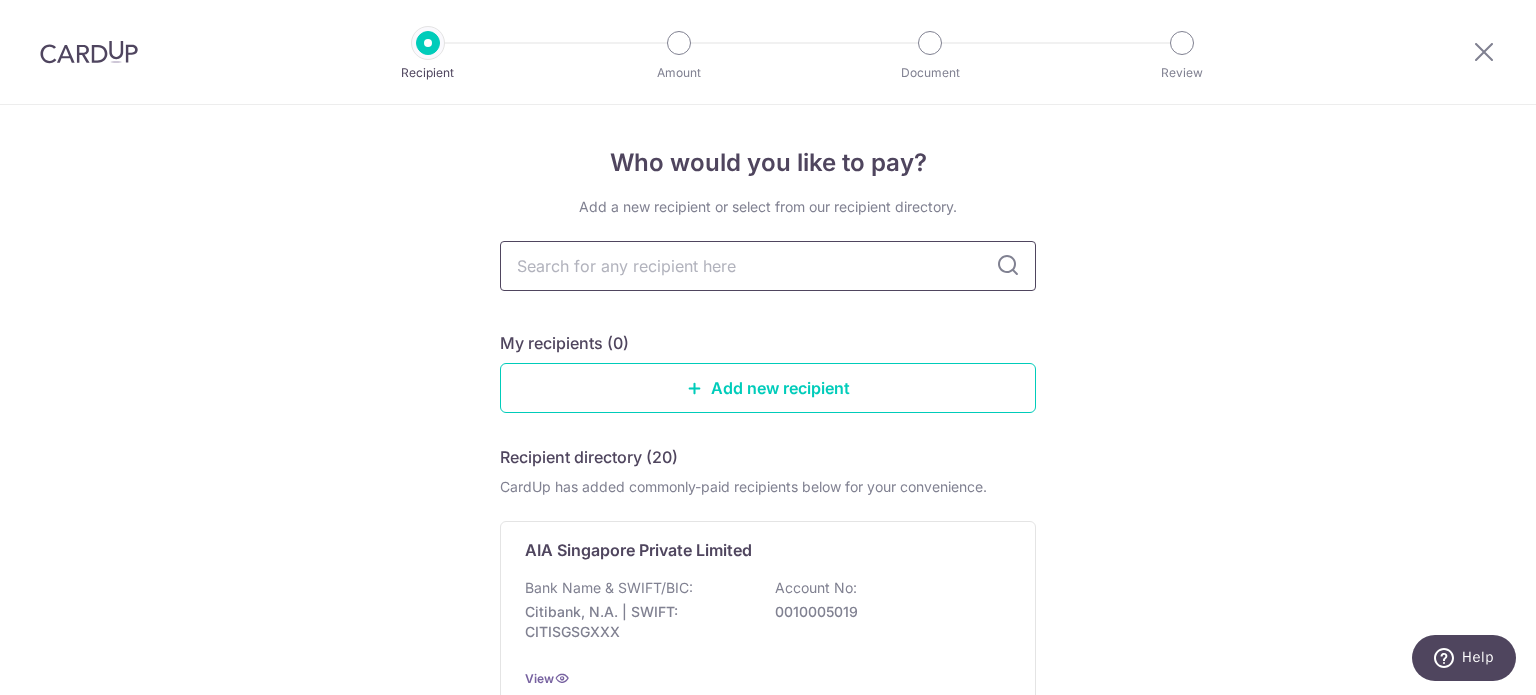 click at bounding box center (768, 266) 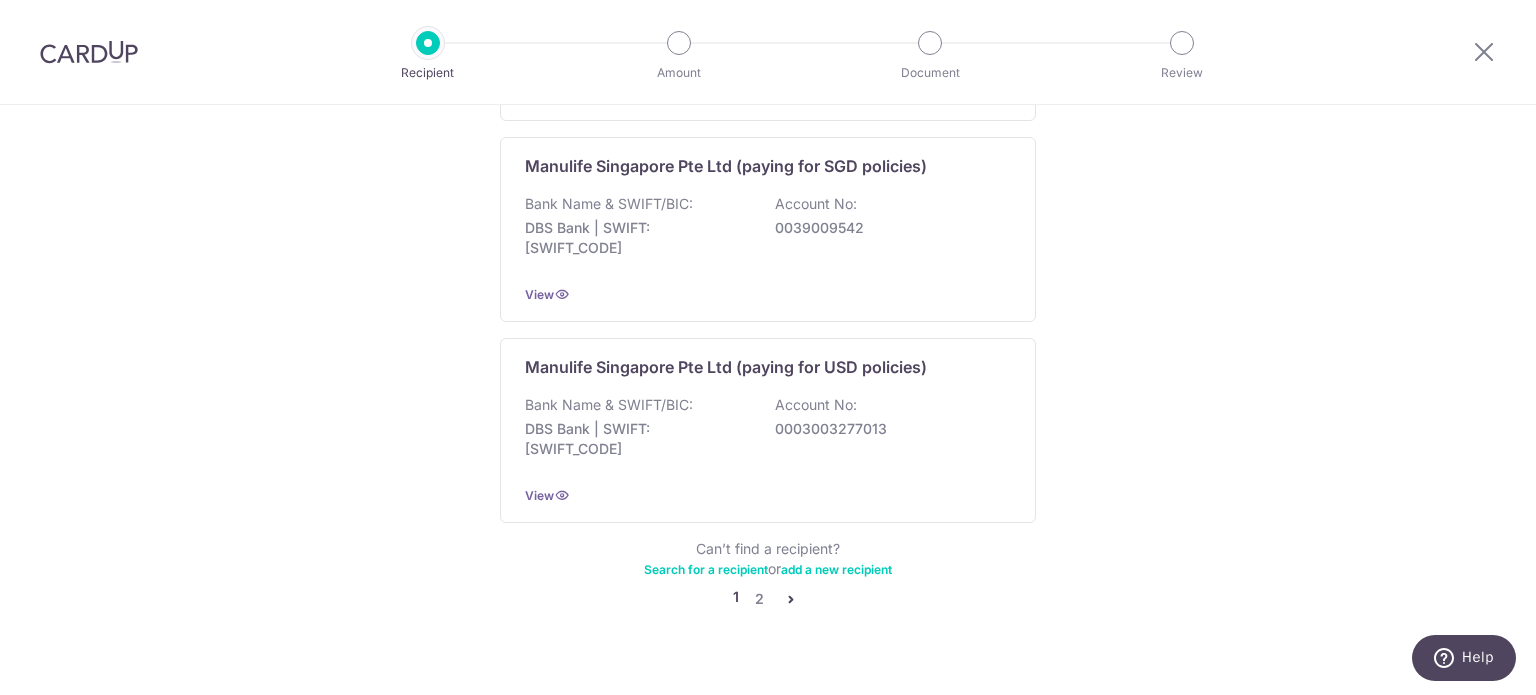 scroll, scrollTop: 2035, scrollLeft: 0, axis: vertical 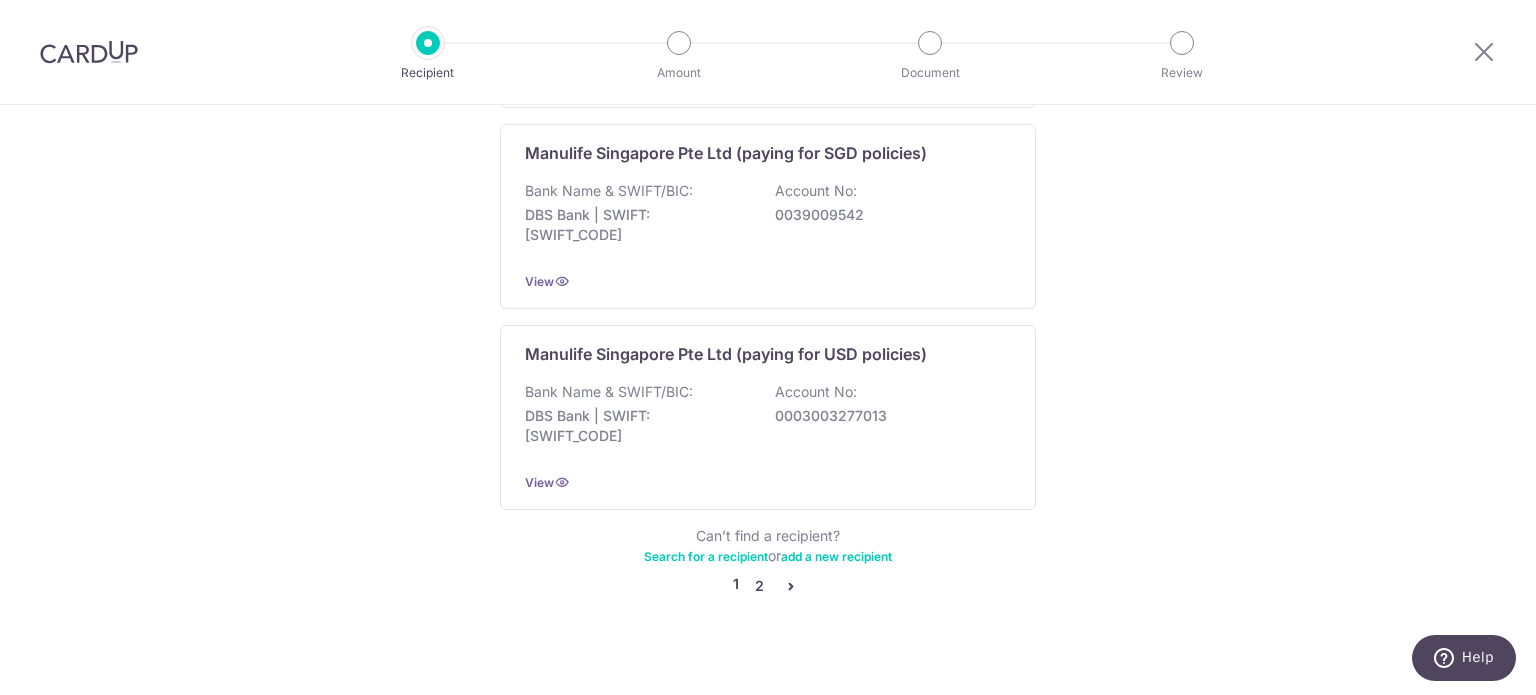 click on "2" at bounding box center (759, 586) 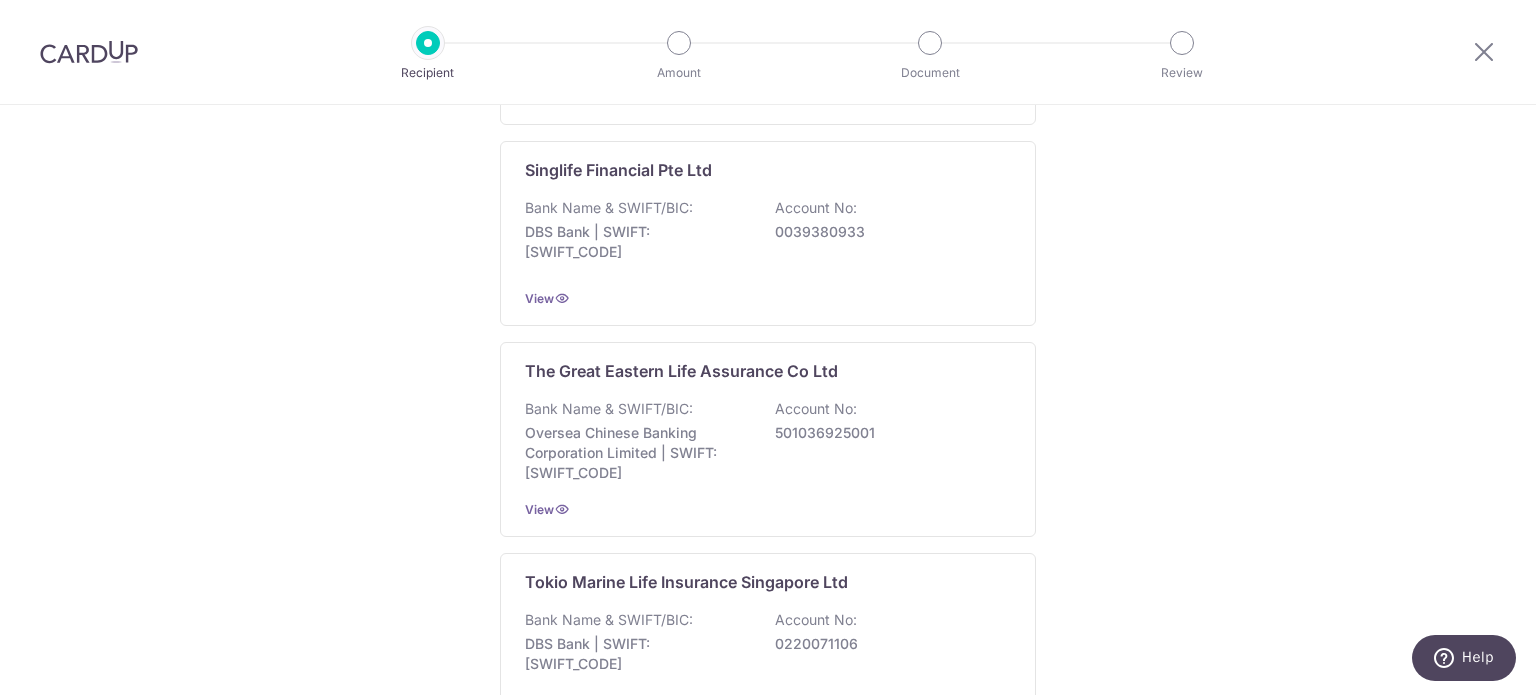 scroll, scrollTop: 1805, scrollLeft: 0, axis: vertical 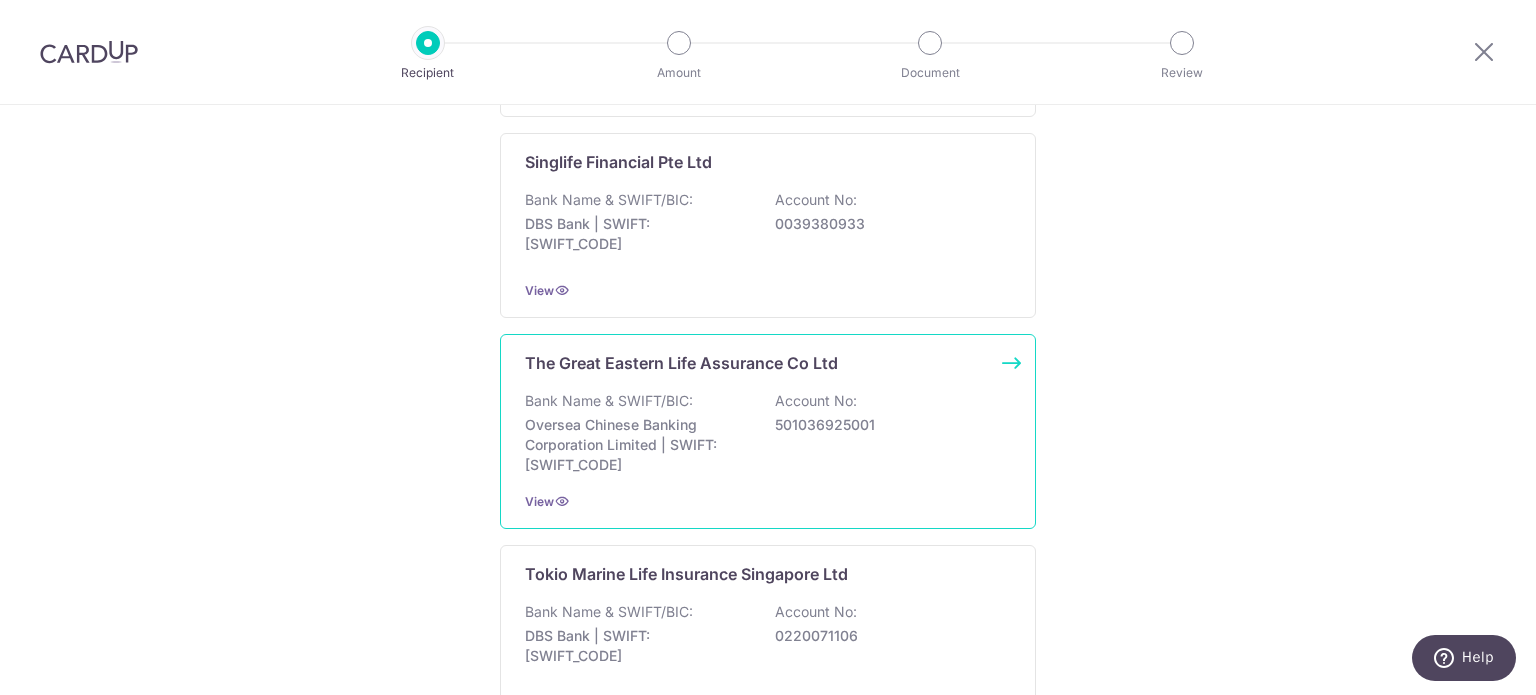 click on "Bank Name & SWIFT/BIC:
Oversea Chinese Banking Corporation Limited | SWIFT: OCBCSGSGXXX
Account No:
501036925001" at bounding box center [768, 433] 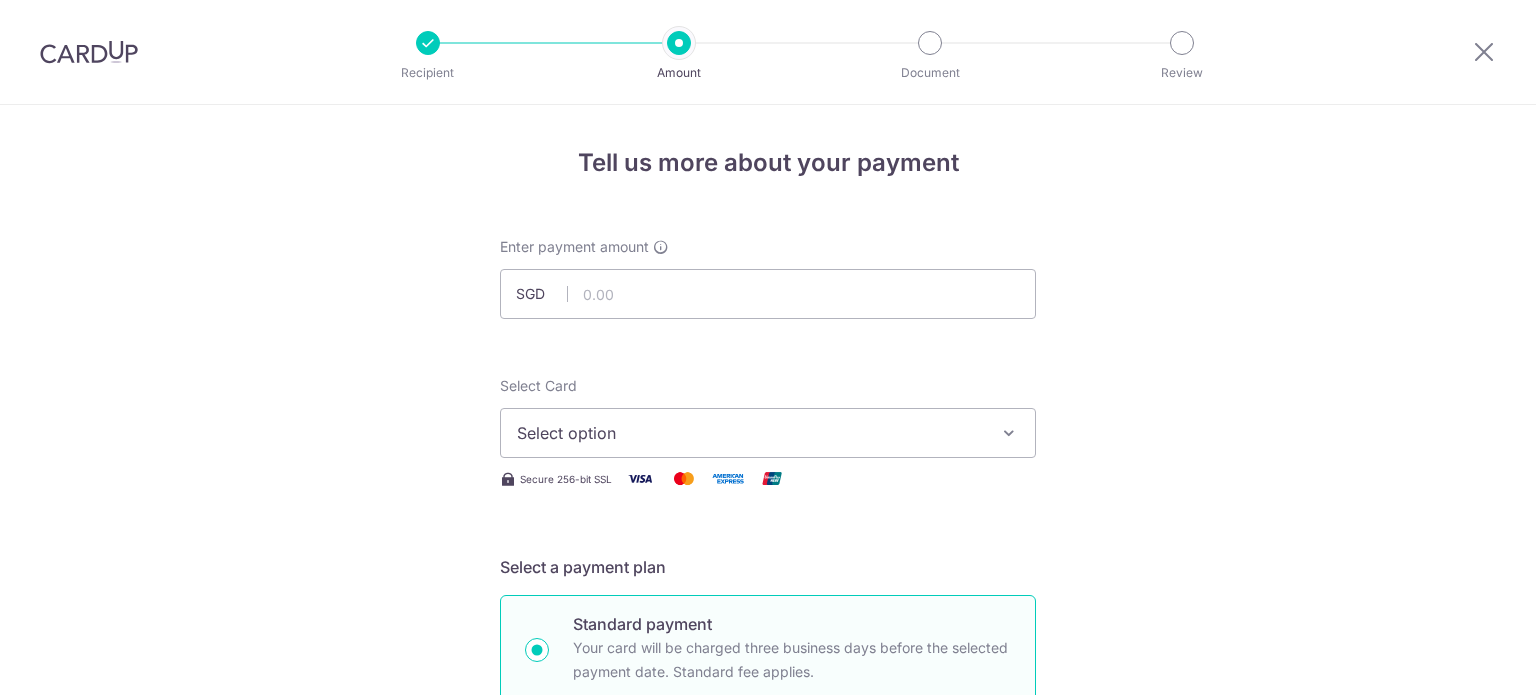 scroll, scrollTop: 0, scrollLeft: 0, axis: both 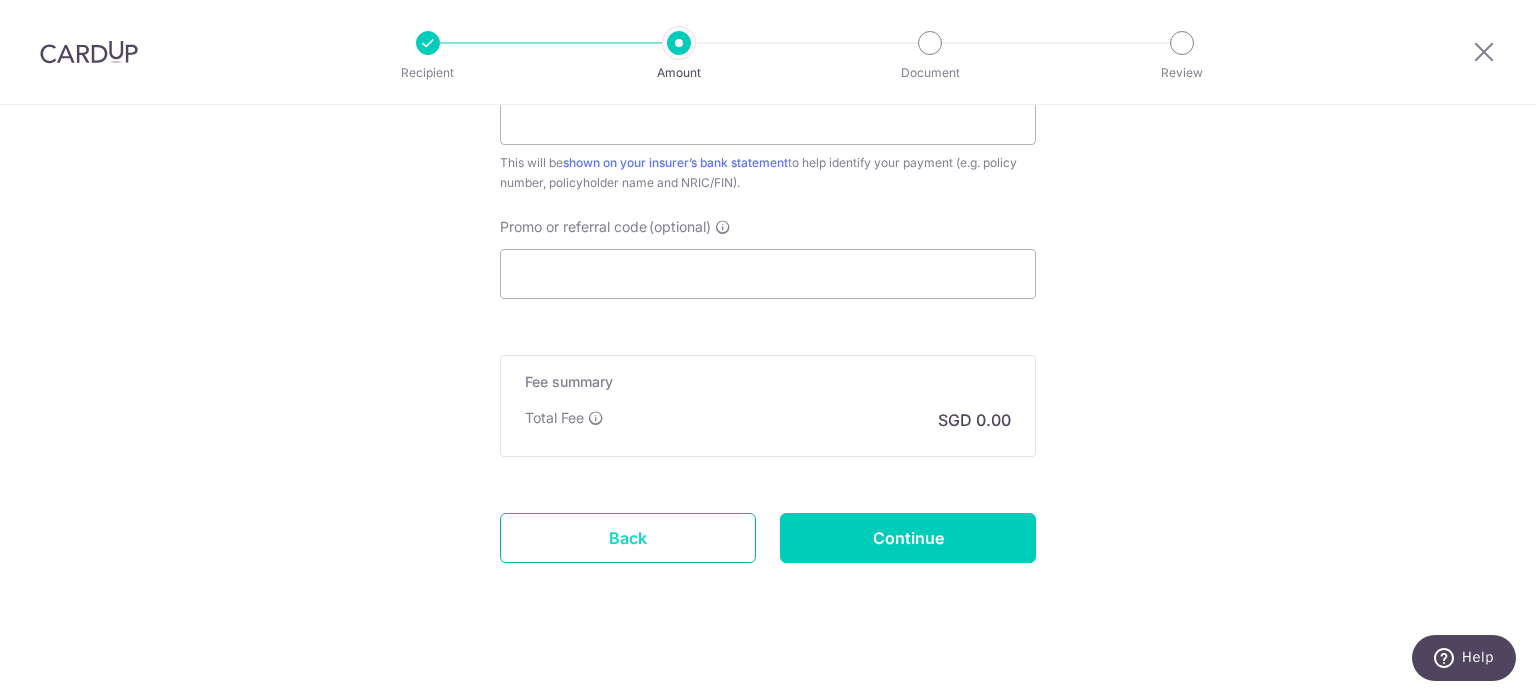 click on "Back" at bounding box center [628, 538] 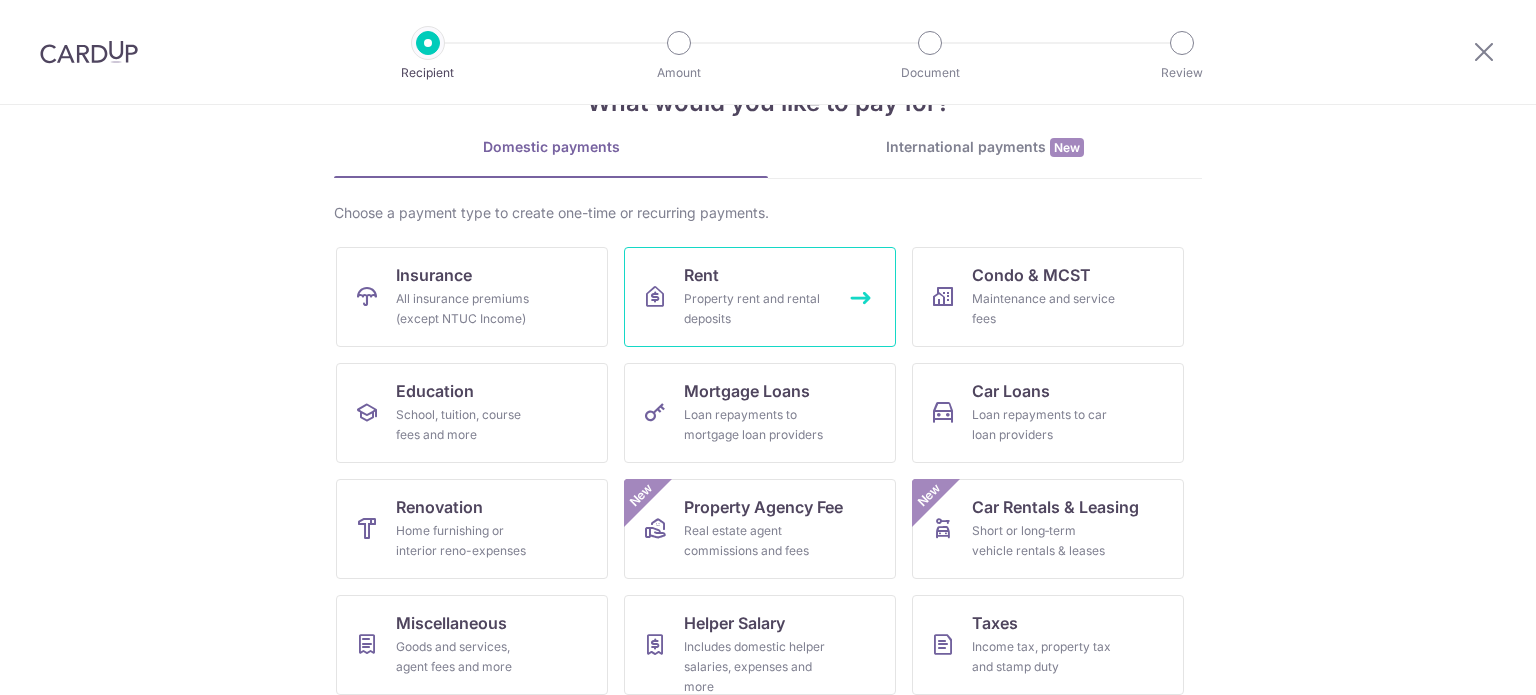 scroll, scrollTop: 100, scrollLeft: 0, axis: vertical 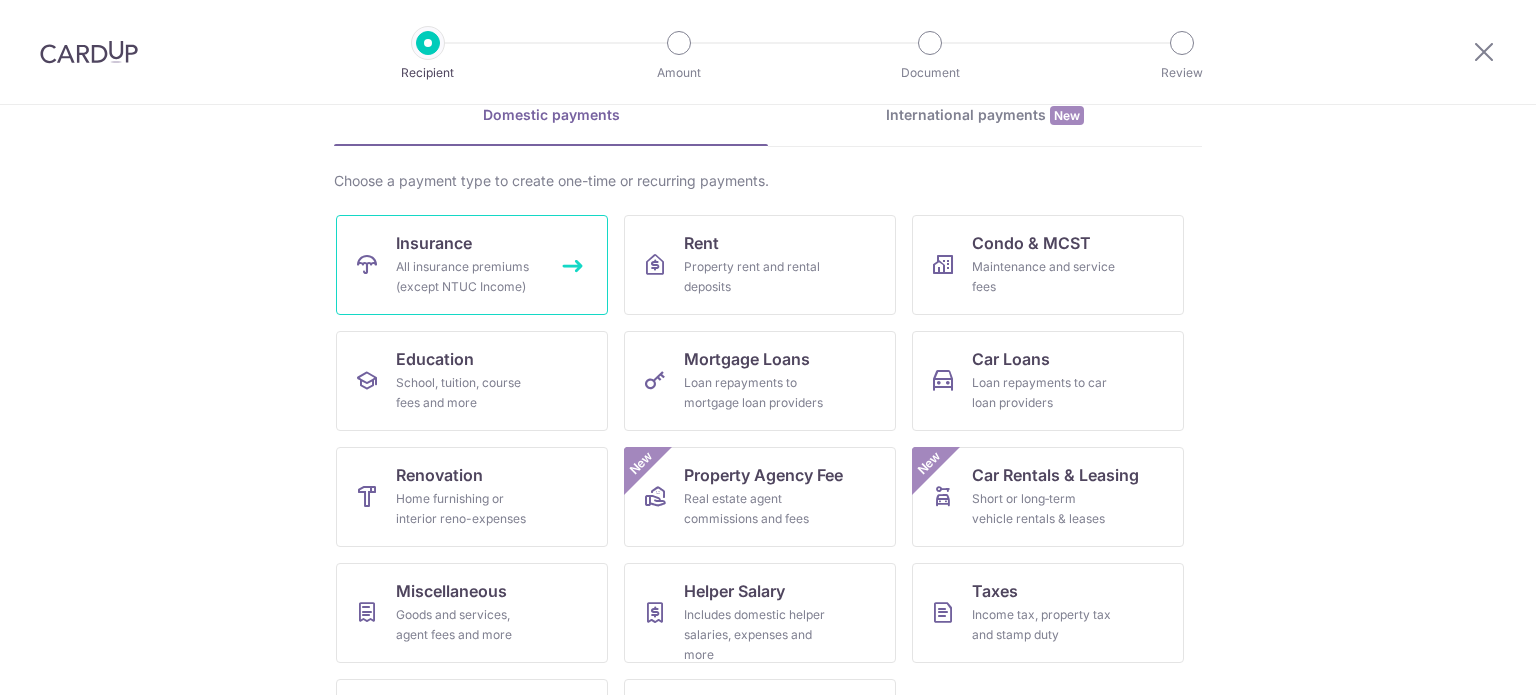 click on "All insurance premiums (except NTUC Income)" at bounding box center (468, 277) 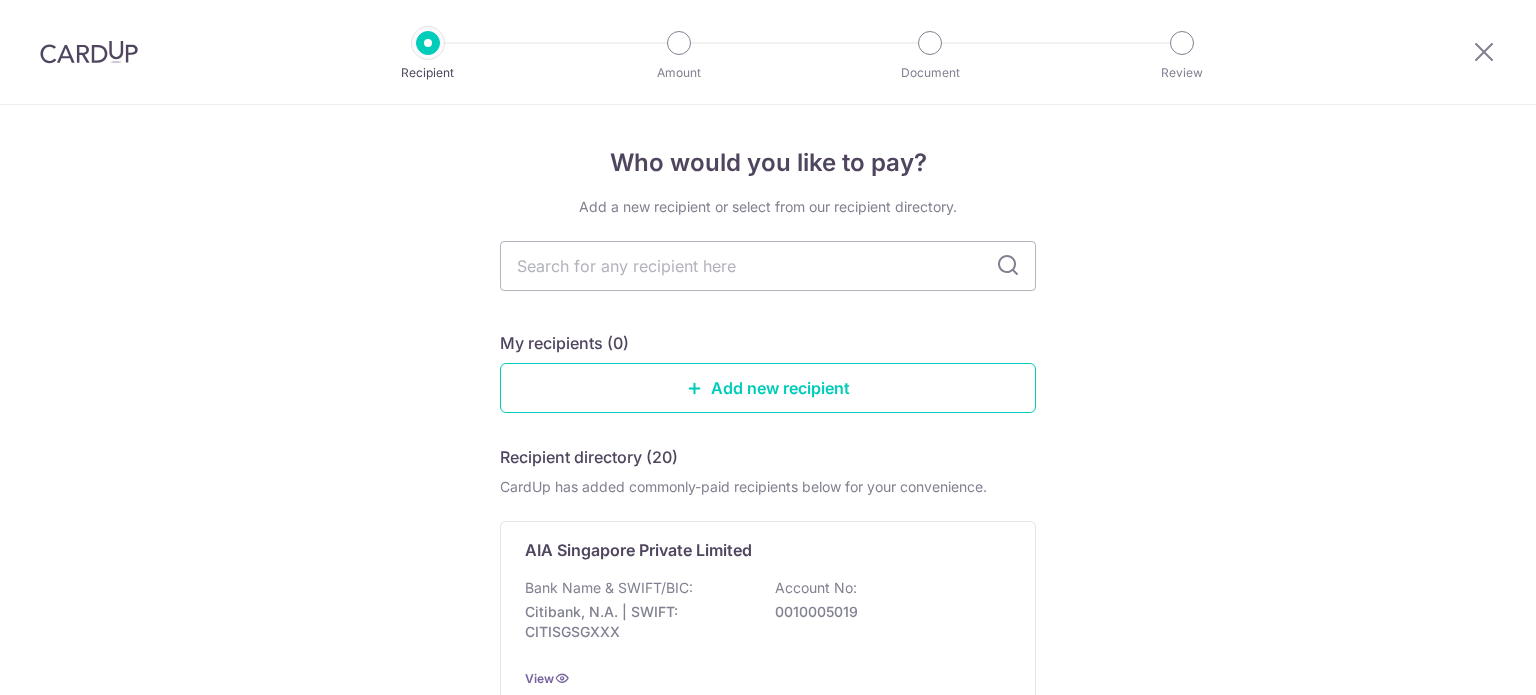 scroll, scrollTop: 0, scrollLeft: 0, axis: both 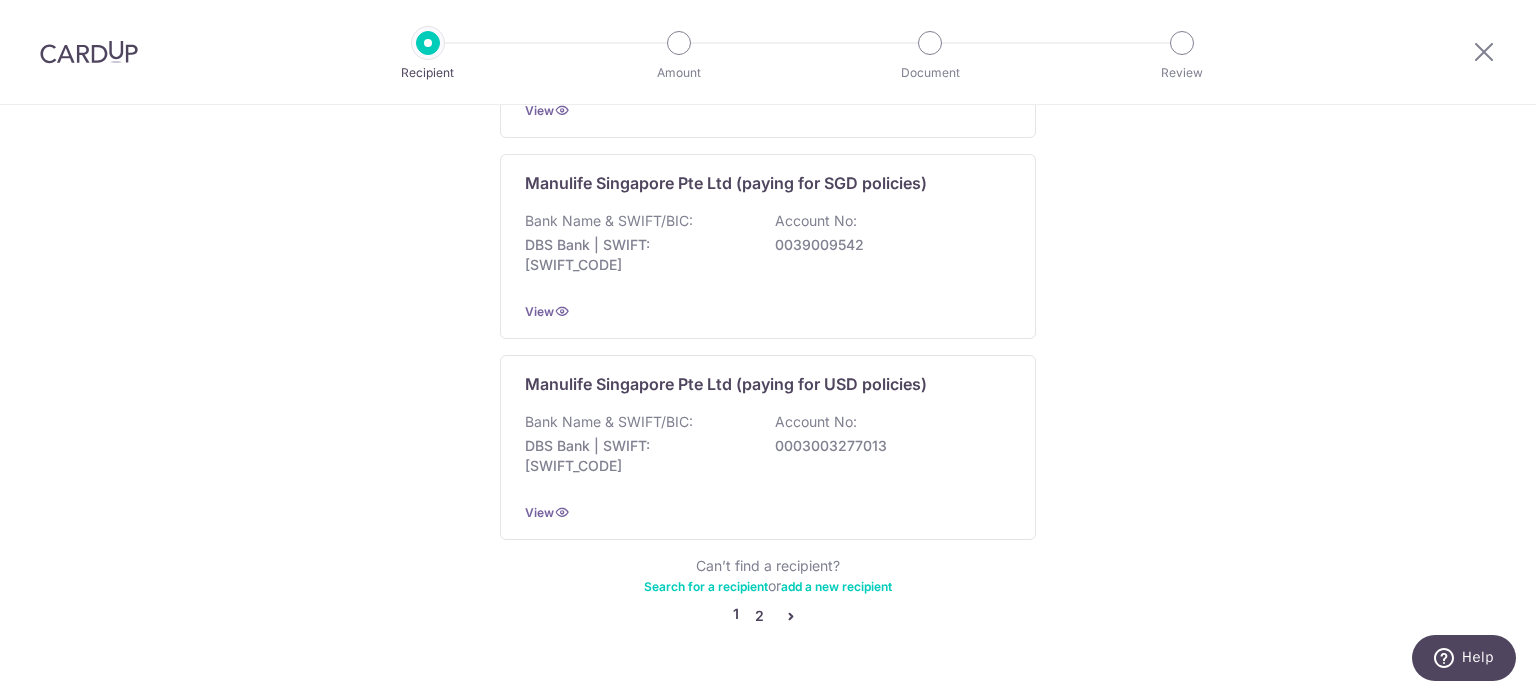 click on "2" at bounding box center (759, 616) 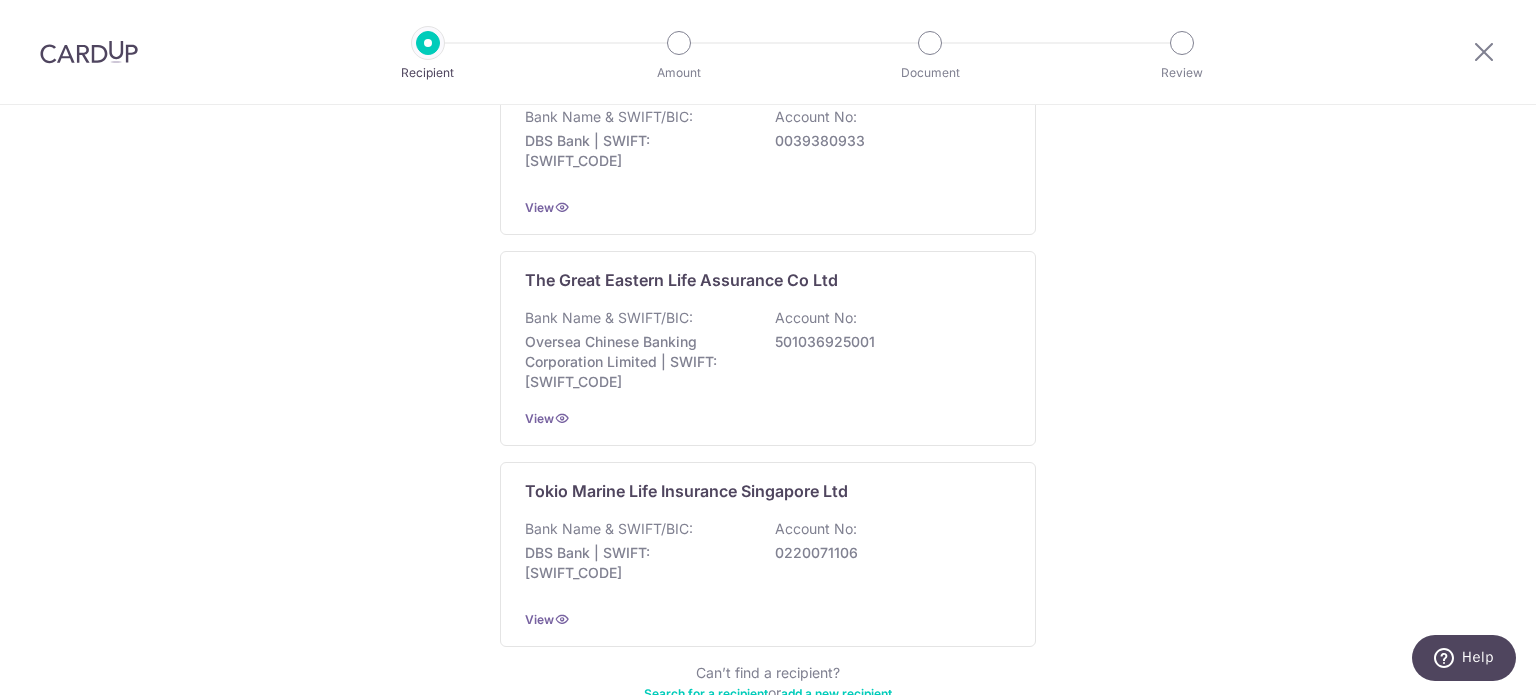 scroll, scrollTop: 1905, scrollLeft: 0, axis: vertical 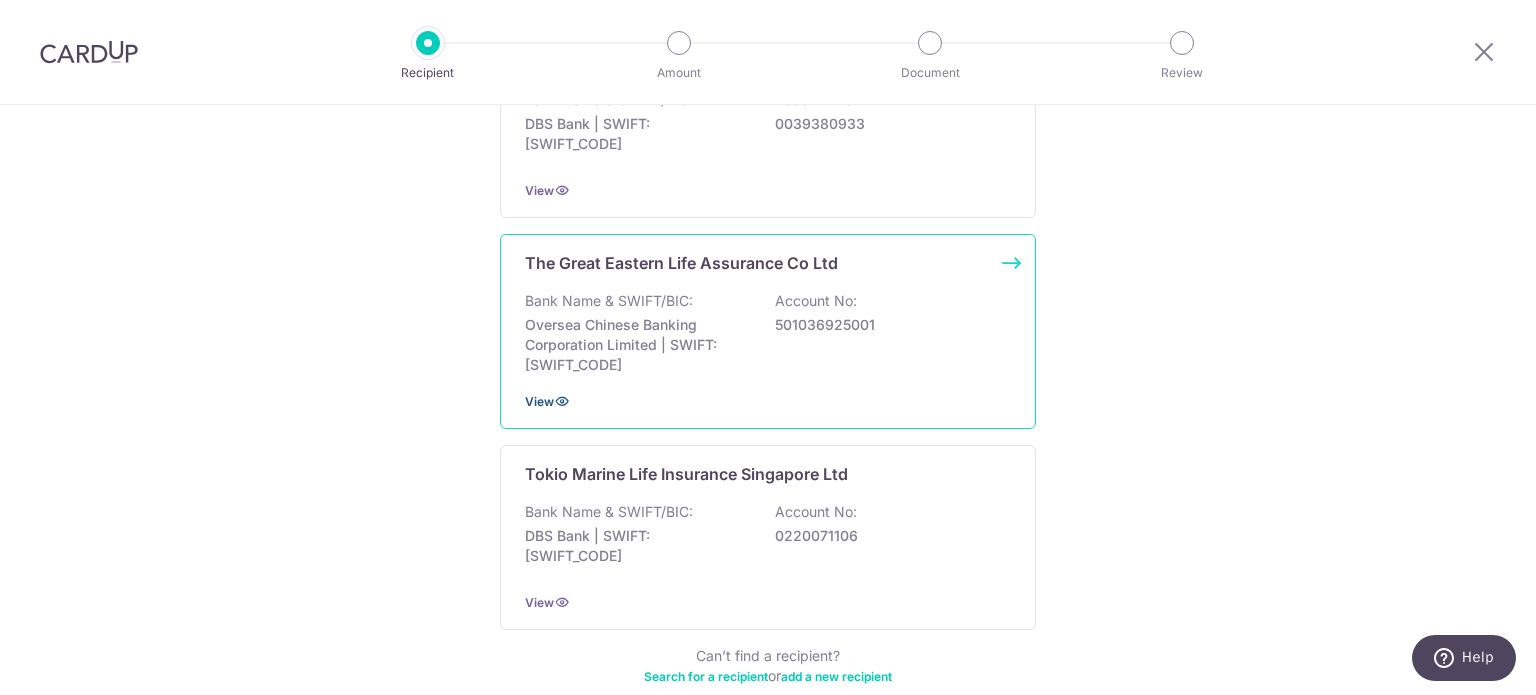 click at bounding box center [562, 401] 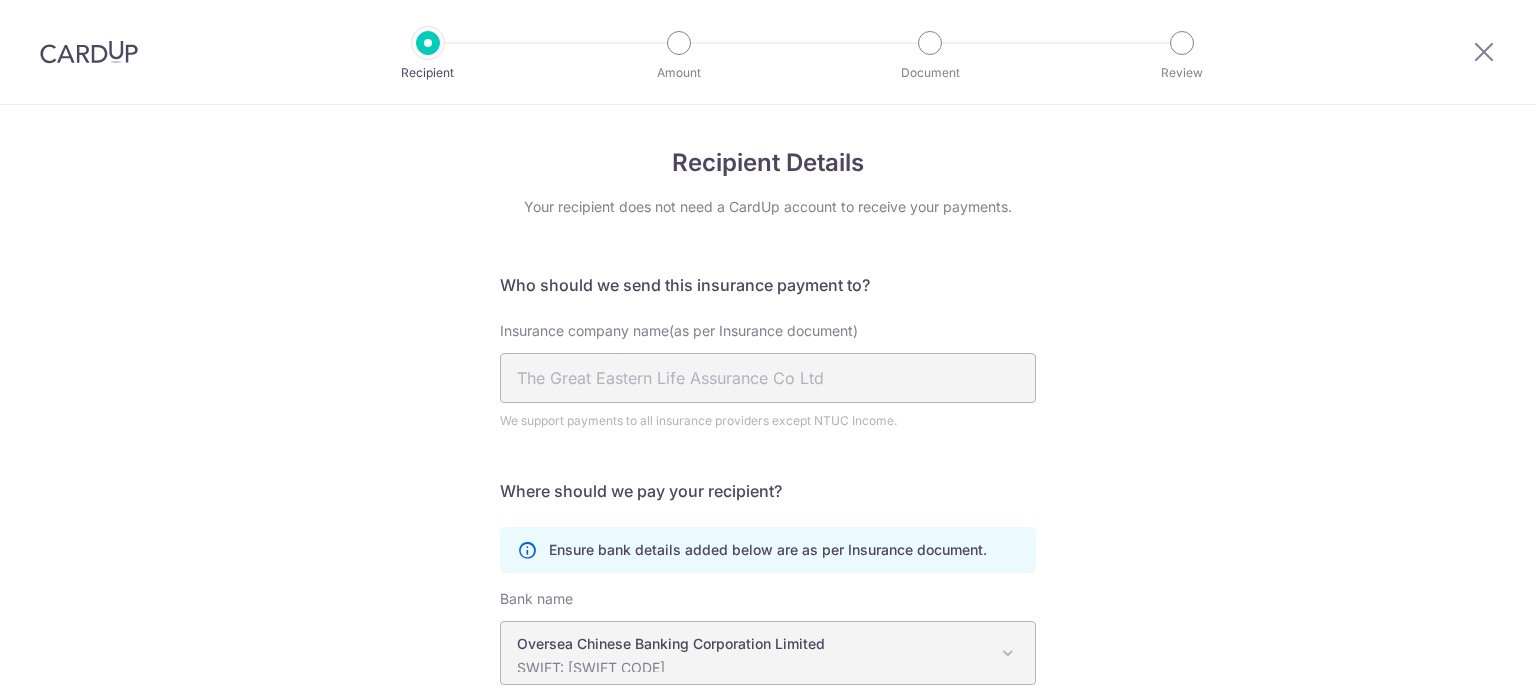 scroll, scrollTop: 0, scrollLeft: 0, axis: both 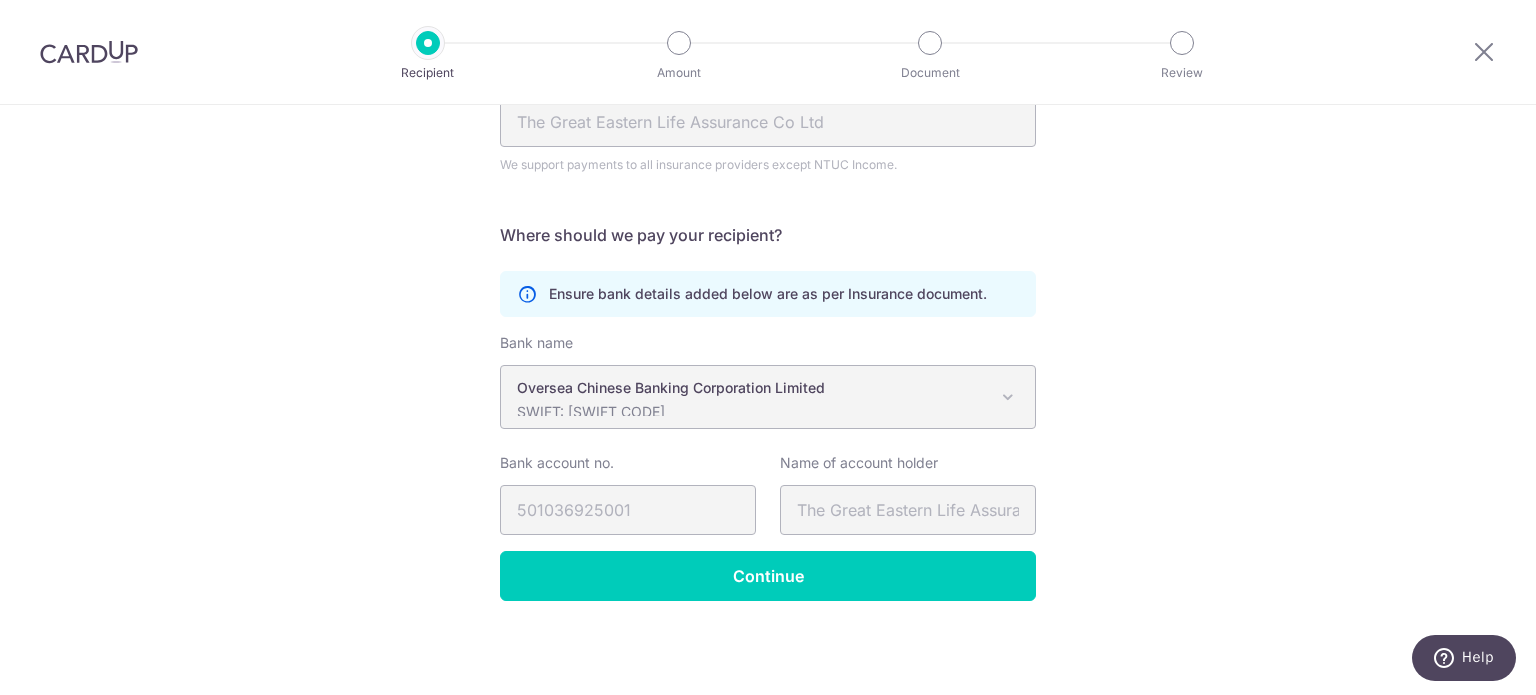 click on "SWIFT: [SWIFT_CODE]" at bounding box center (752, 412) 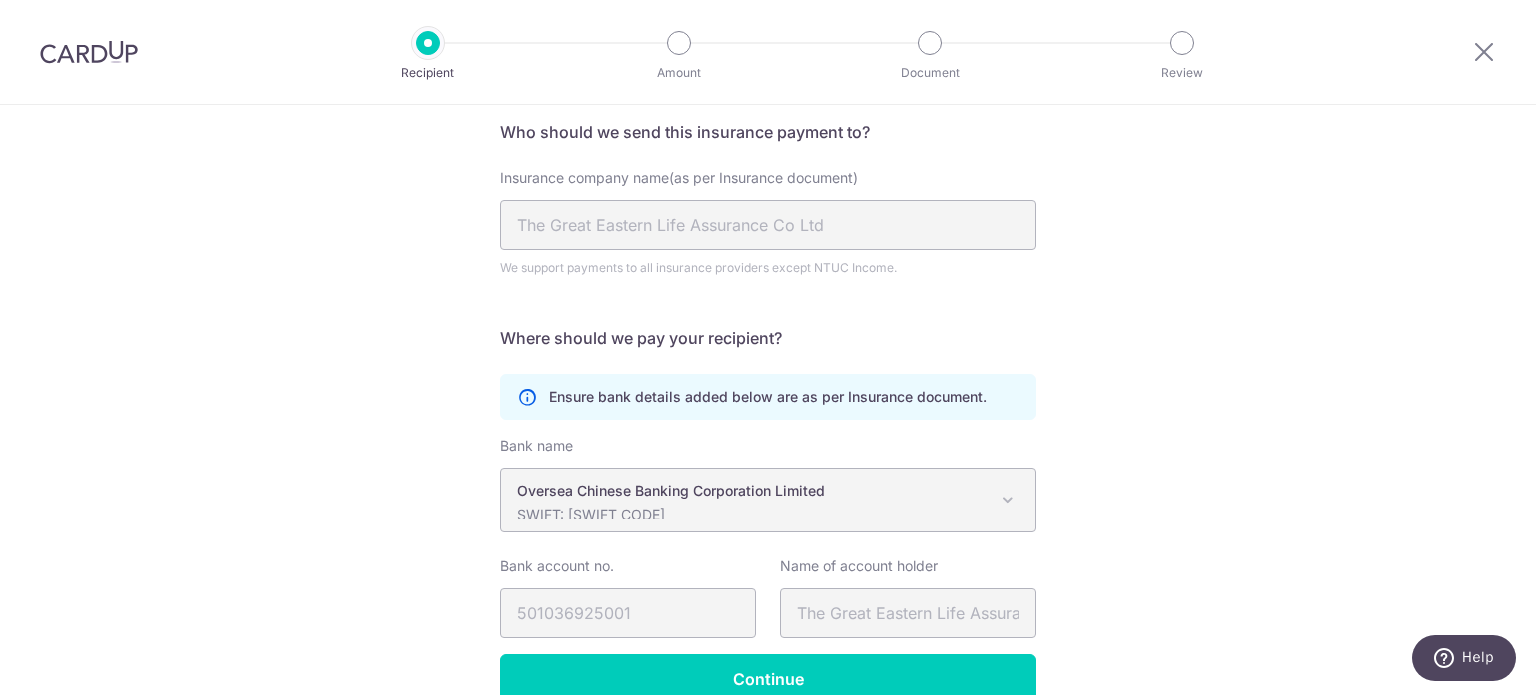 scroll, scrollTop: 200, scrollLeft: 0, axis: vertical 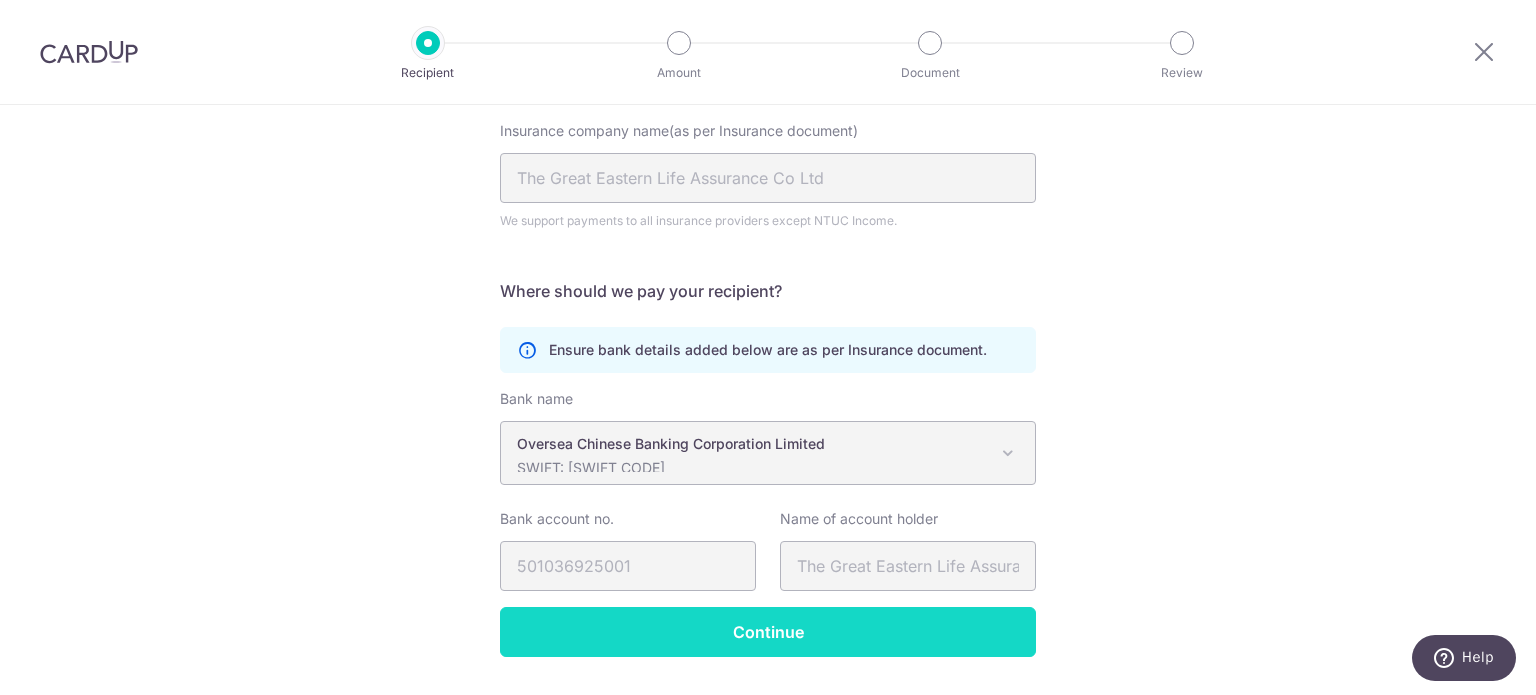 click on "Continue" at bounding box center (768, 632) 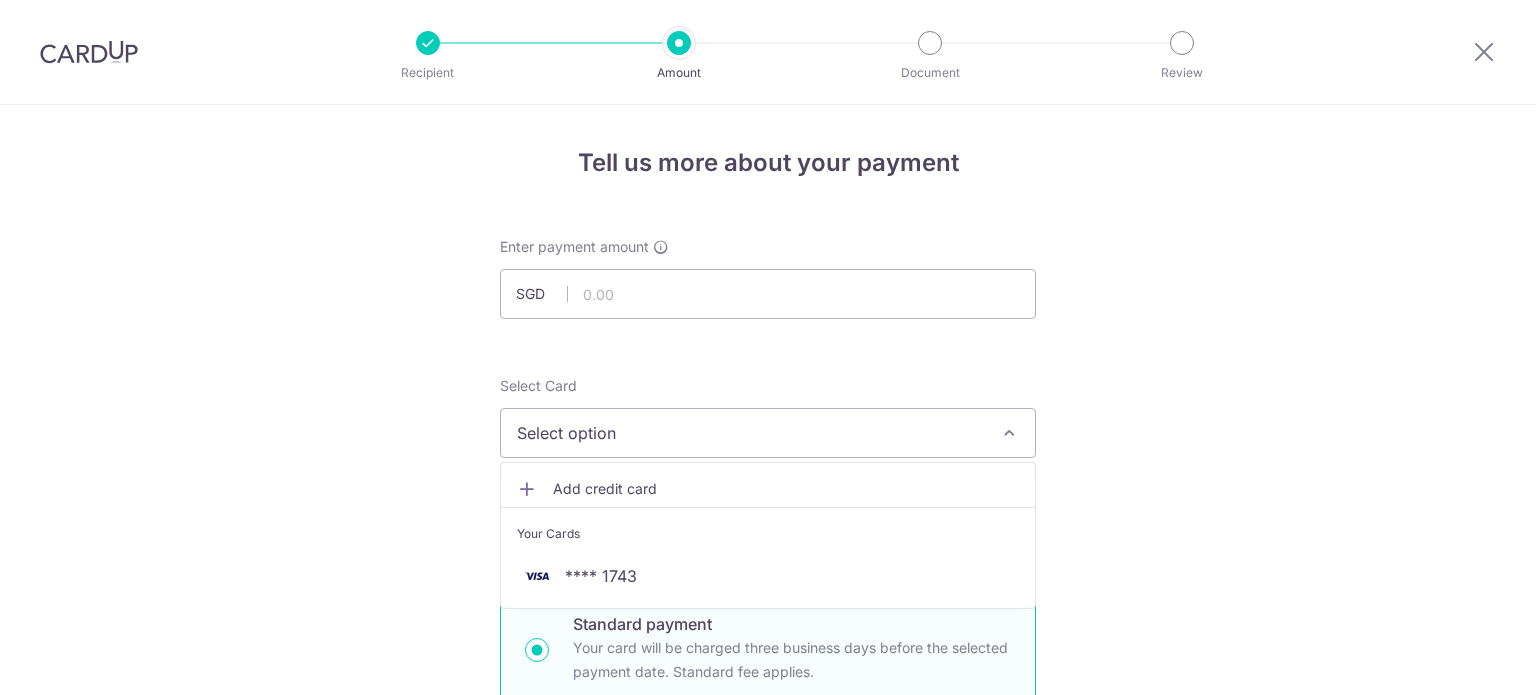 scroll, scrollTop: 0, scrollLeft: 0, axis: both 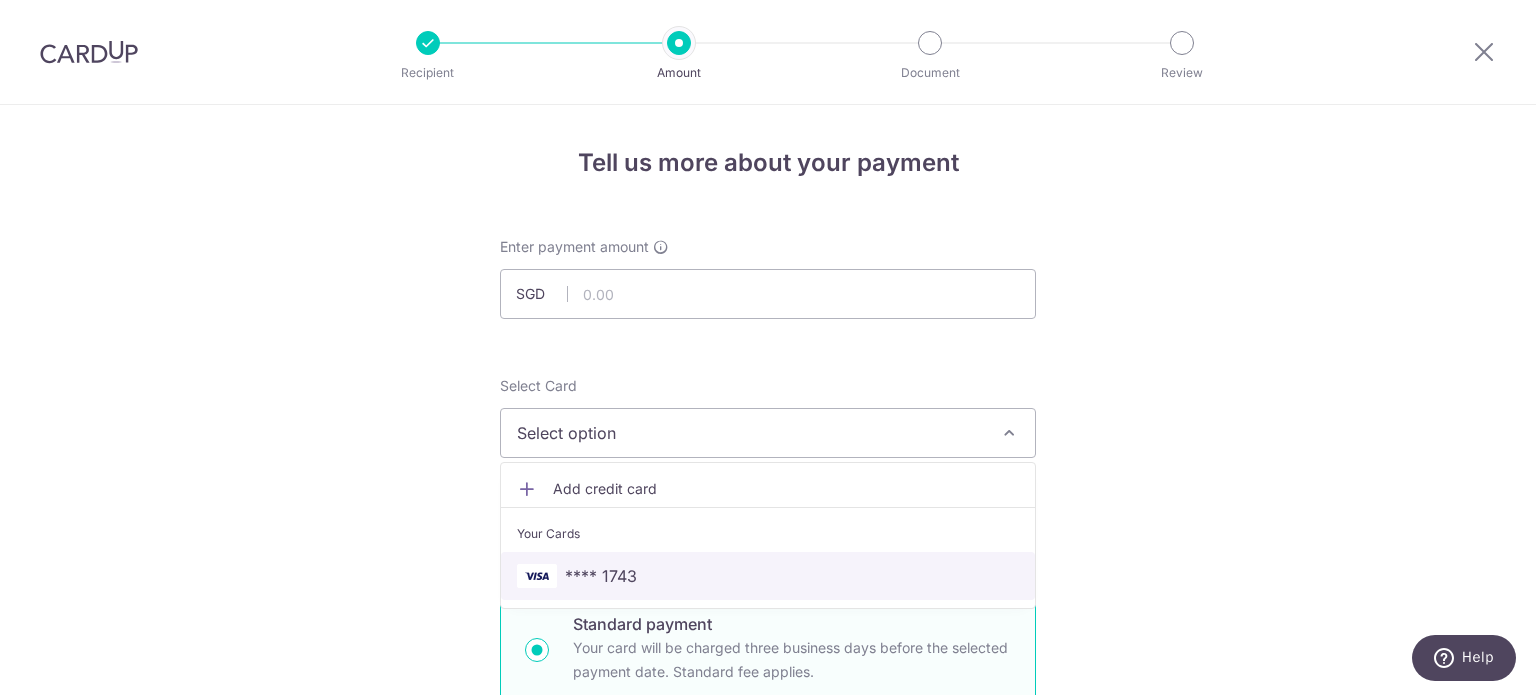 click on "**** 1743" at bounding box center (768, 576) 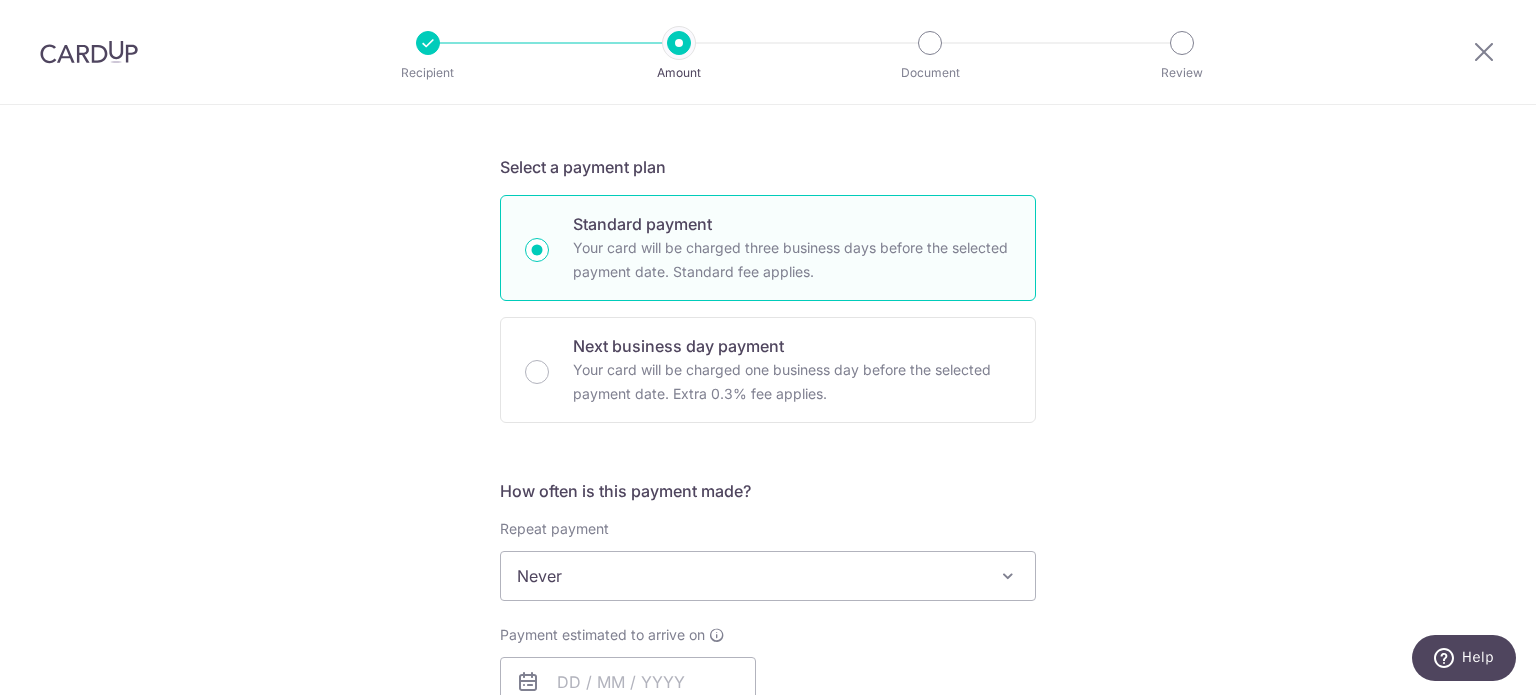 scroll, scrollTop: 0, scrollLeft: 0, axis: both 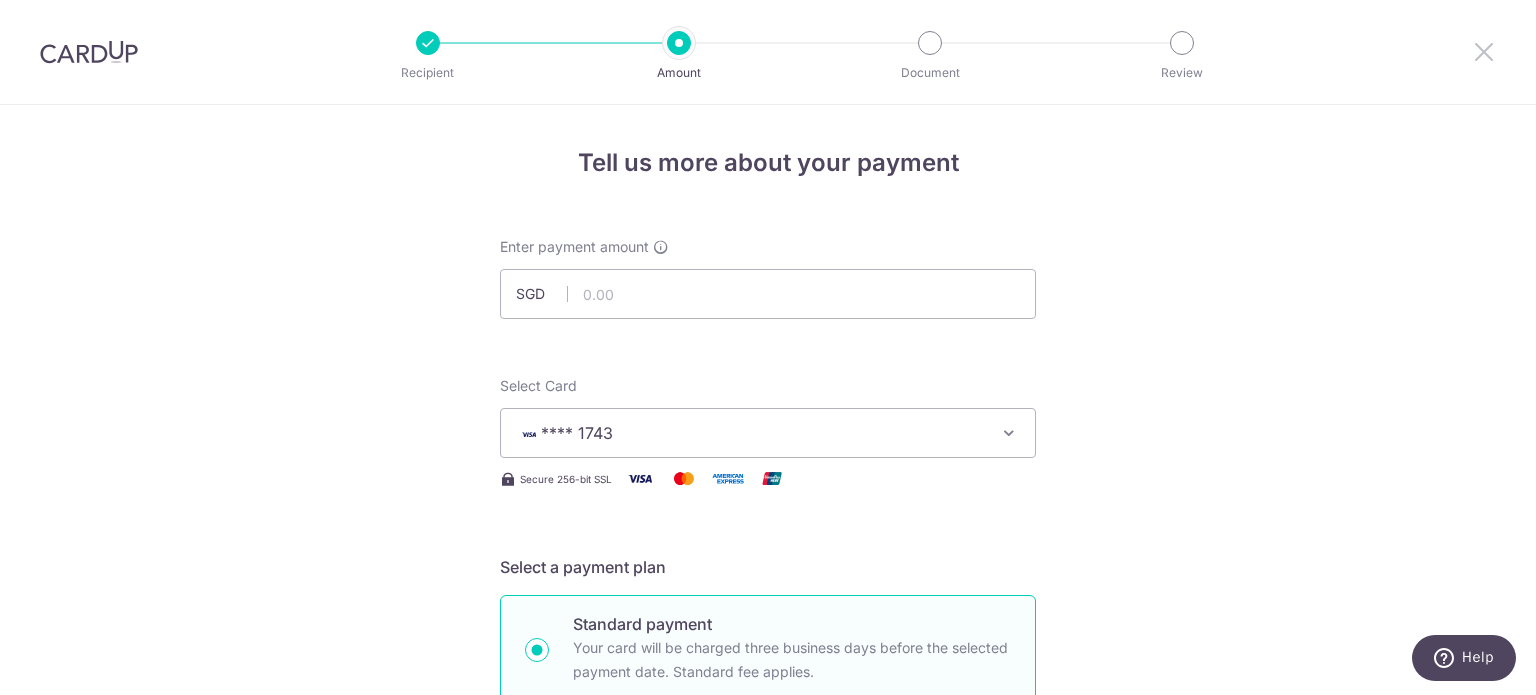 click at bounding box center [1484, 51] 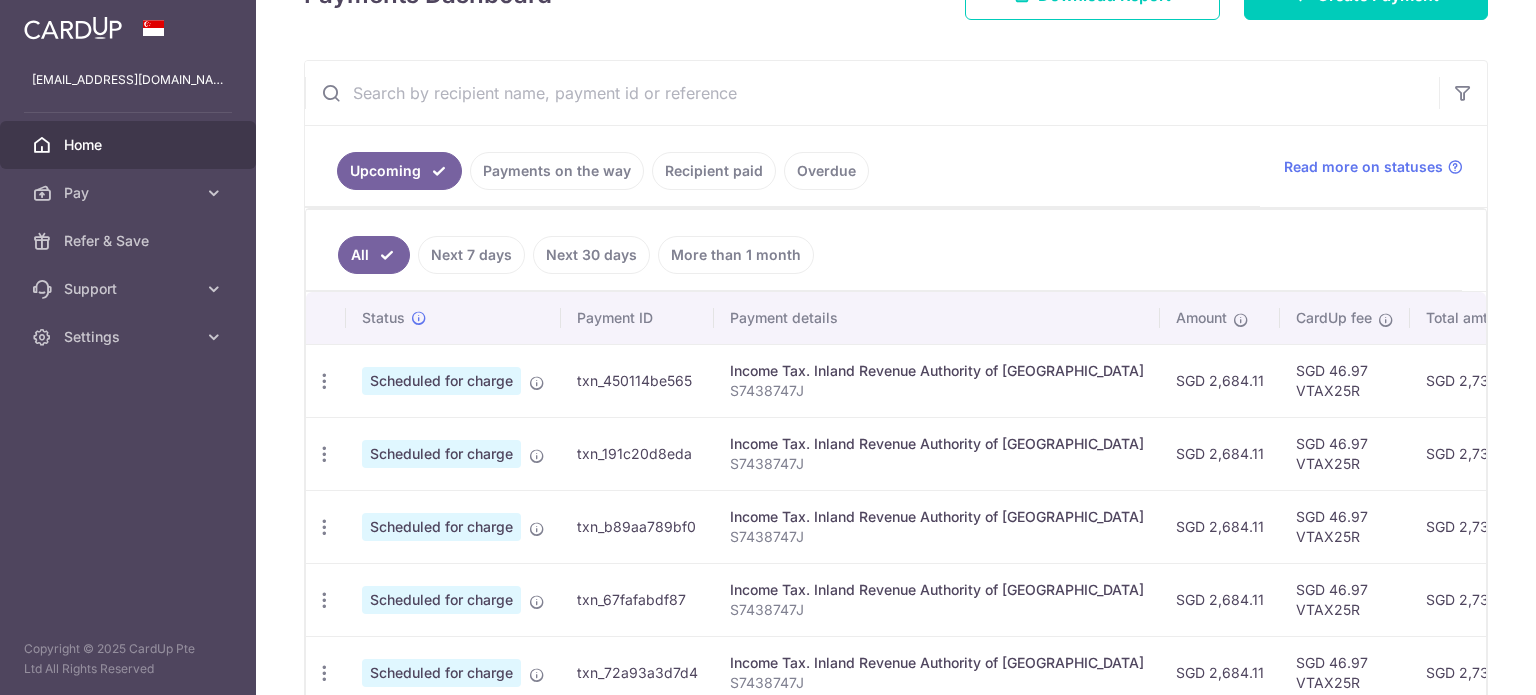 scroll, scrollTop: 100, scrollLeft: 0, axis: vertical 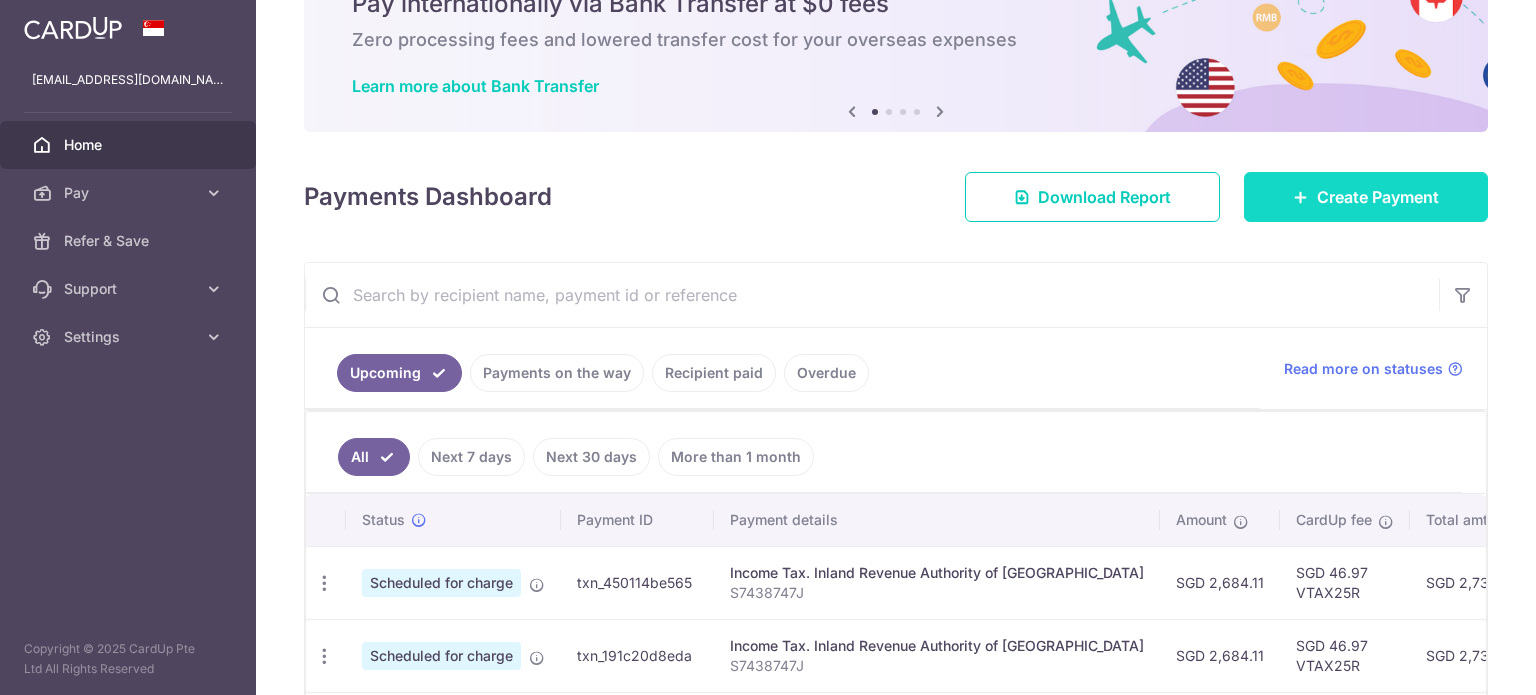 click on "Create Payment" at bounding box center (1378, 197) 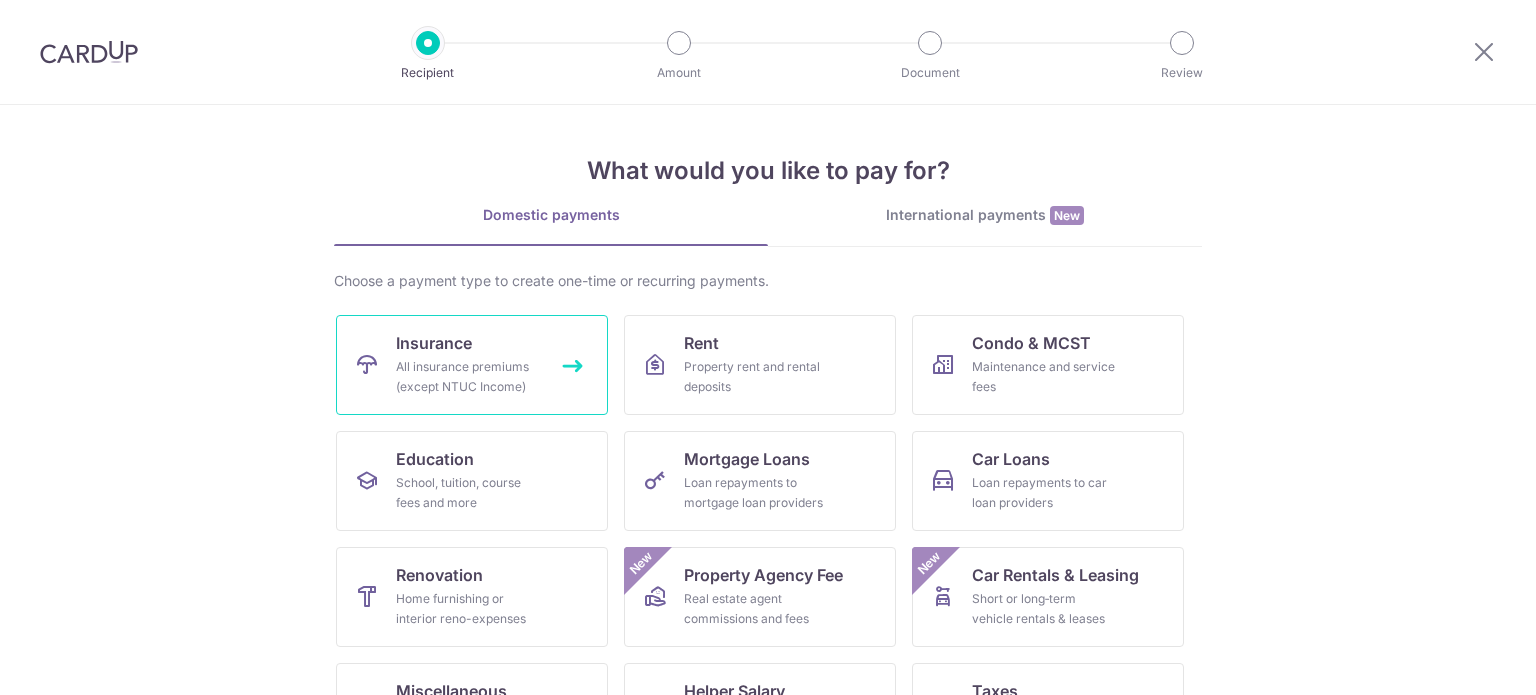 click on "All insurance premiums (except NTUC Income)" at bounding box center (468, 377) 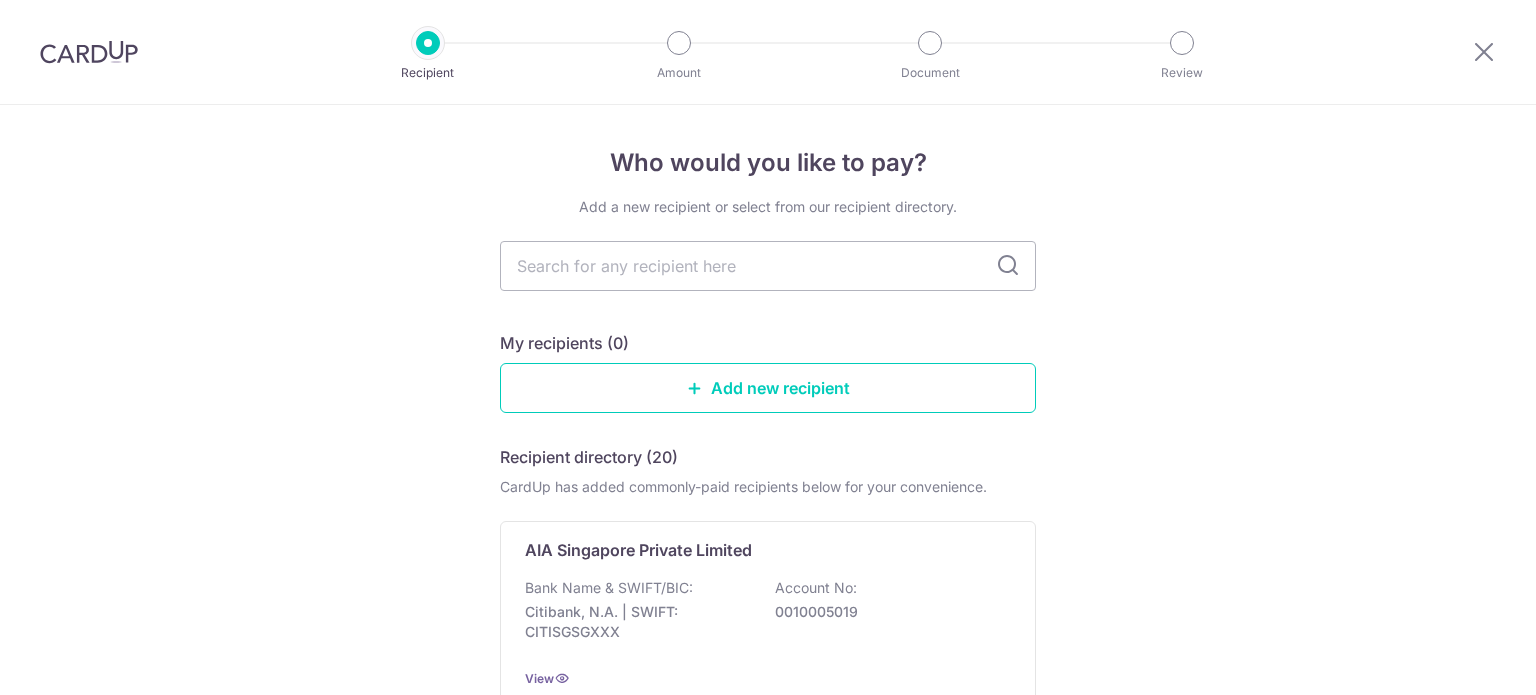 scroll, scrollTop: 0, scrollLeft: 0, axis: both 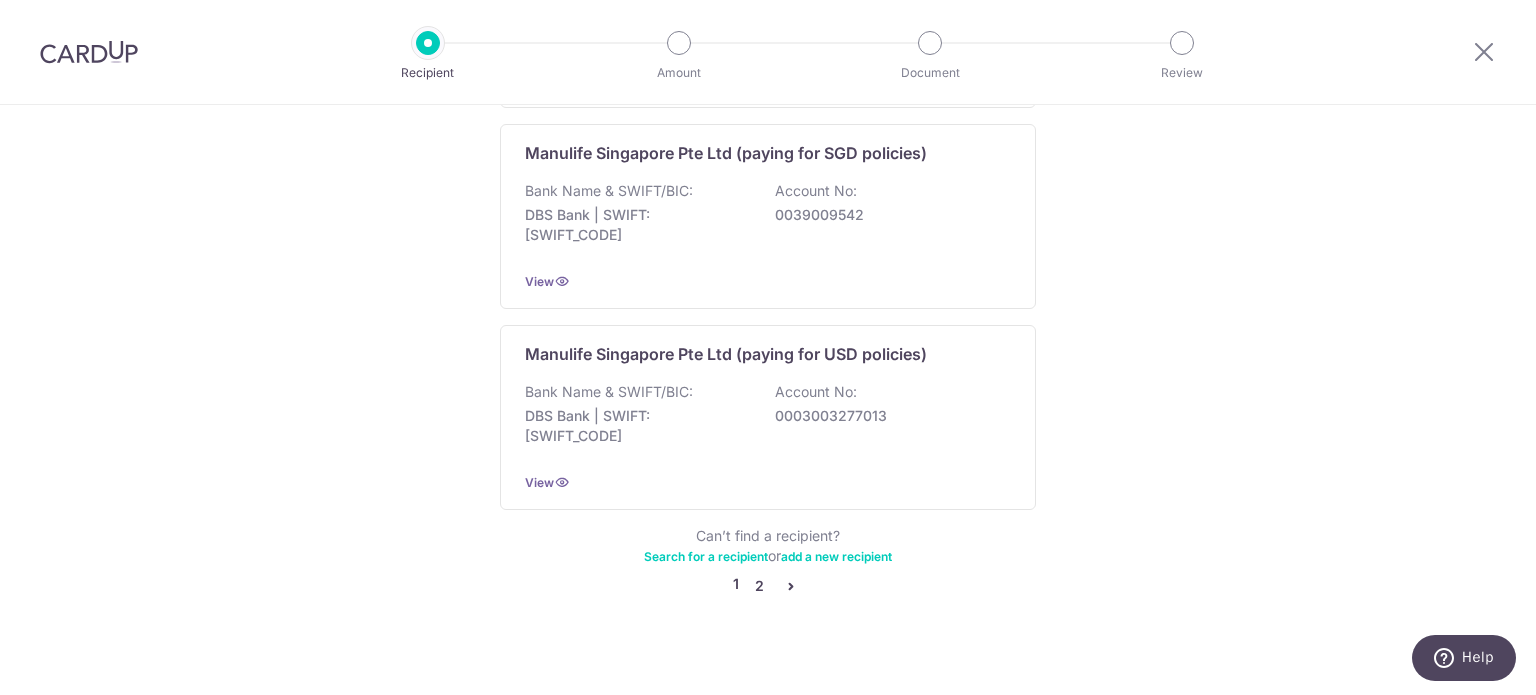 click on "2" at bounding box center (759, 586) 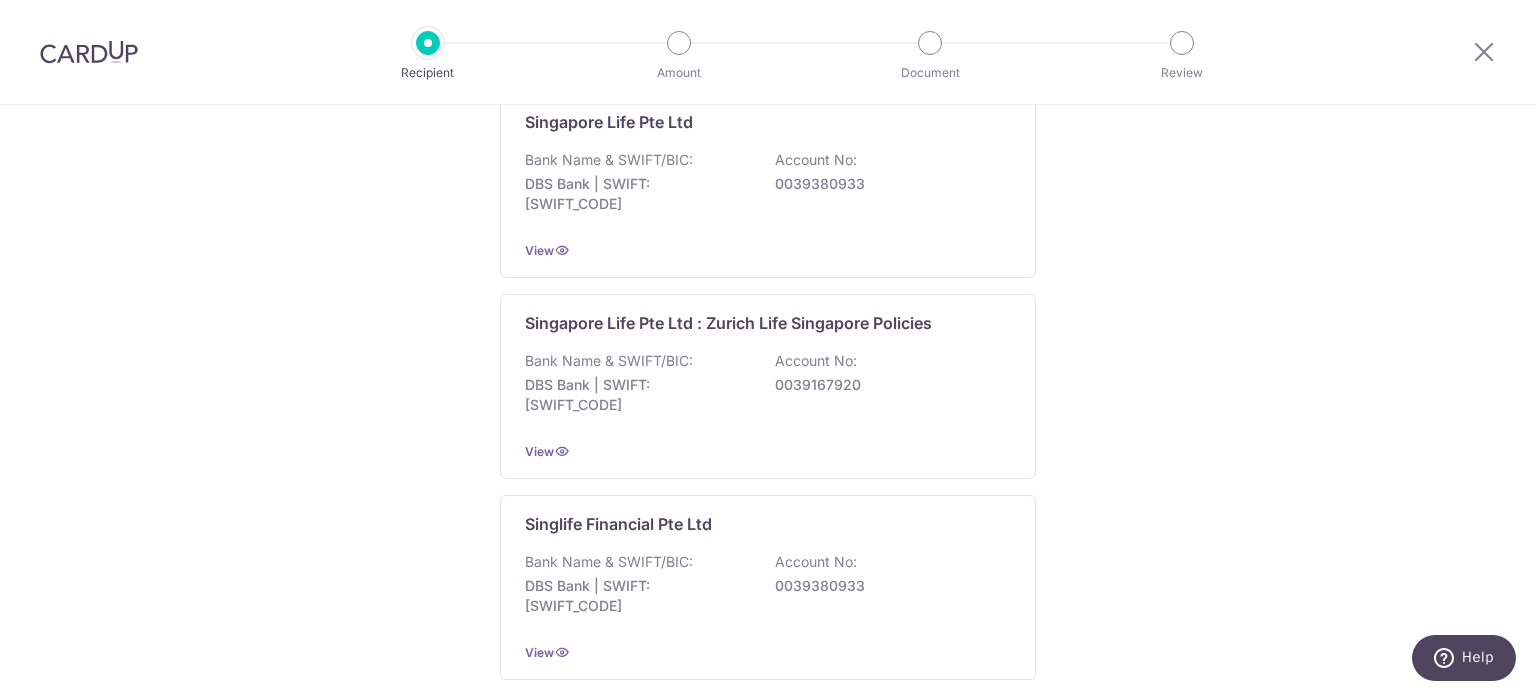 scroll, scrollTop: 841, scrollLeft: 0, axis: vertical 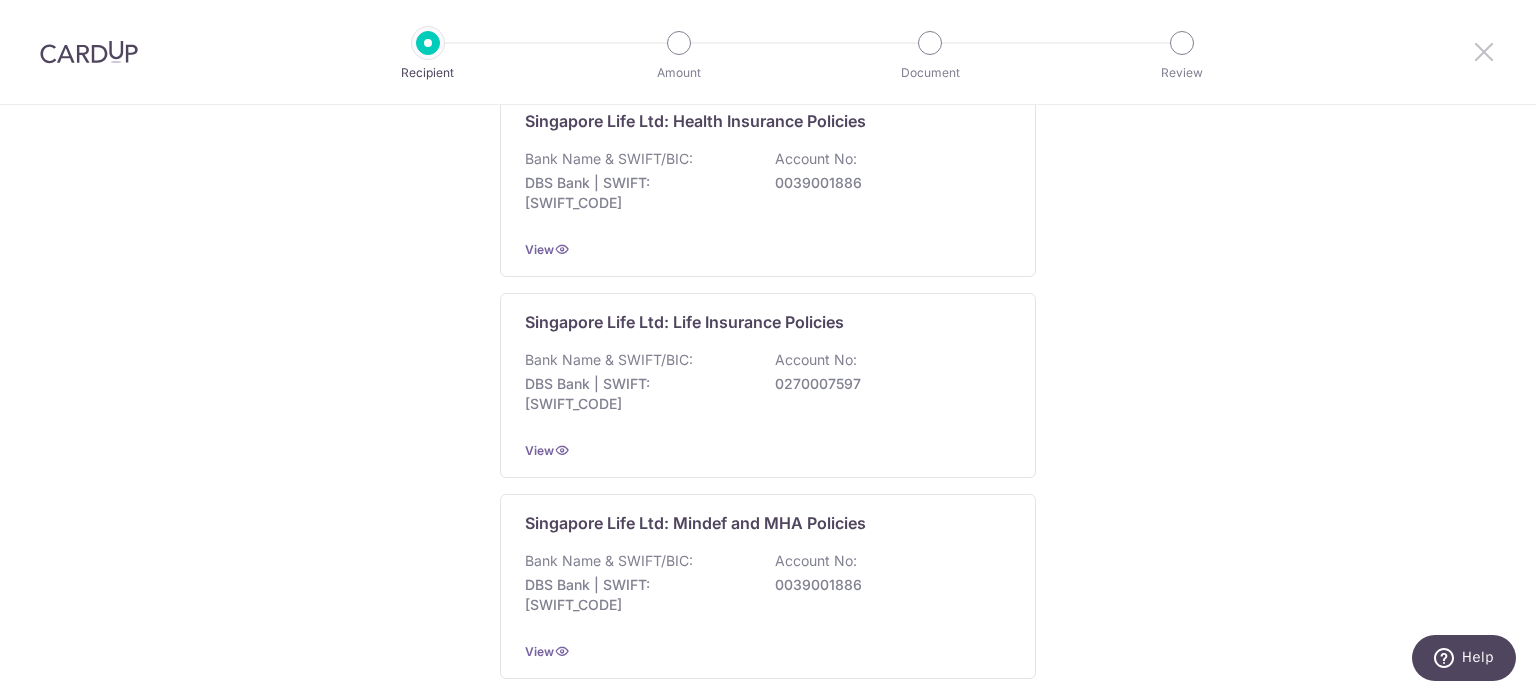 click at bounding box center (1484, 51) 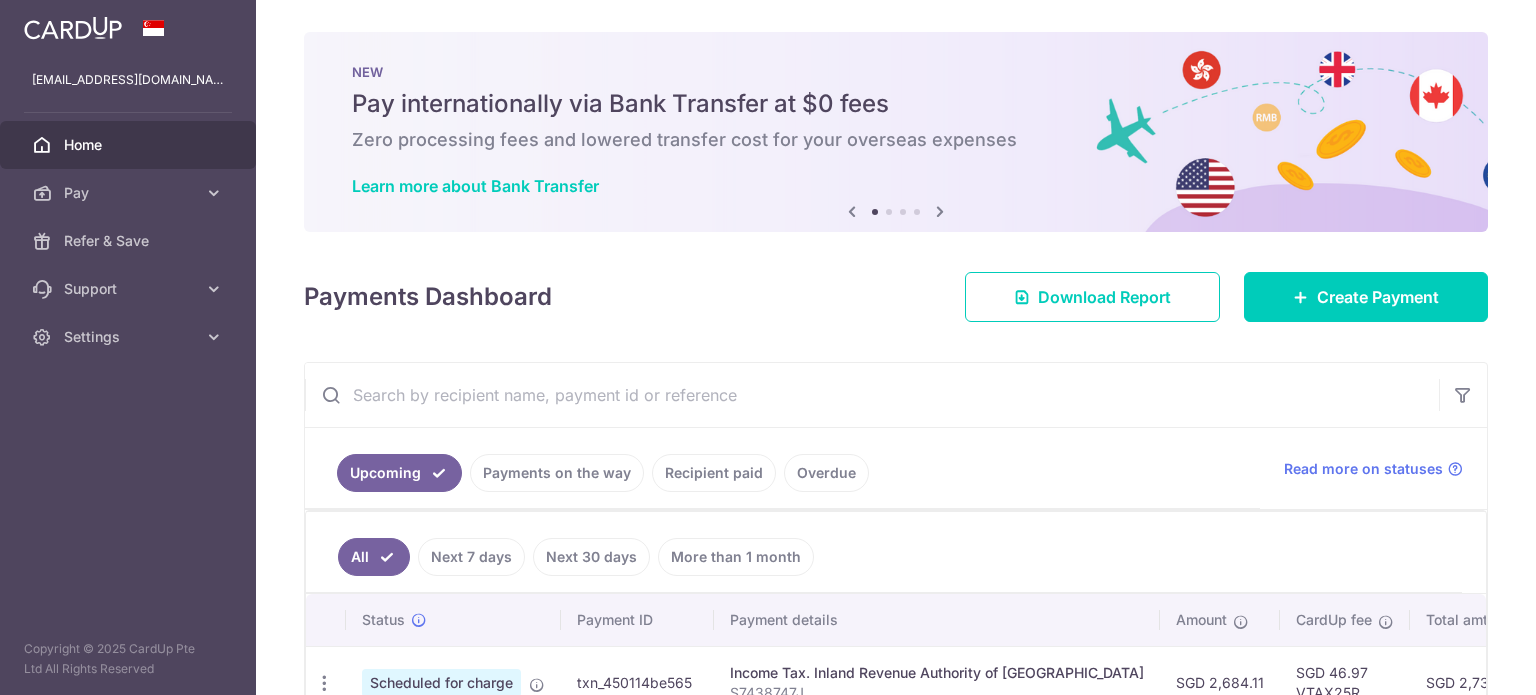 scroll, scrollTop: 0, scrollLeft: 0, axis: both 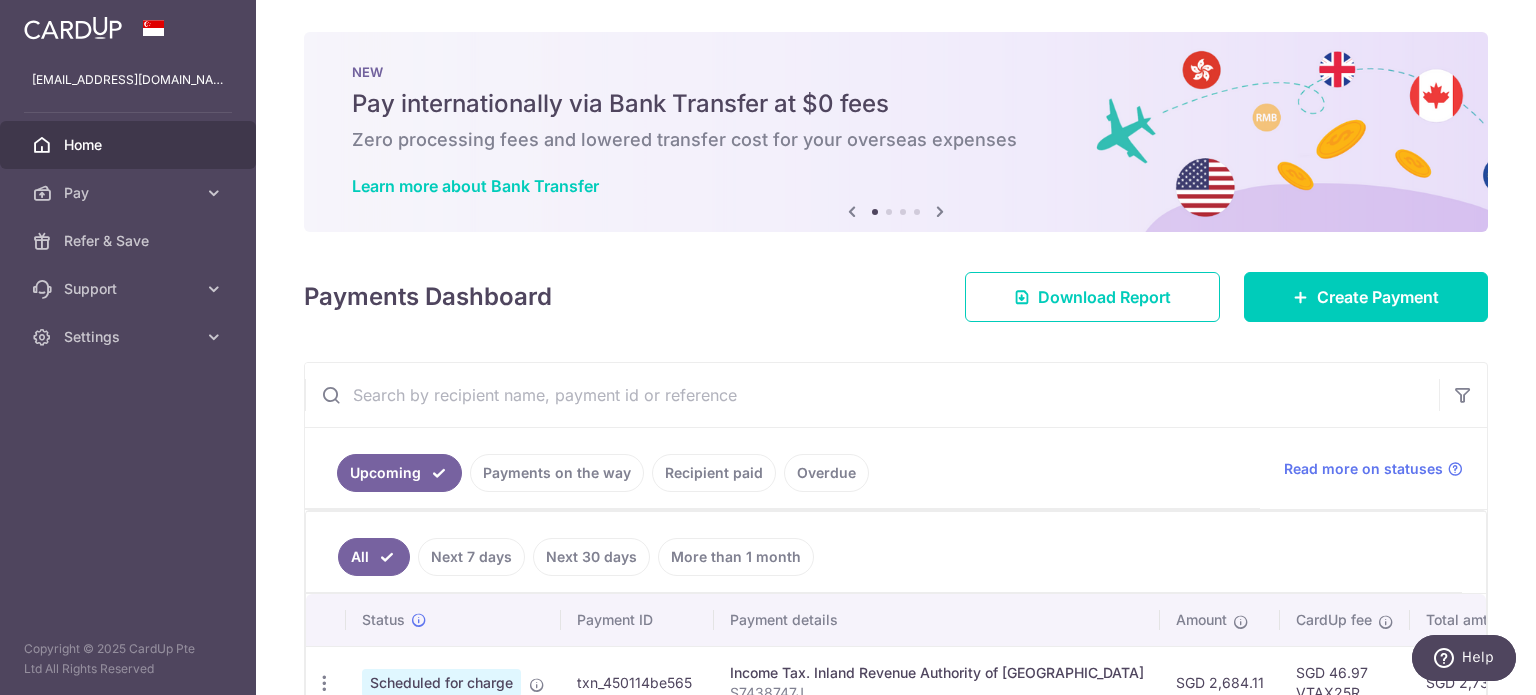 click at bounding box center (73, 28) 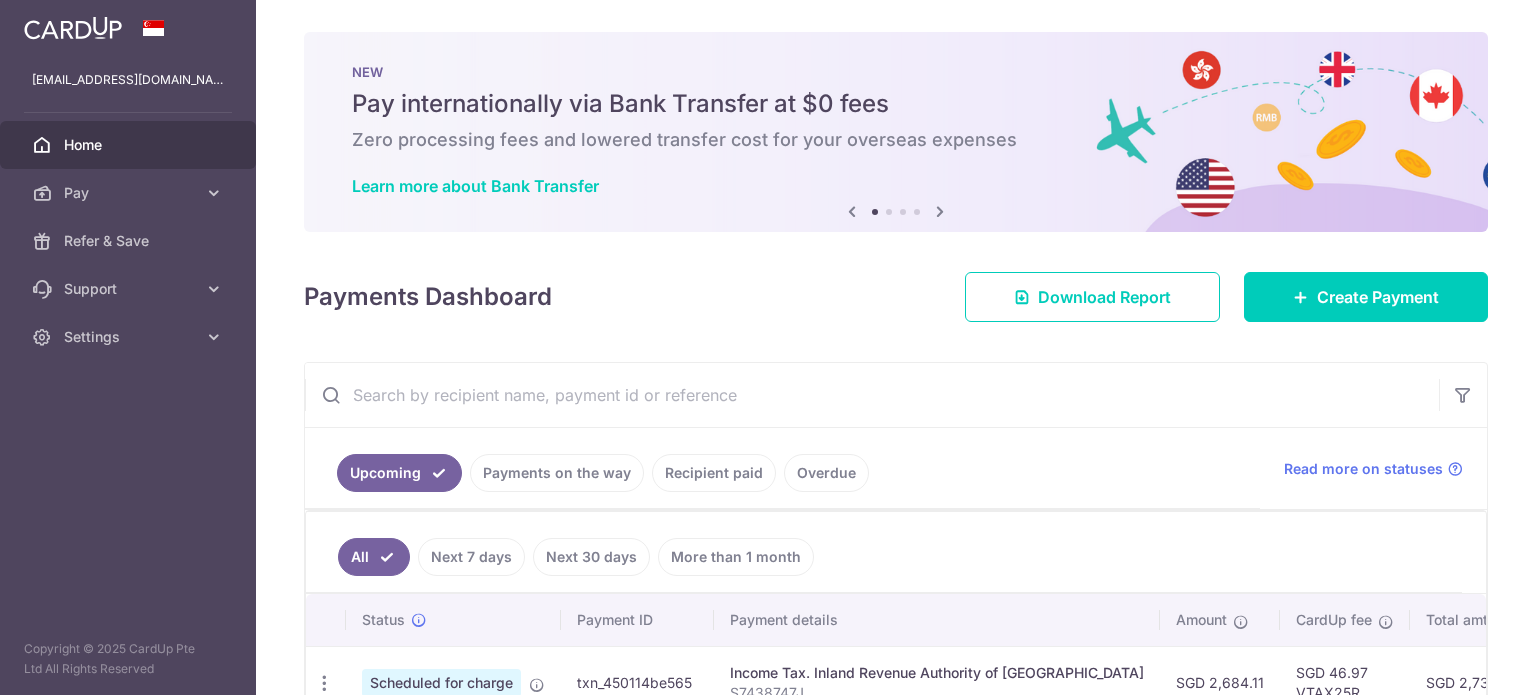 scroll, scrollTop: 0, scrollLeft: 0, axis: both 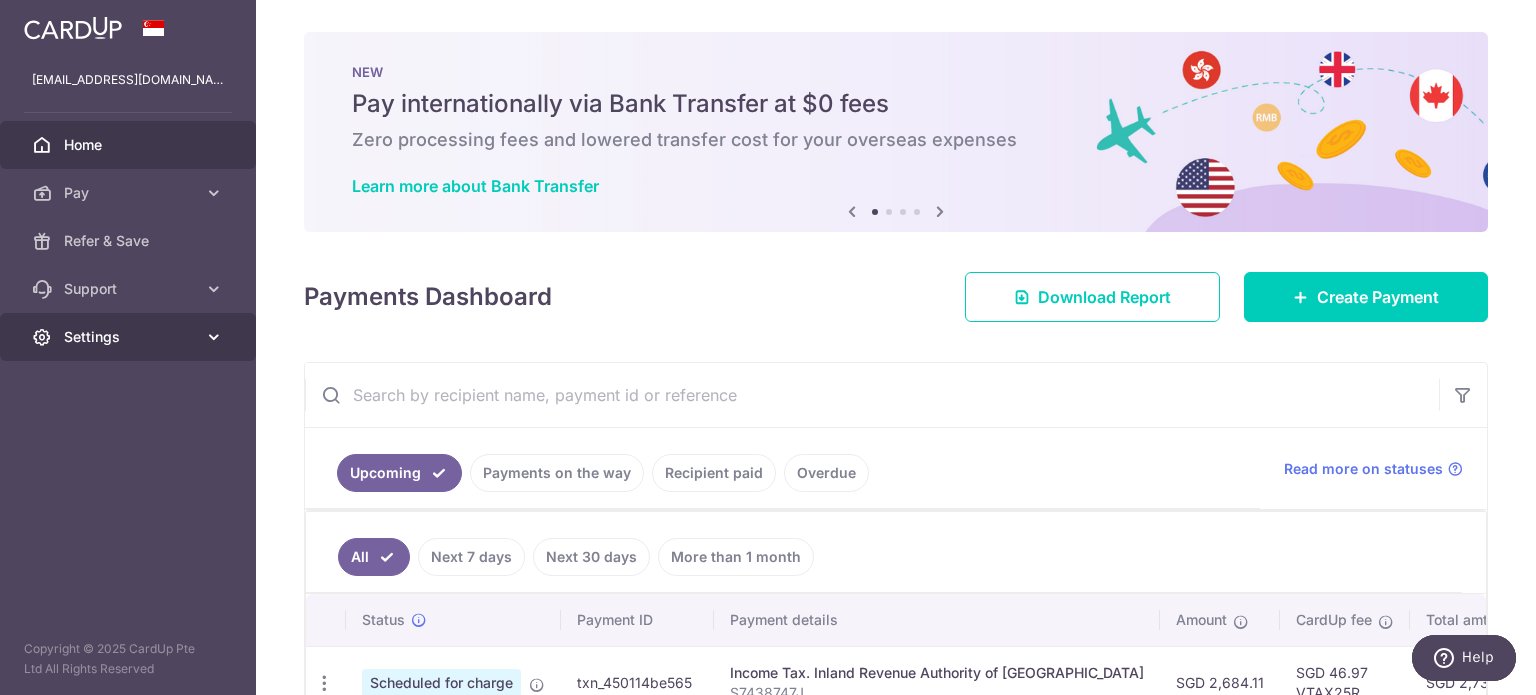 click on "Settings" at bounding box center [130, 337] 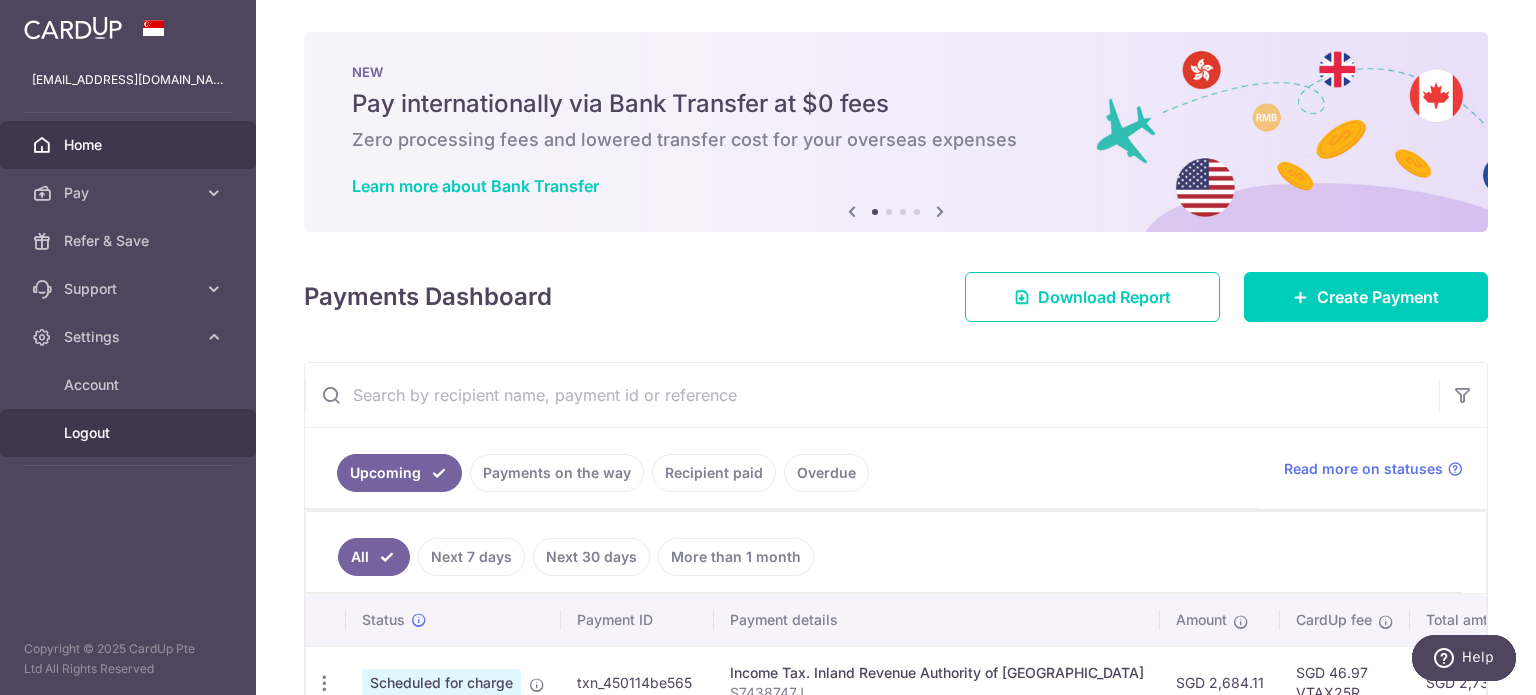 click on "Logout" at bounding box center [130, 433] 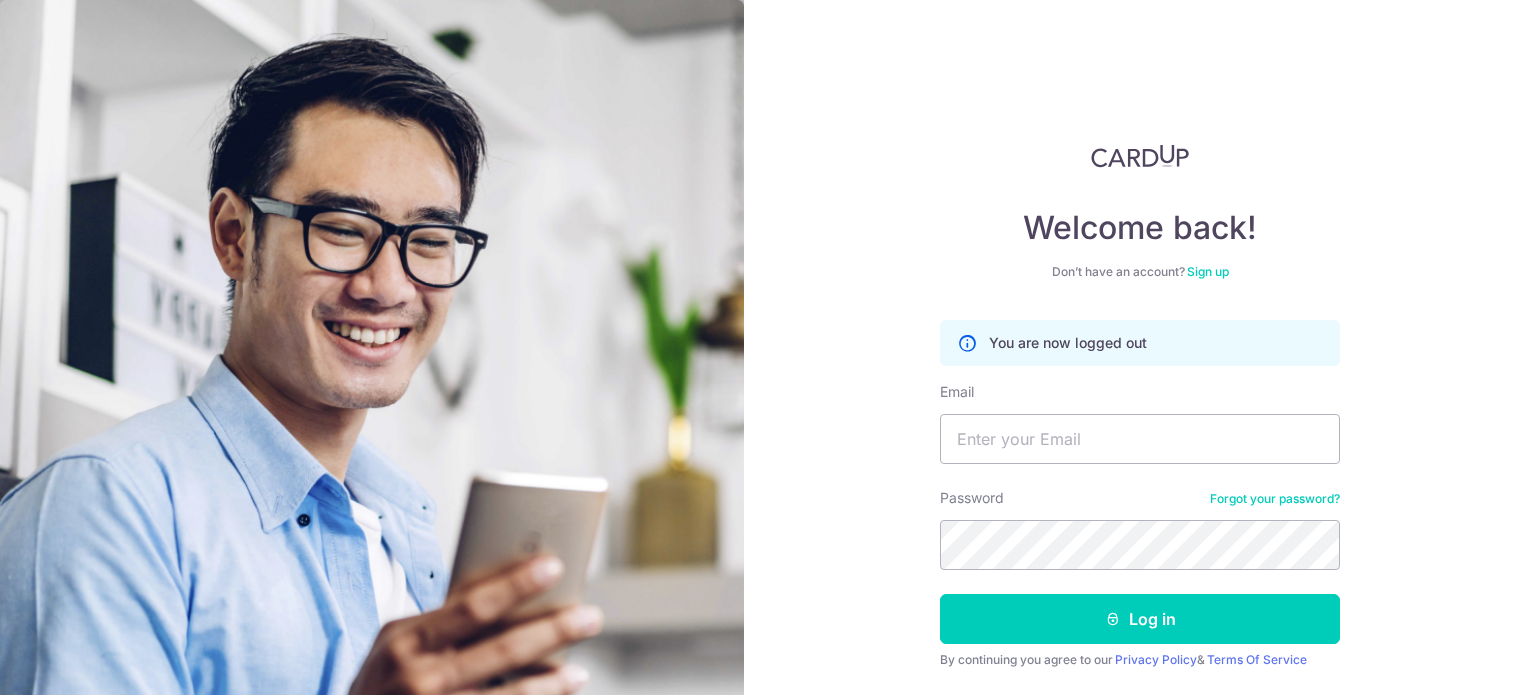 scroll, scrollTop: 0, scrollLeft: 0, axis: both 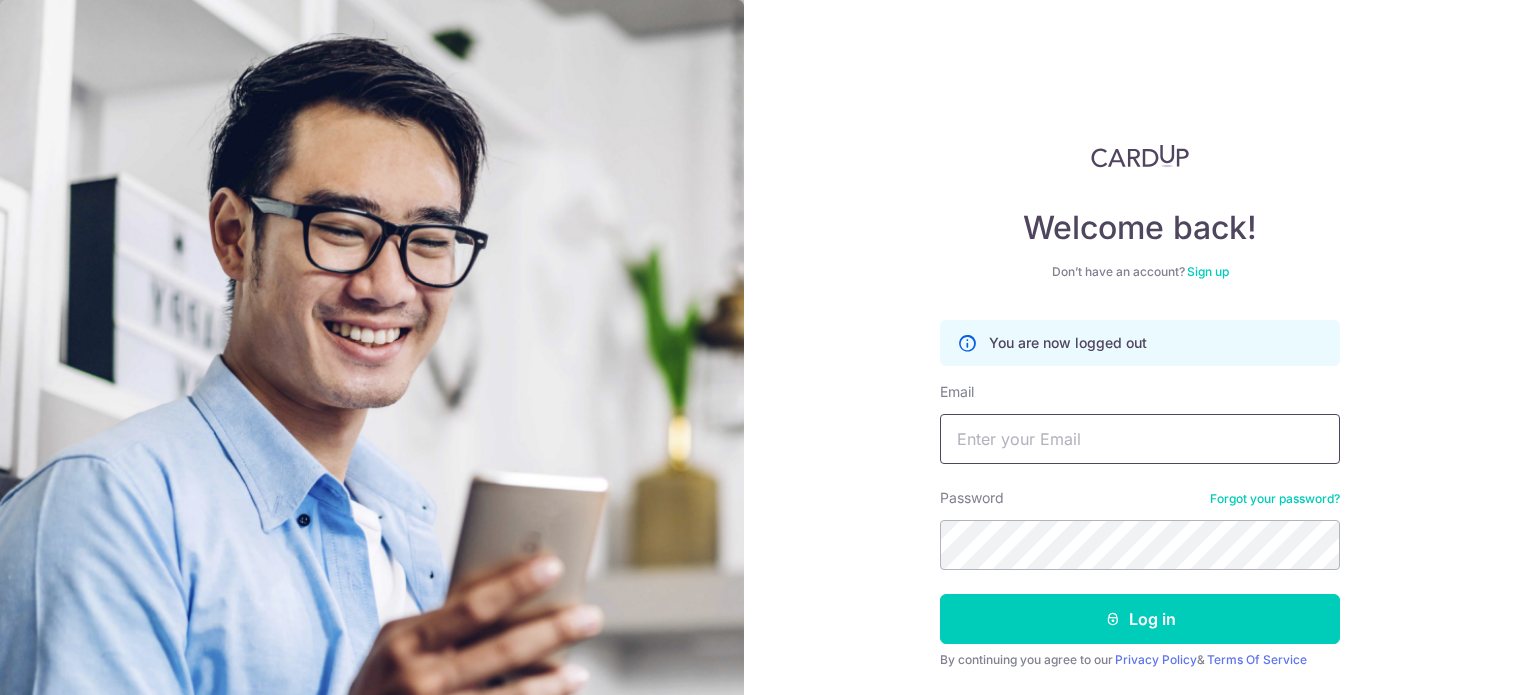 click on "Email" at bounding box center (1140, 439) 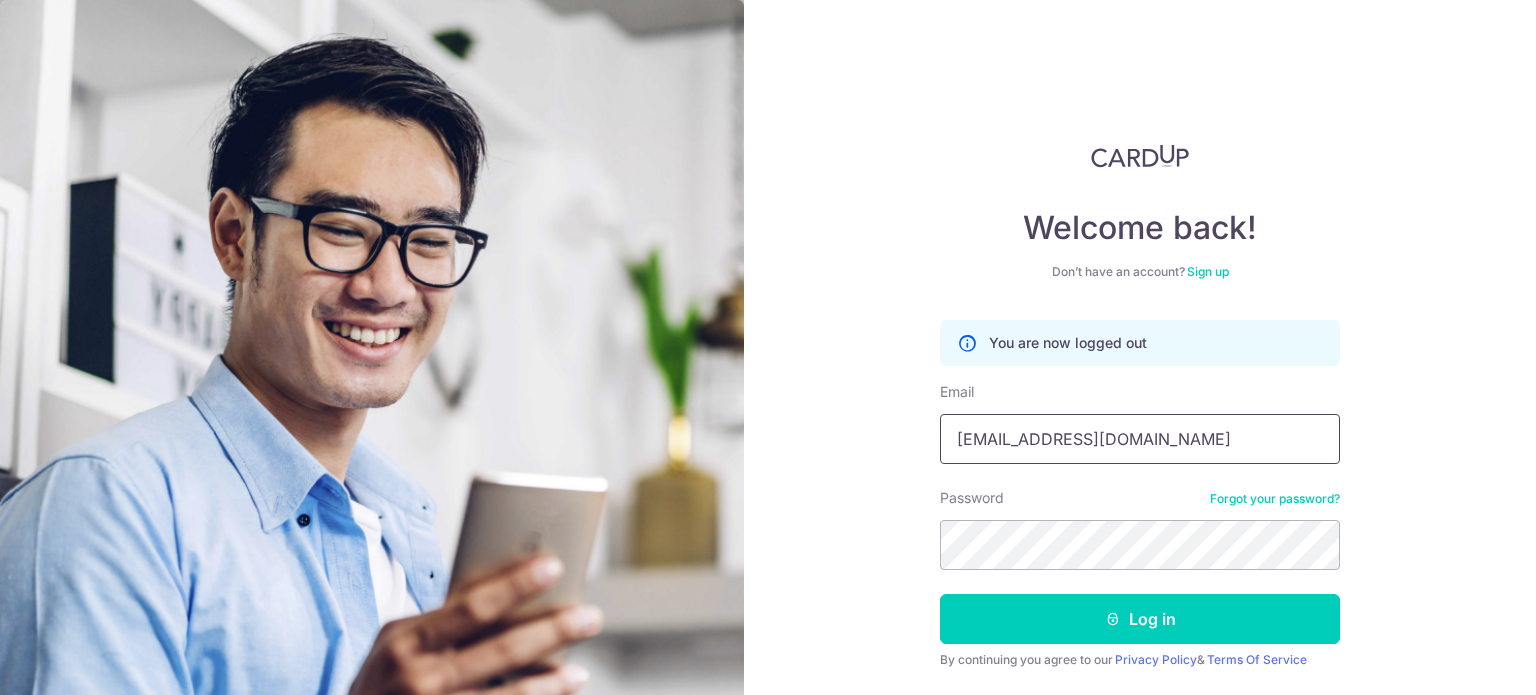 type on "[EMAIL_ADDRESS][DOMAIN_NAME]" 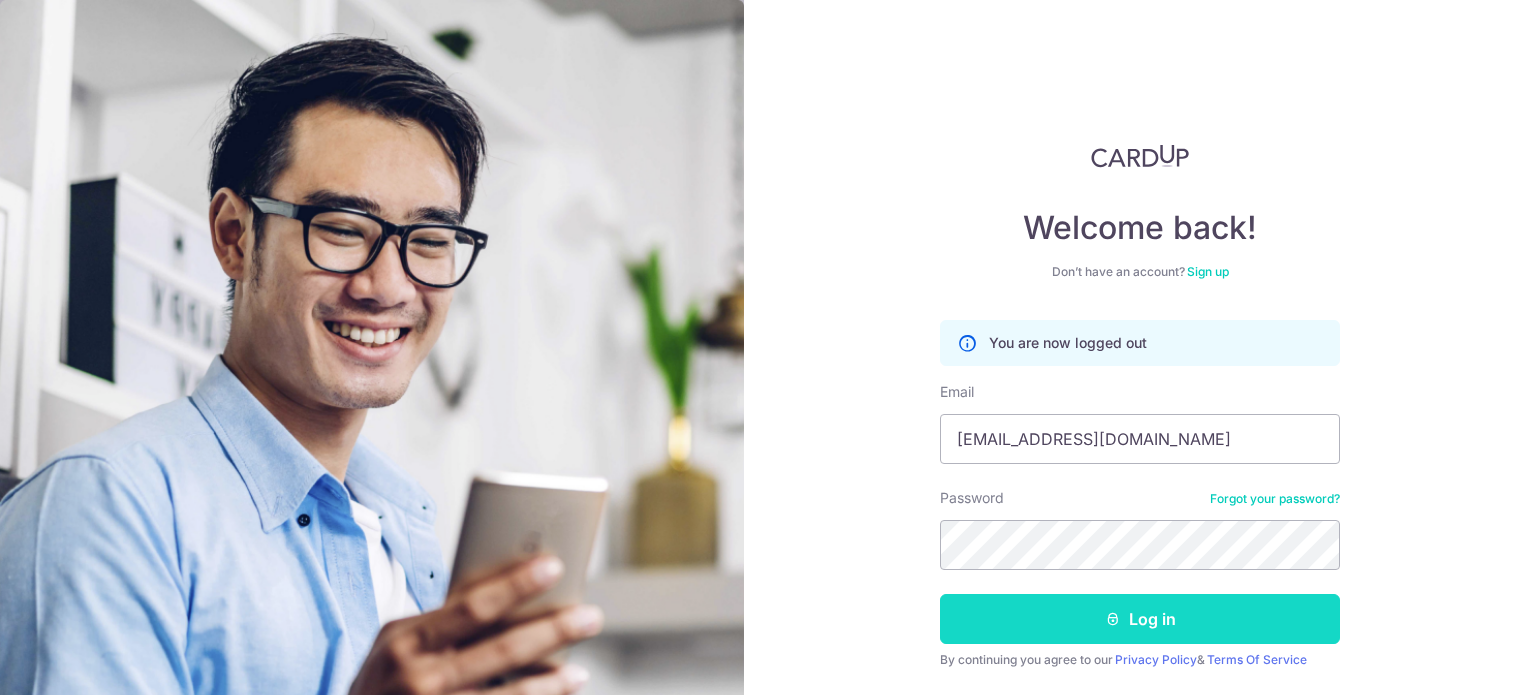 click at bounding box center [1113, 619] 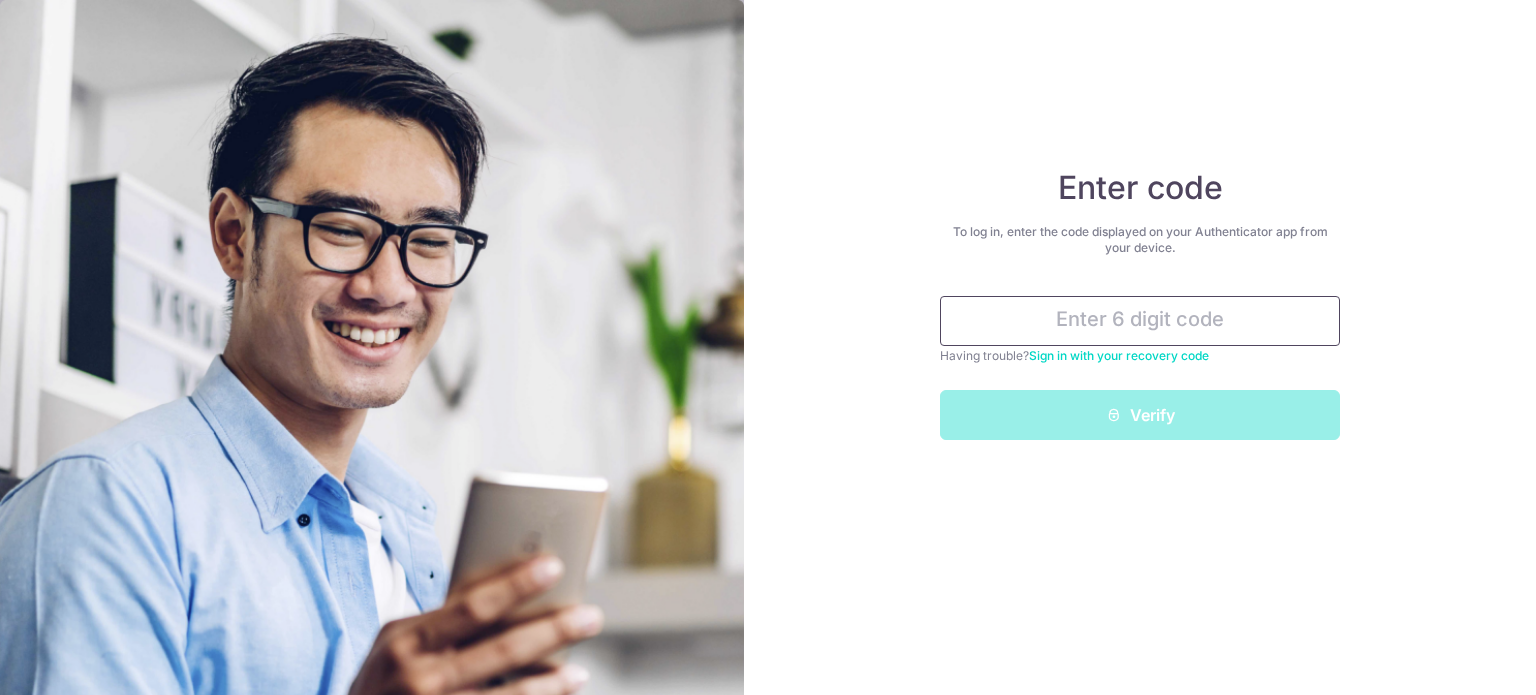 scroll, scrollTop: 0, scrollLeft: 0, axis: both 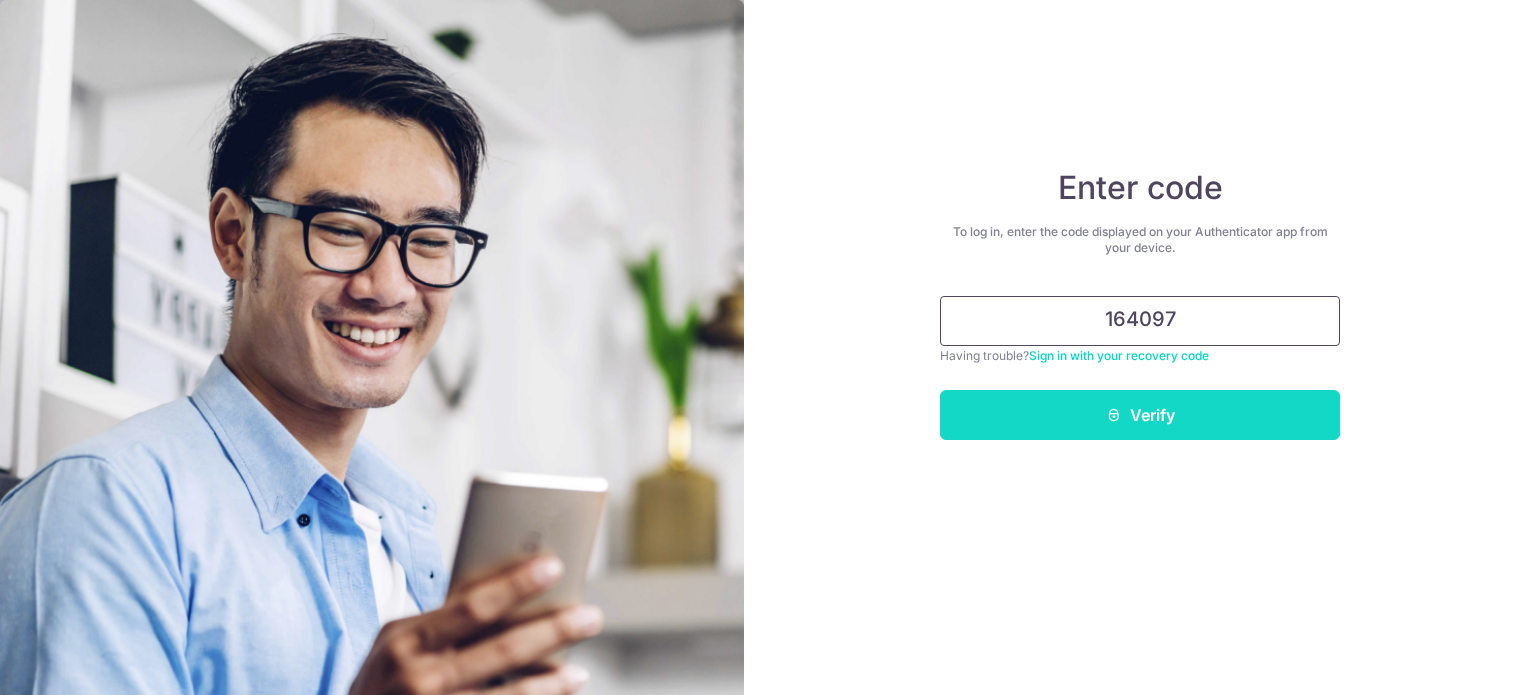 type on "164097" 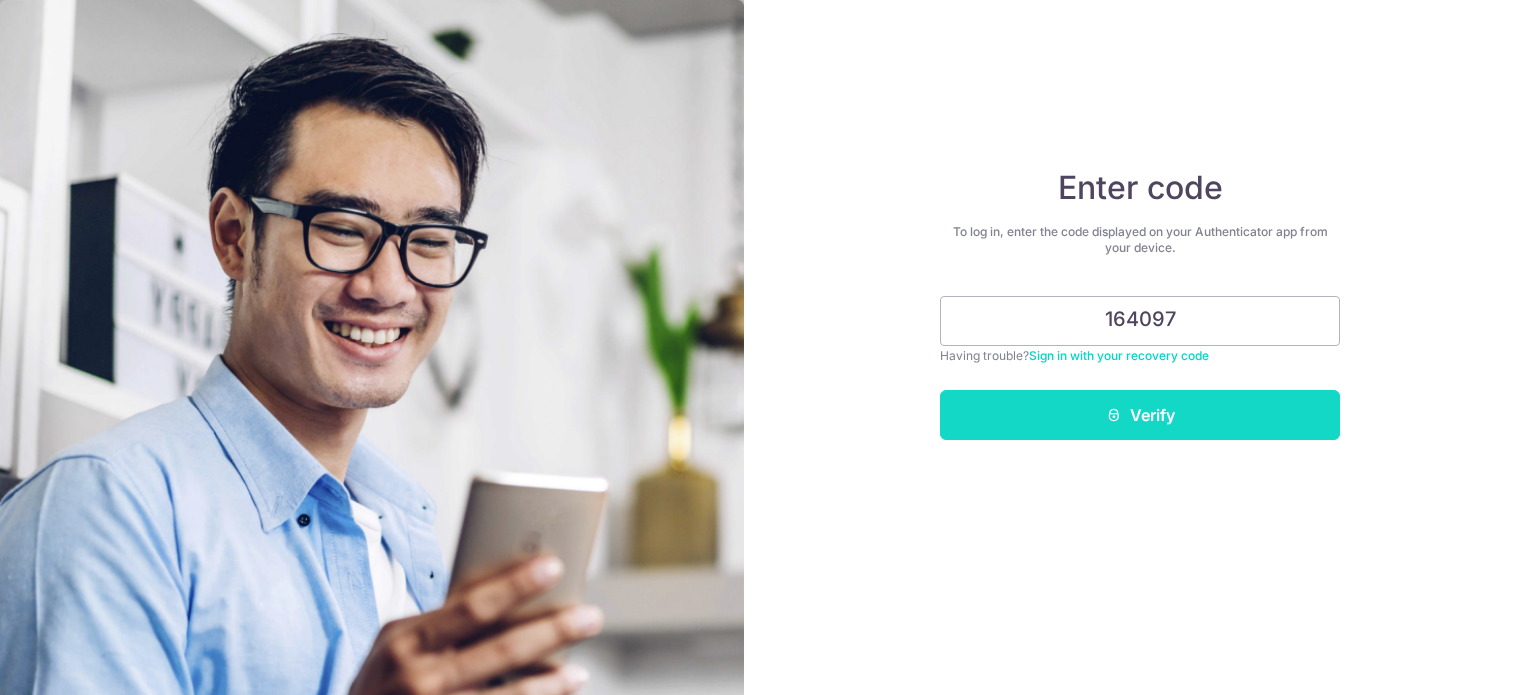 click on "Verify" at bounding box center [1140, 415] 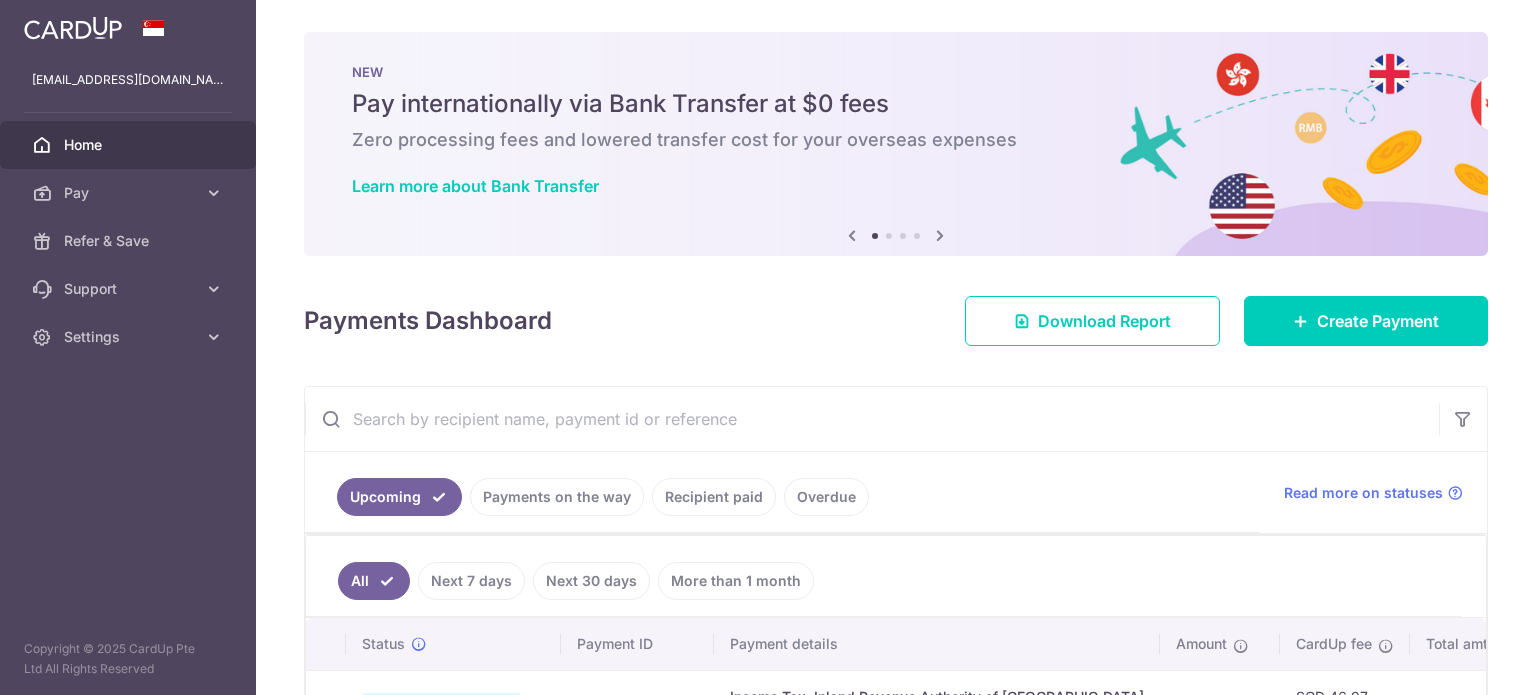 scroll, scrollTop: 0, scrollLeft: 0, axis: both 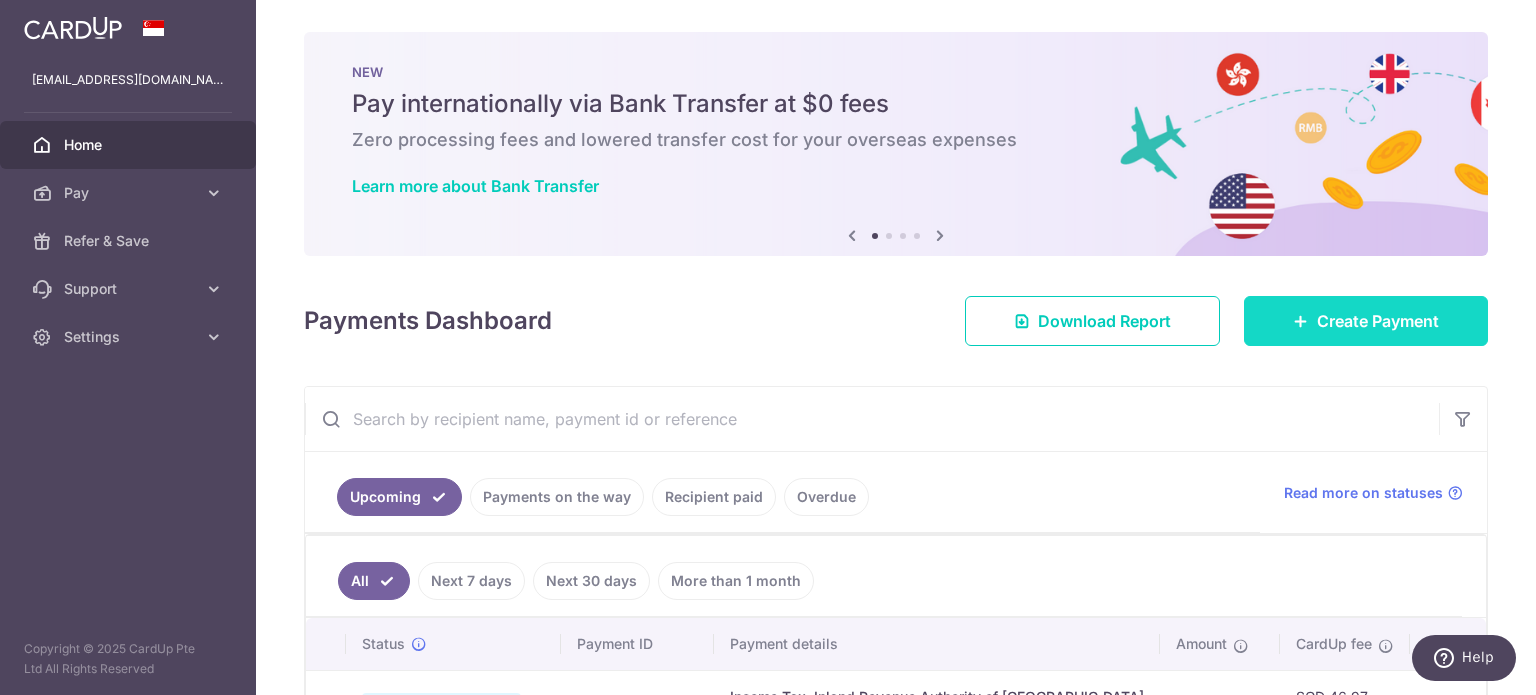 click at bounding box center (1301, 321) 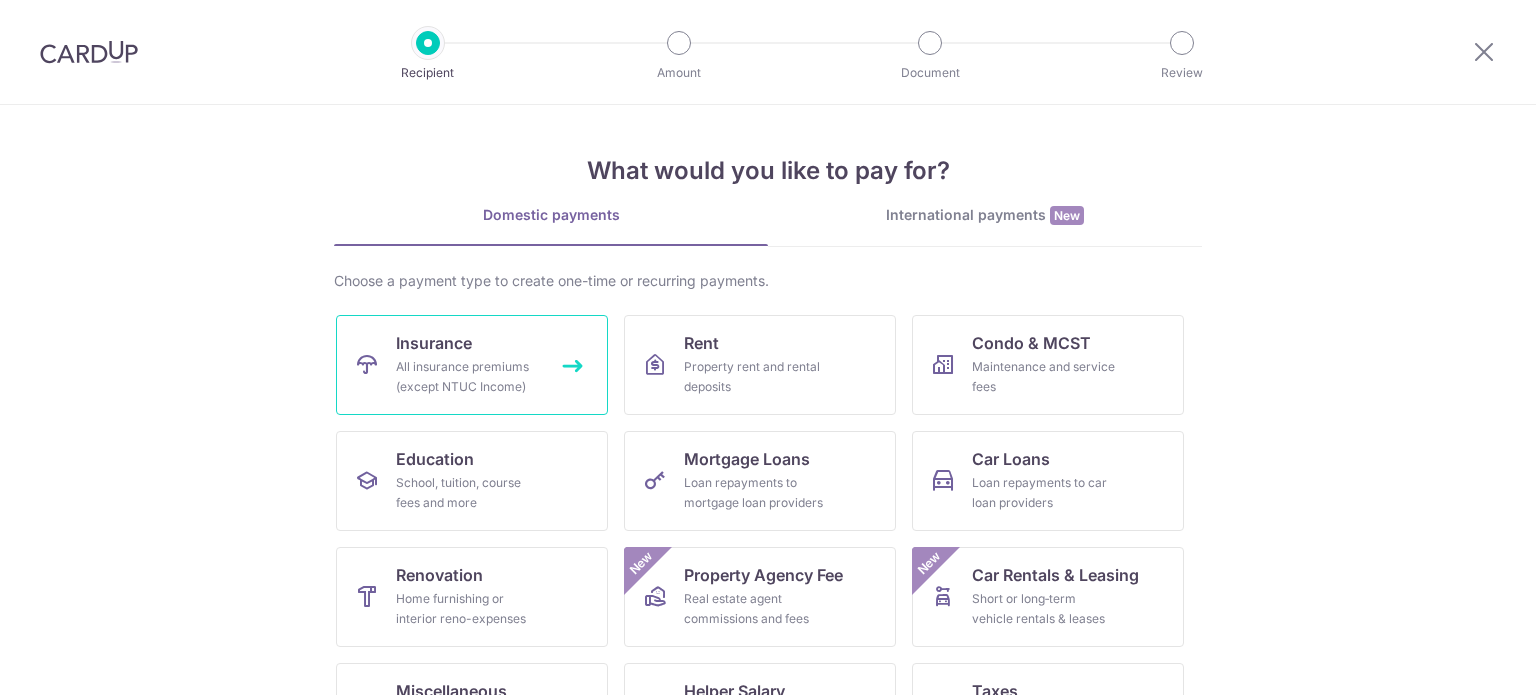scroll, scrollTop: 0, scrollLeft: 0, axis: both 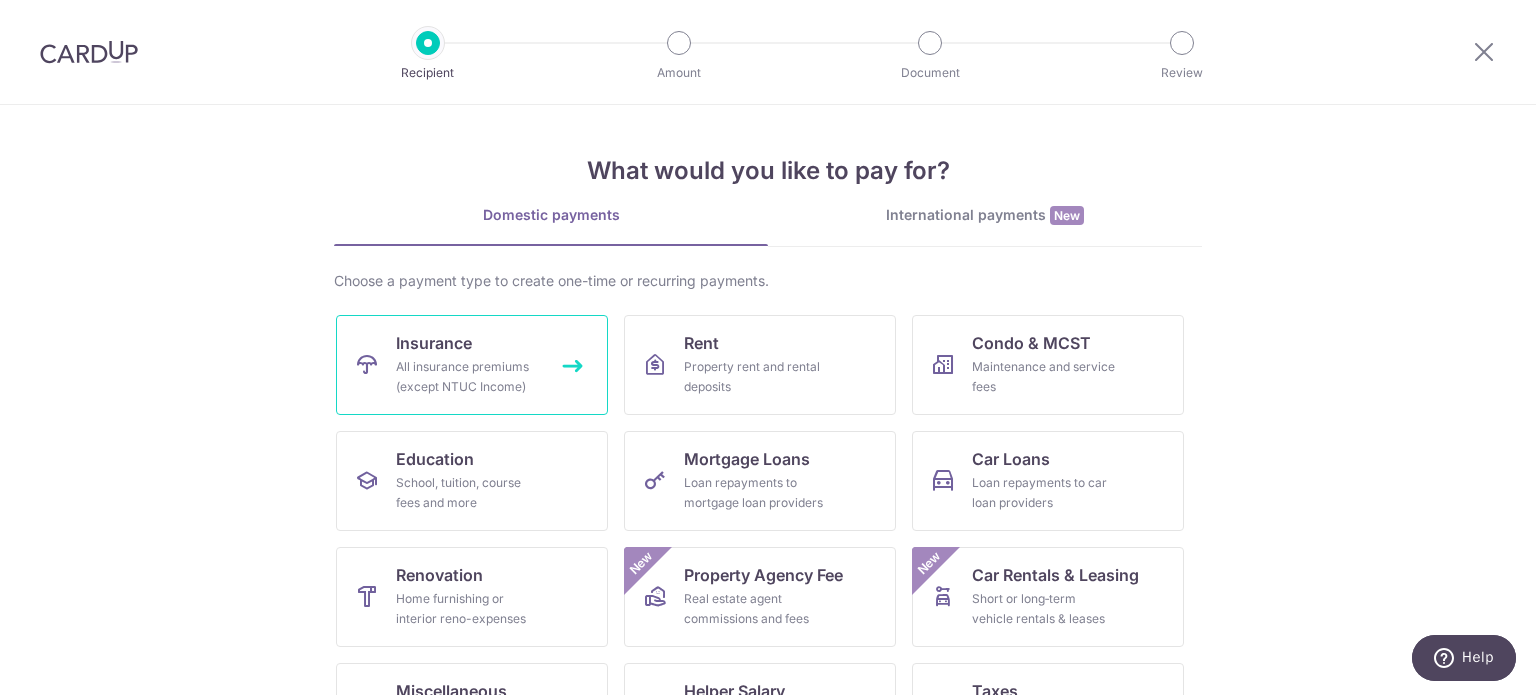 click on "Insurance All insurance premiums (except NTUC Income)" at bounding box center (472, 365) 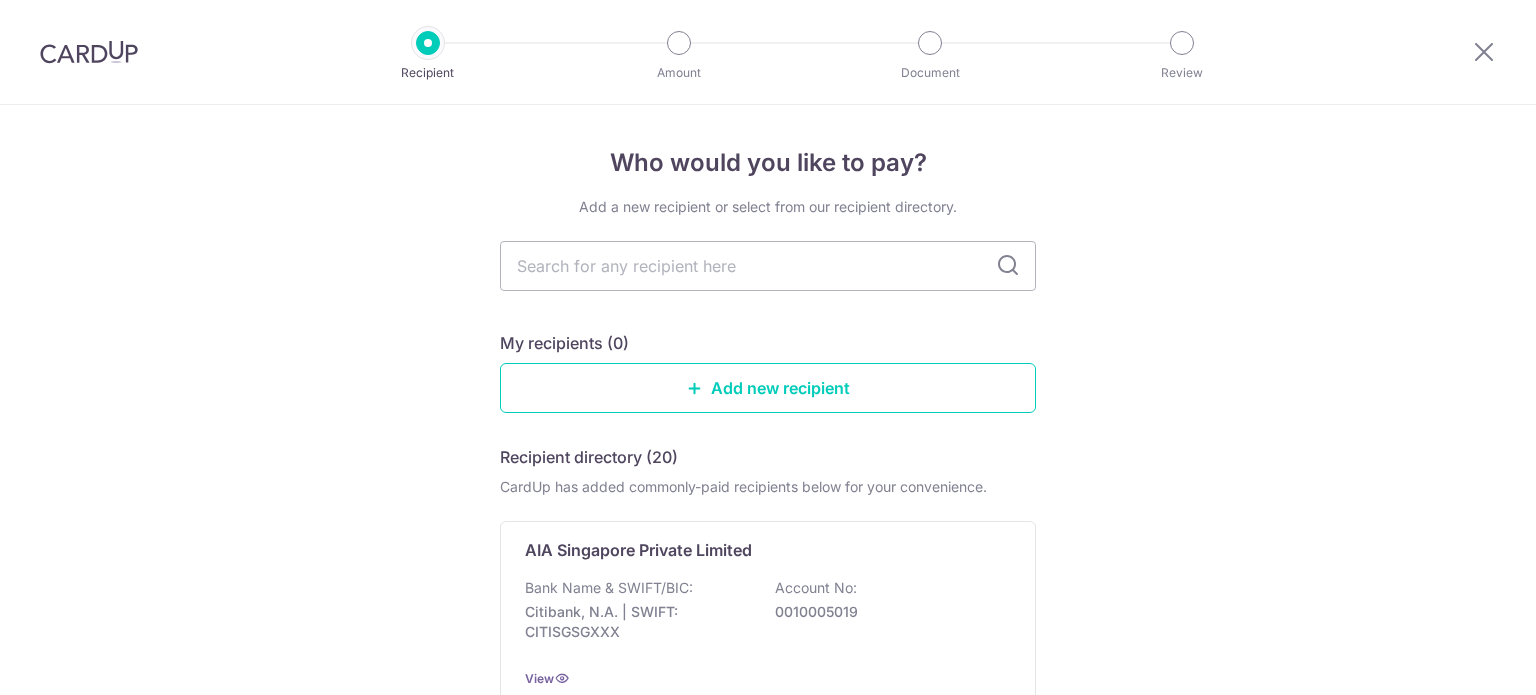 scroll, scrollTop: 0, scrollLeft: 0, axis: both 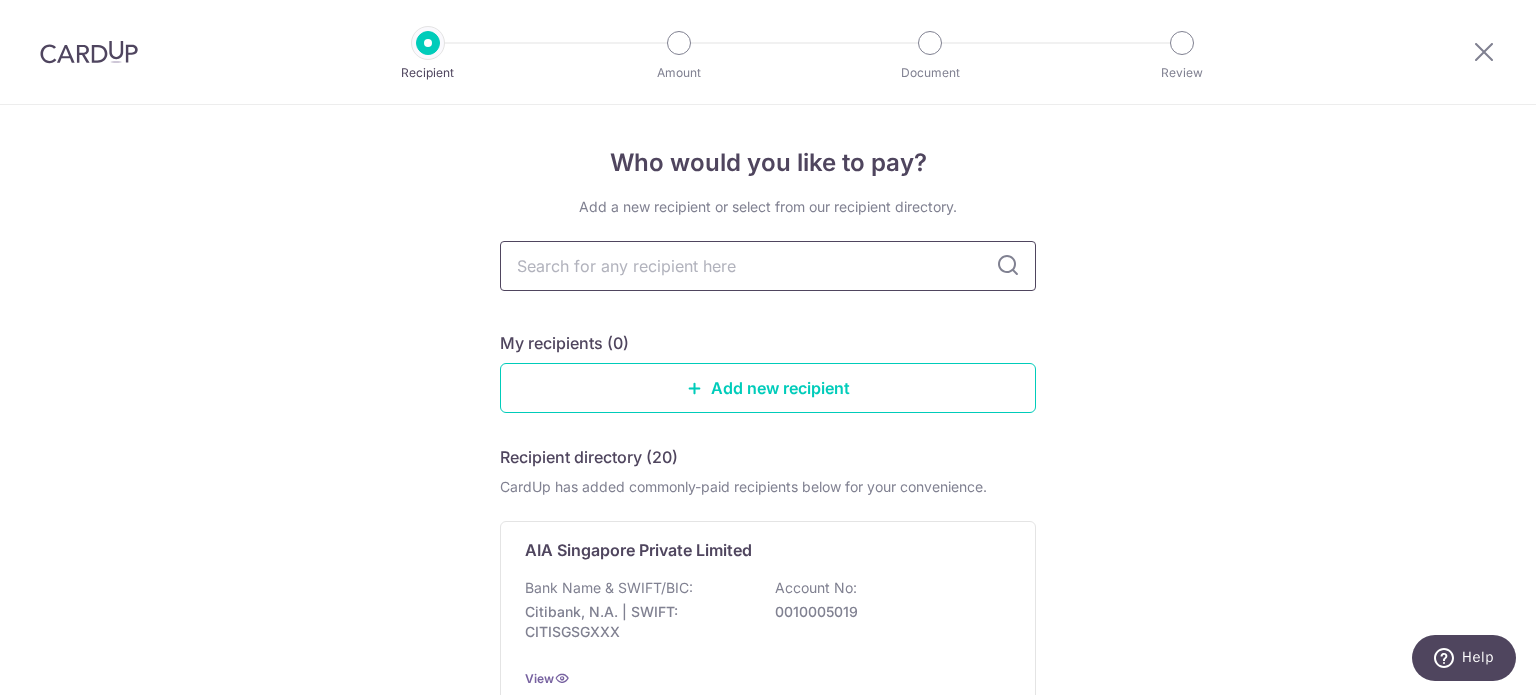 click at bounding box center (768, 266) 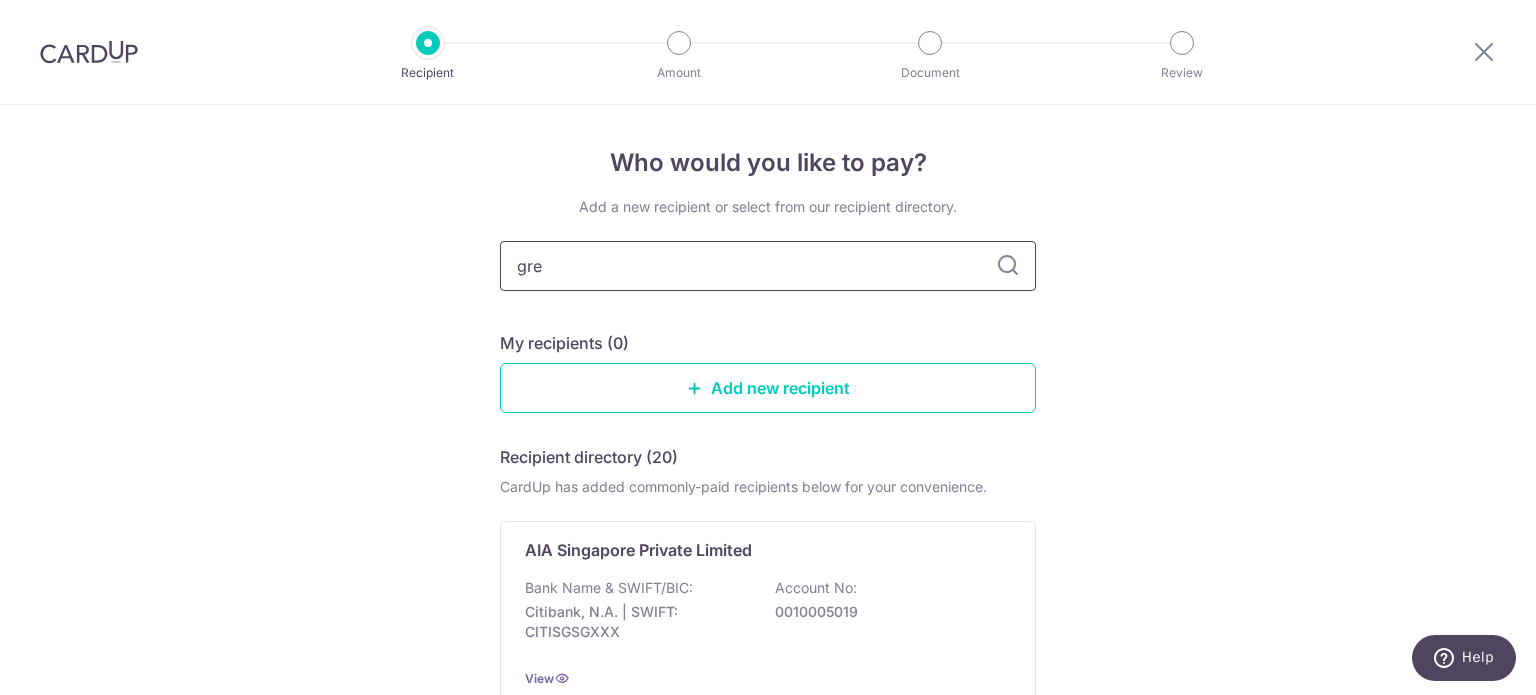 type on "grea" 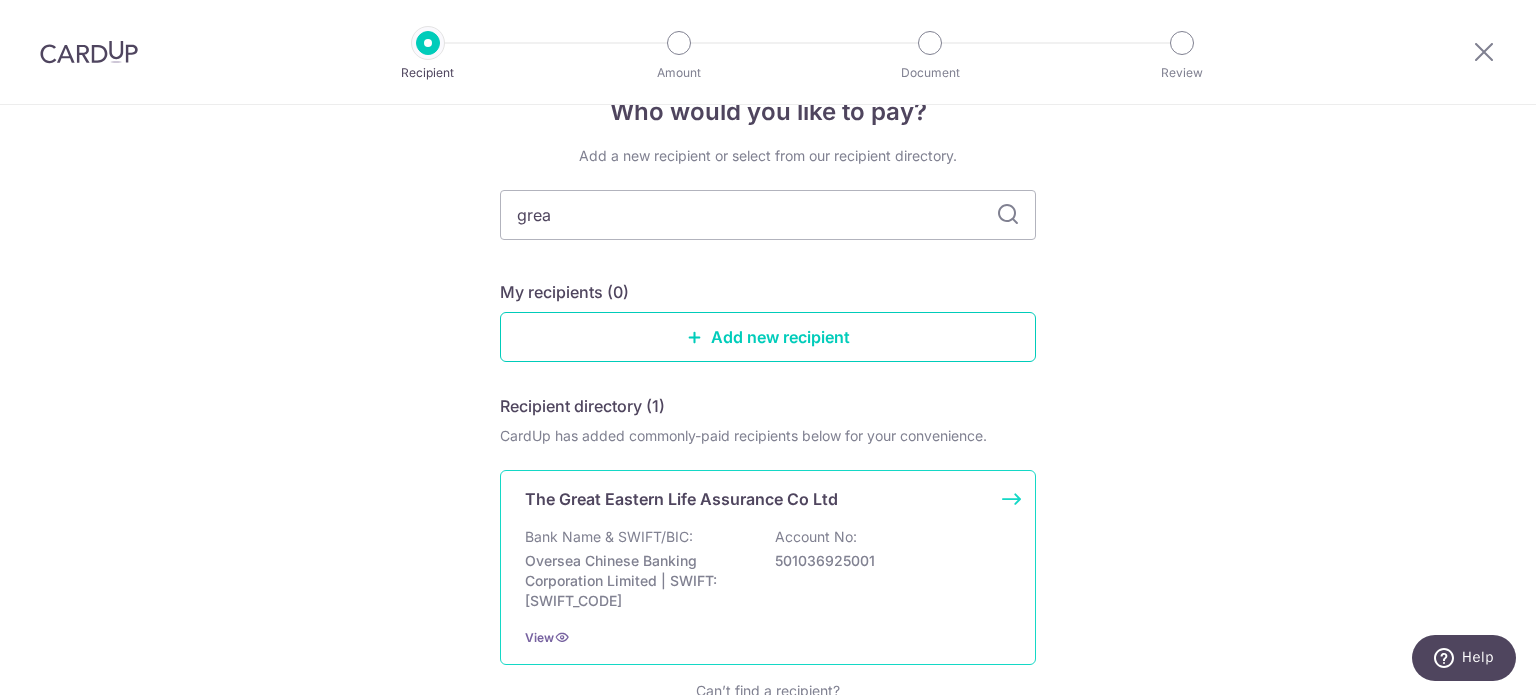 scroll, scrollTop: 100, scrollLeft: 0, axis: vertical 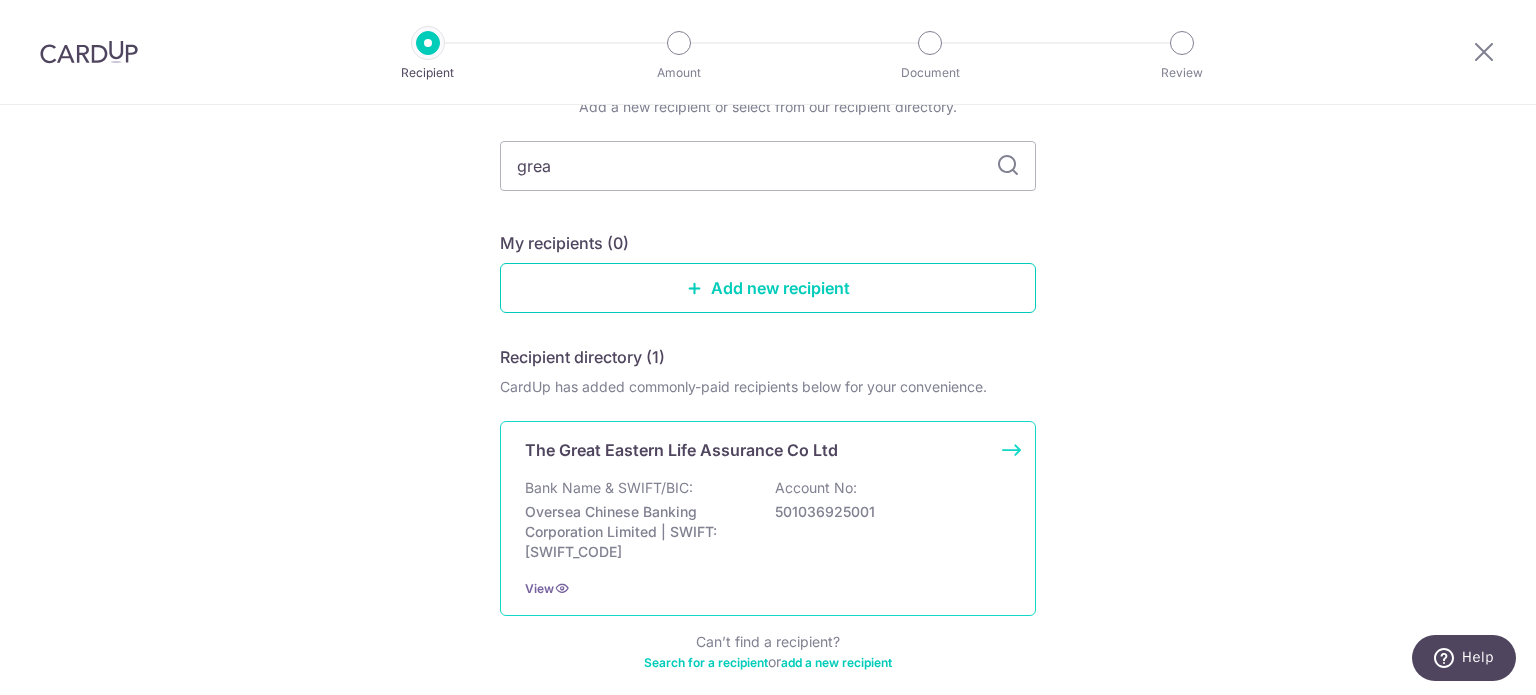 click on "Bank Name & SWIFT/BIC:
Oversea Chinese Banking Corporation Limited | SWIFT: OCBCSGSGXXX
Account No:
501036925001" at bounding box center [768, 520] 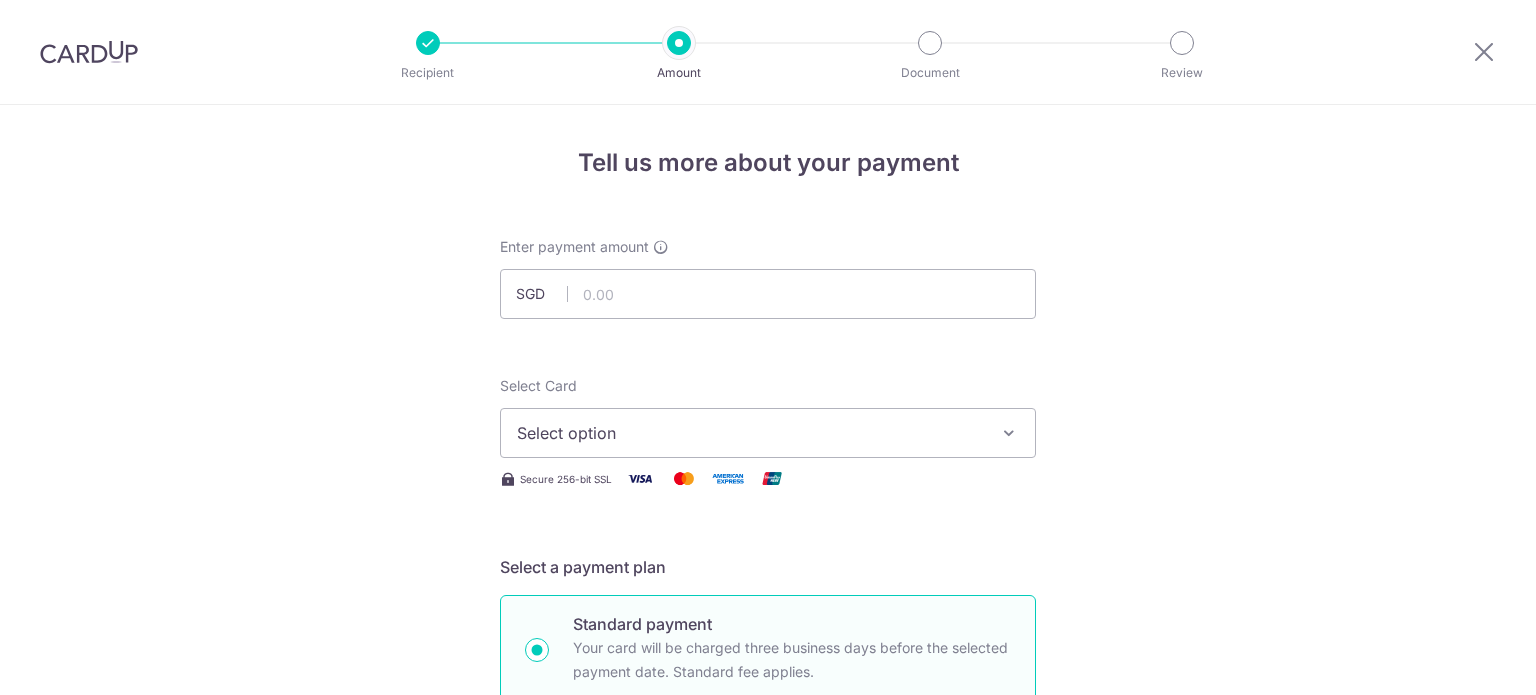 scroll, scrollTop: 0, scrollLeft: 0, axis: both 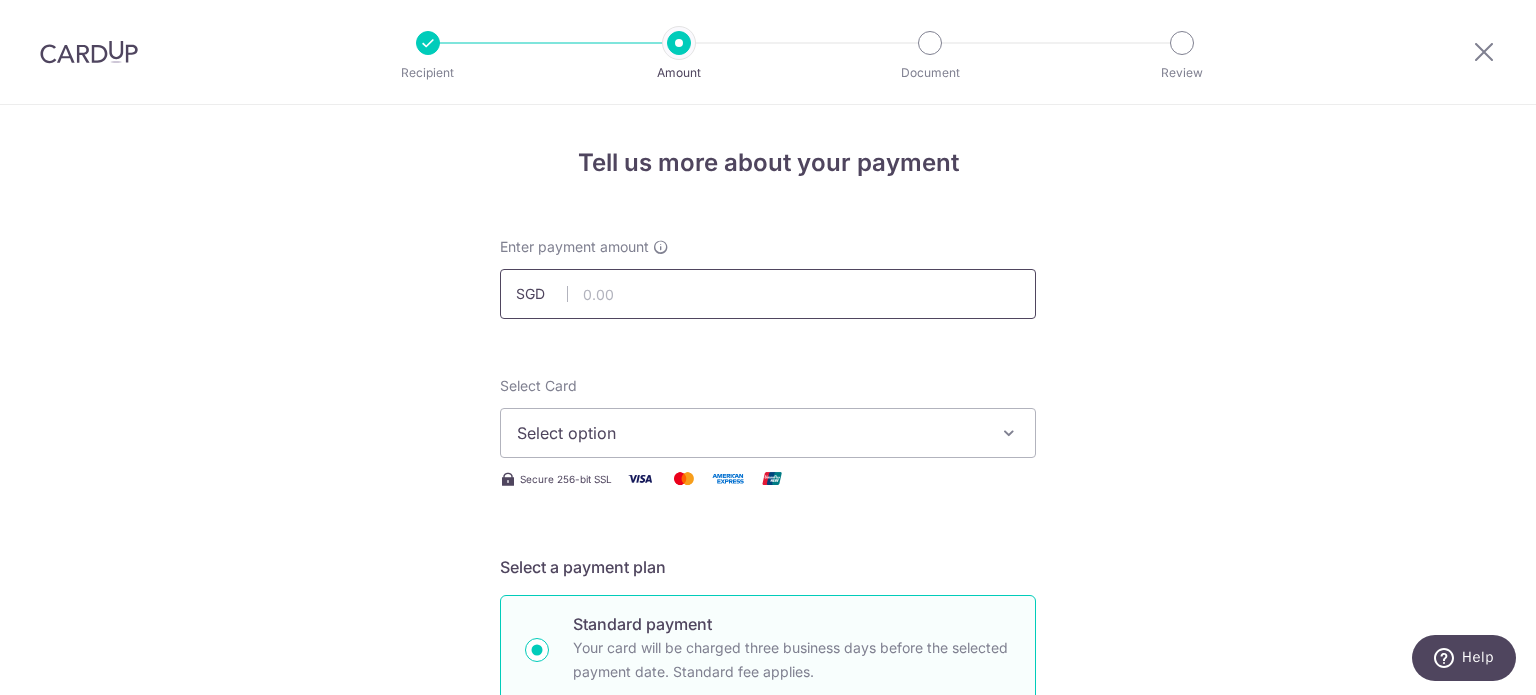 click at bounding box center [768, 294] 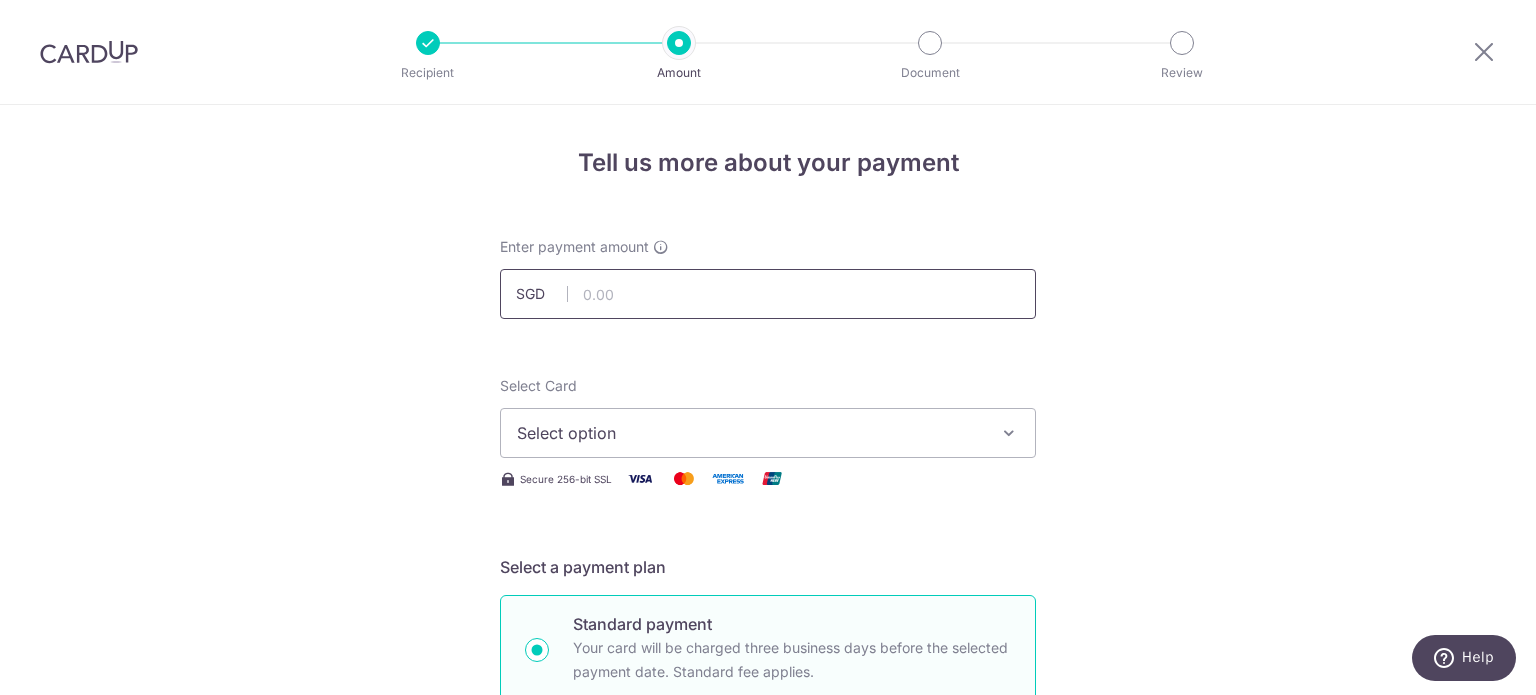 click at bounding box center (768, 294) 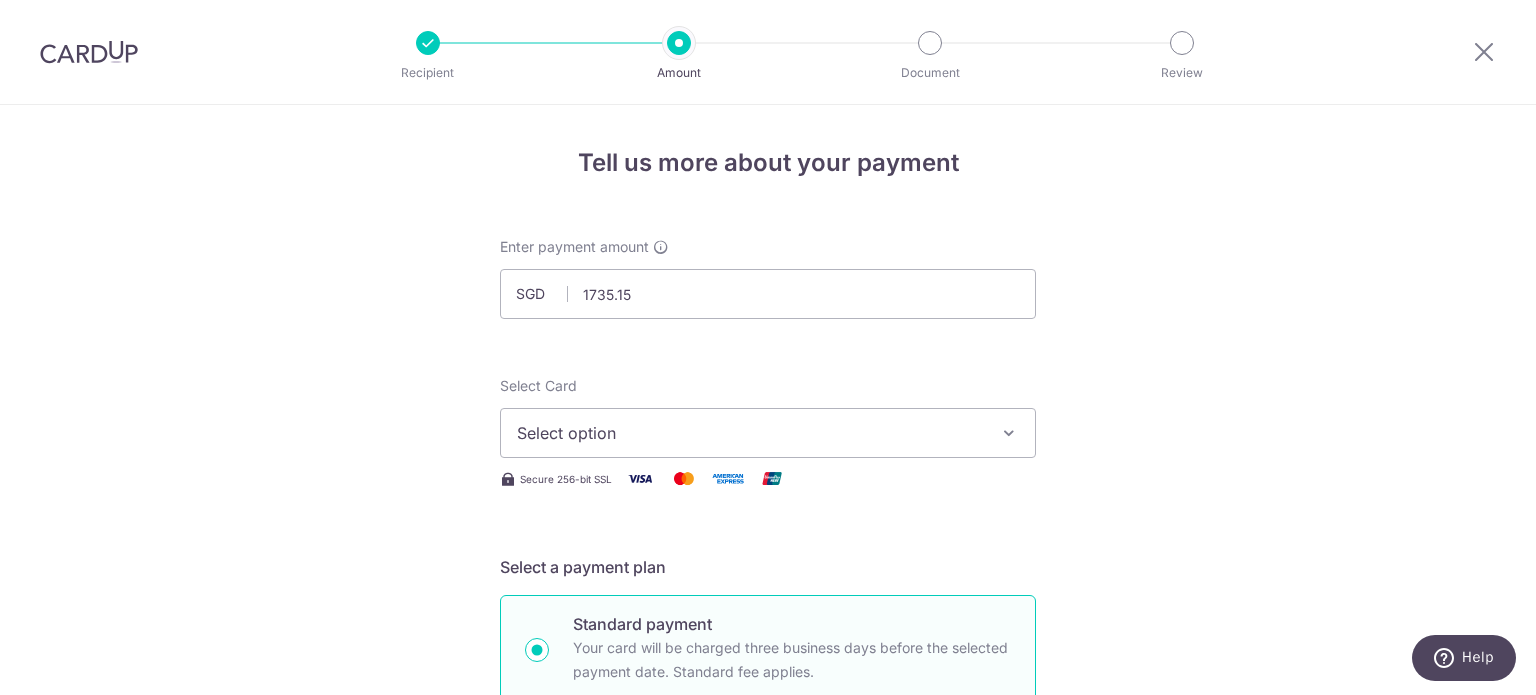 type on "1,735.15" 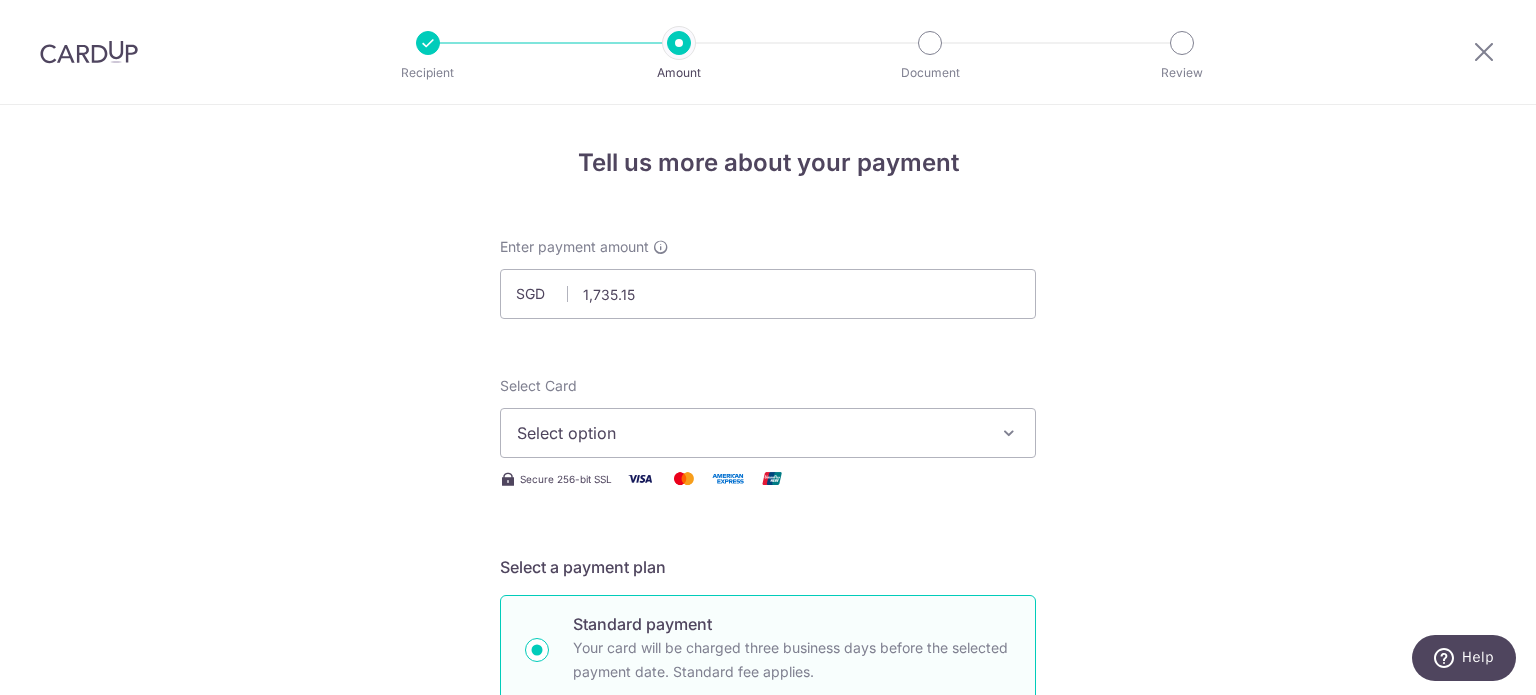 click on "Select option" at bounding box center (750, 433) 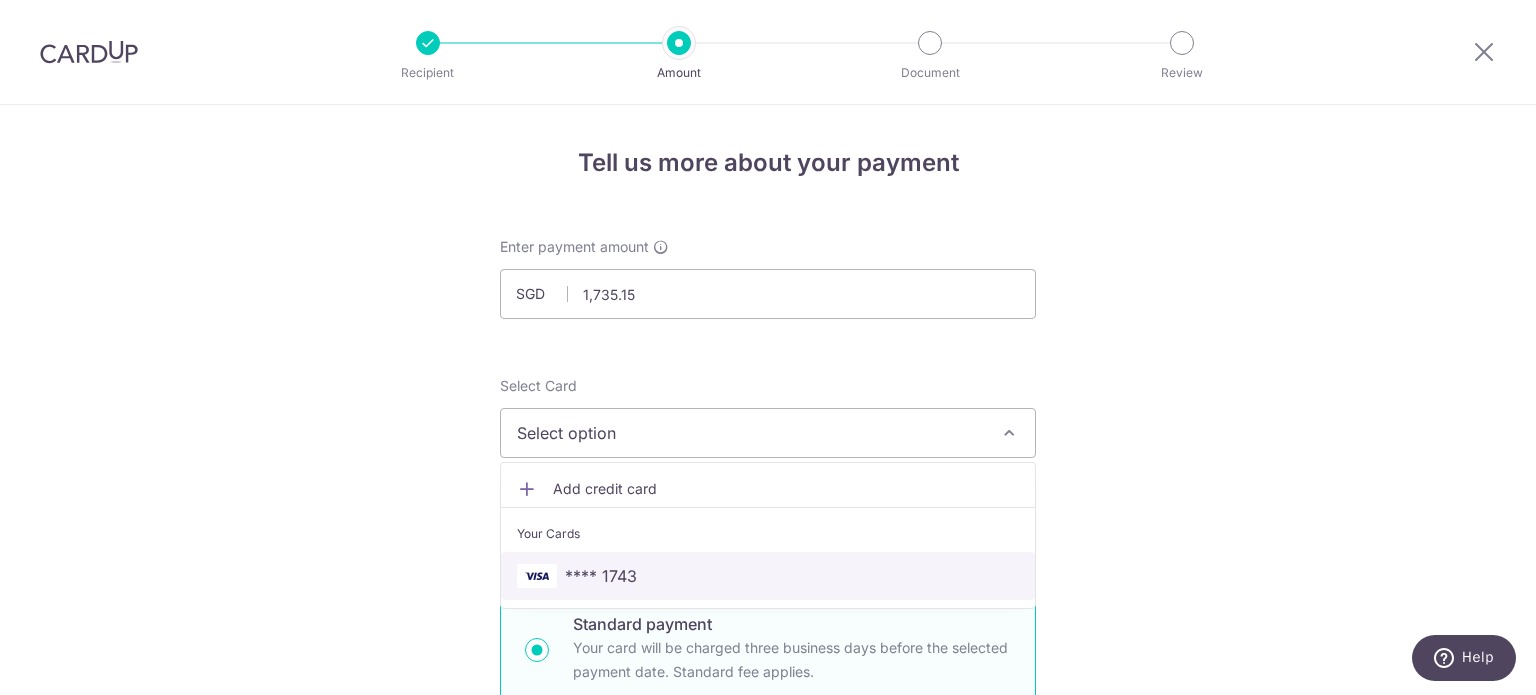 click on "**** 1743" at bounding box center [601, 576] 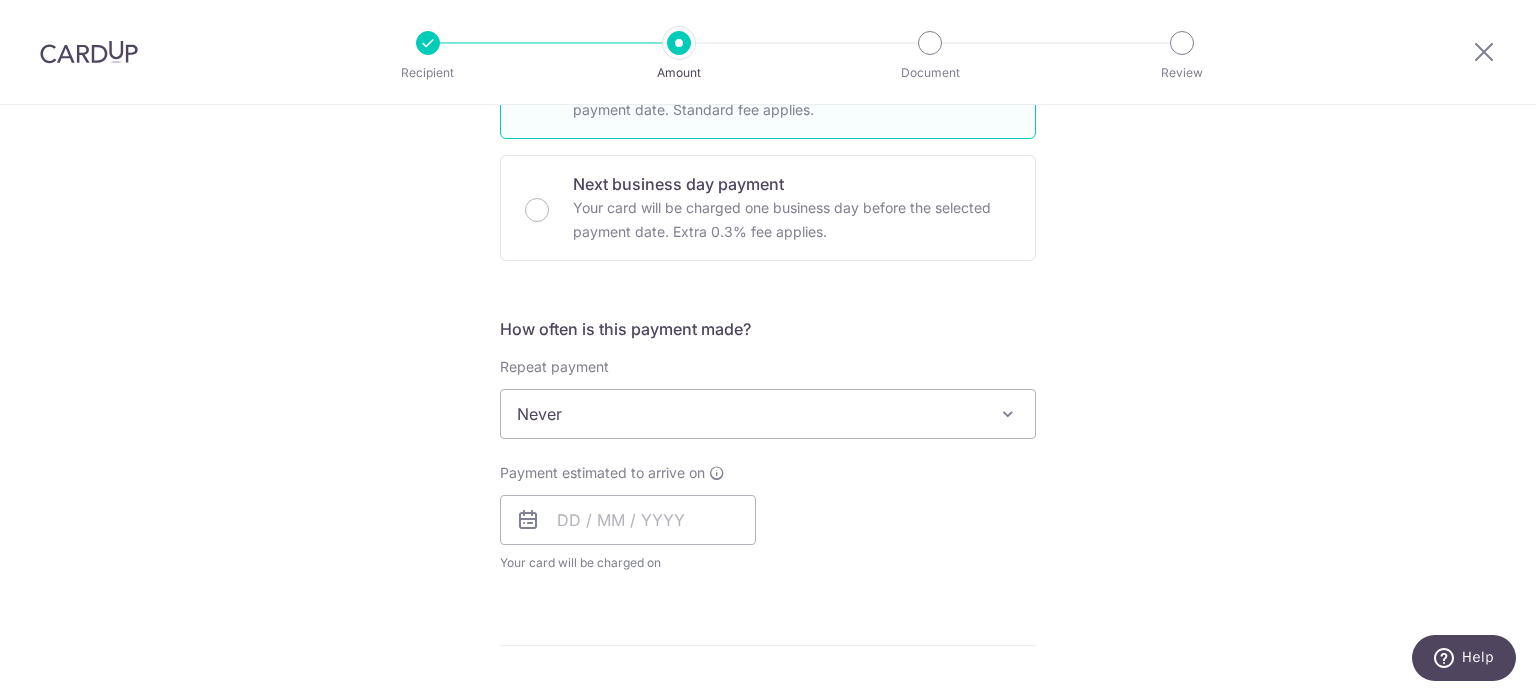 scroll, scrollTop: 600, scrollLeft: 0, axis: vertical 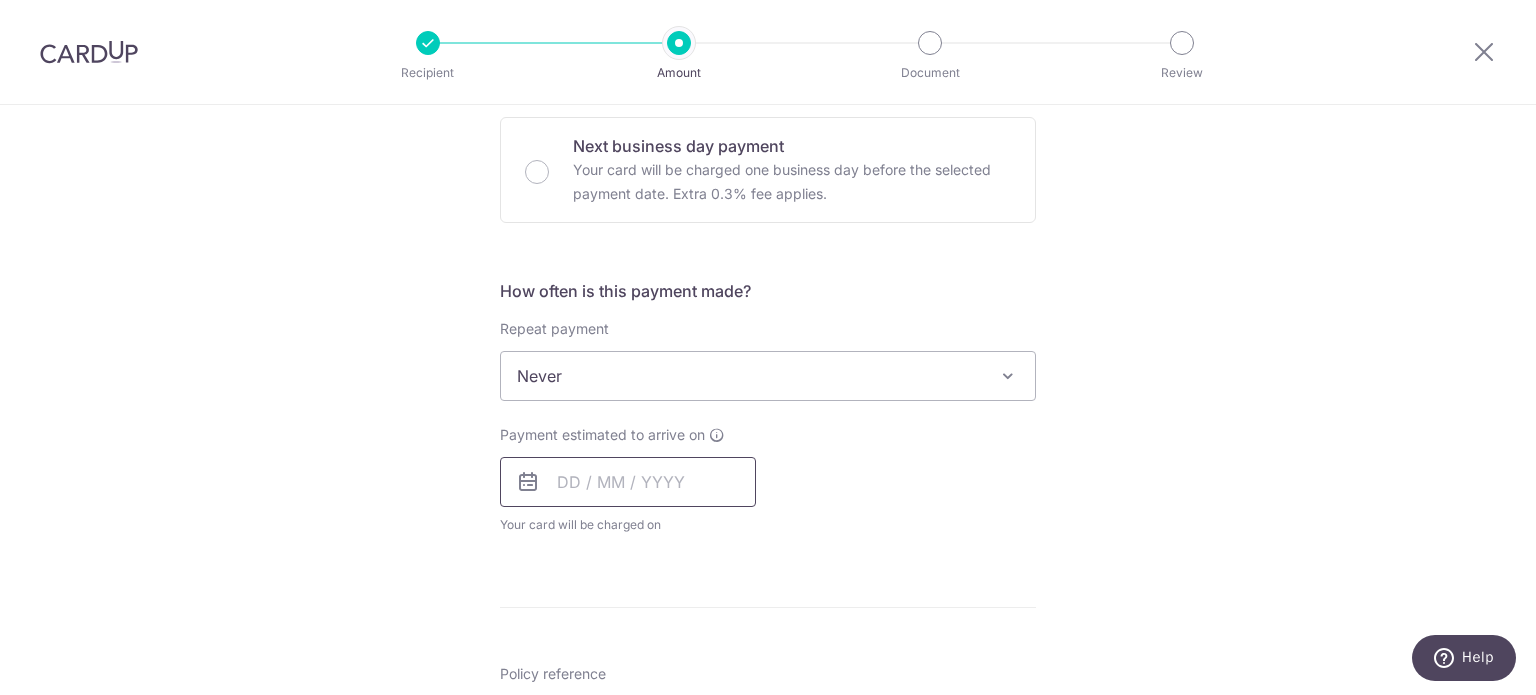 click at bounding box center (628, 482) 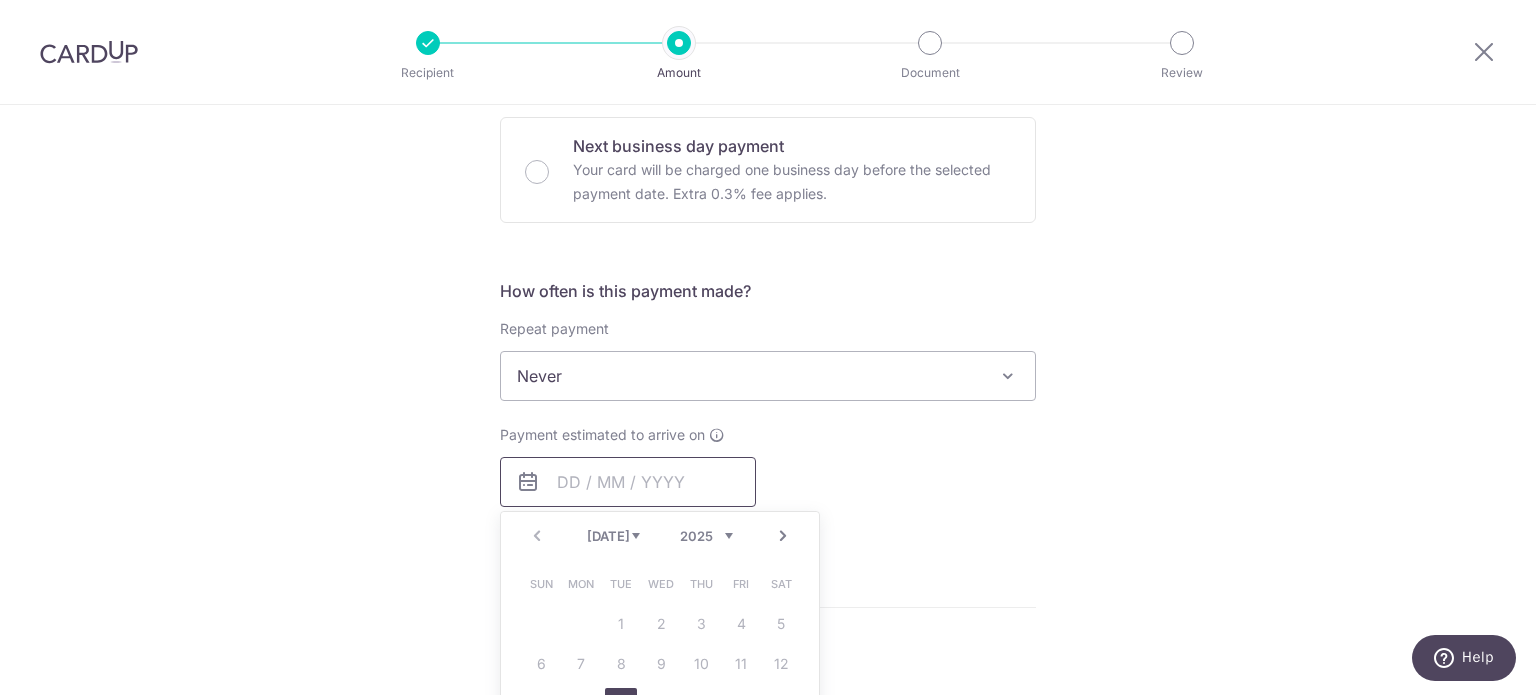 scroll, scrollTop: 701, scrollLeft: 0, axis: vertical 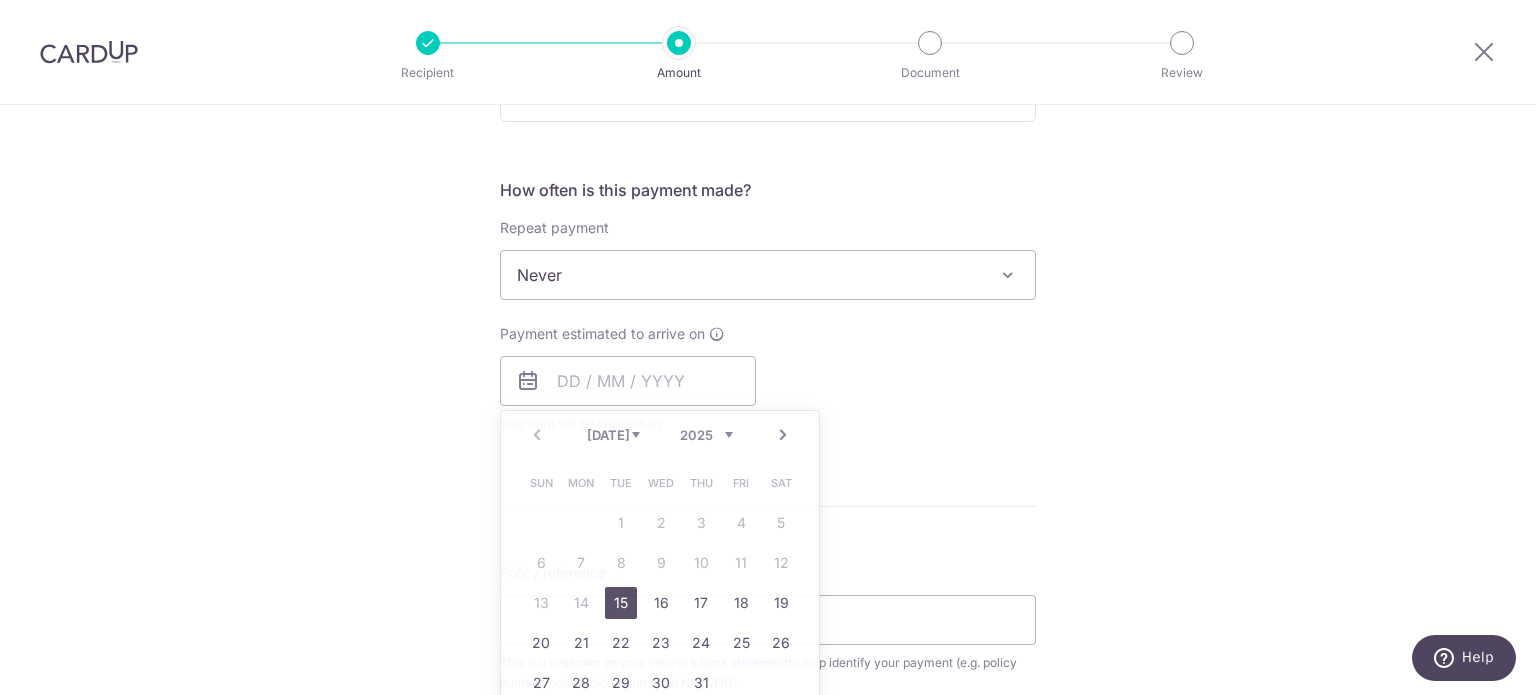 click on "Enter payment amount
SGD
1,735.15
1735.15
Select Card
**** 1743
Add credit card
Your Cards
**** 1743
Secure 256-bit SSL
Text
New card details
Card
Secure 256-bit SSL" at bounding box center [768, 327] 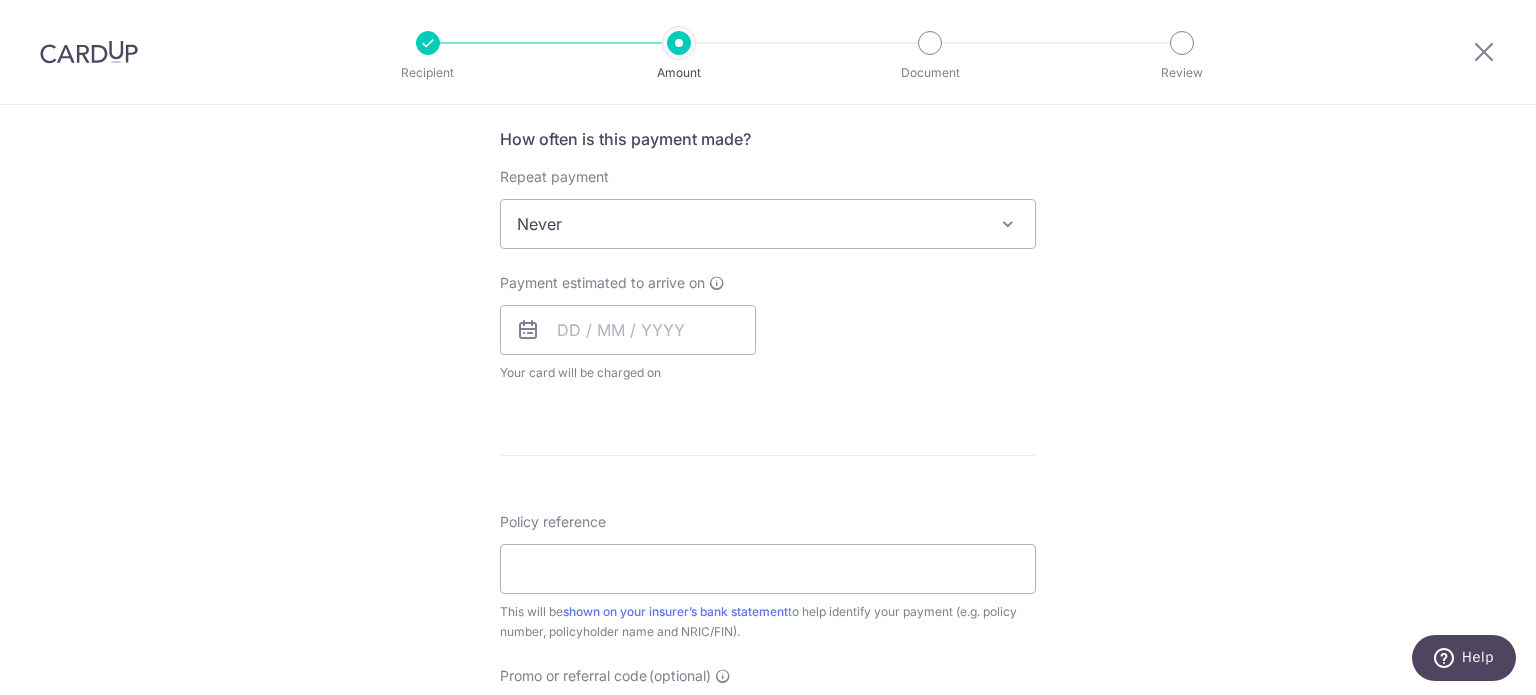 scroll, scrollTop: 801, scrollLeft: 0, axis: vertical 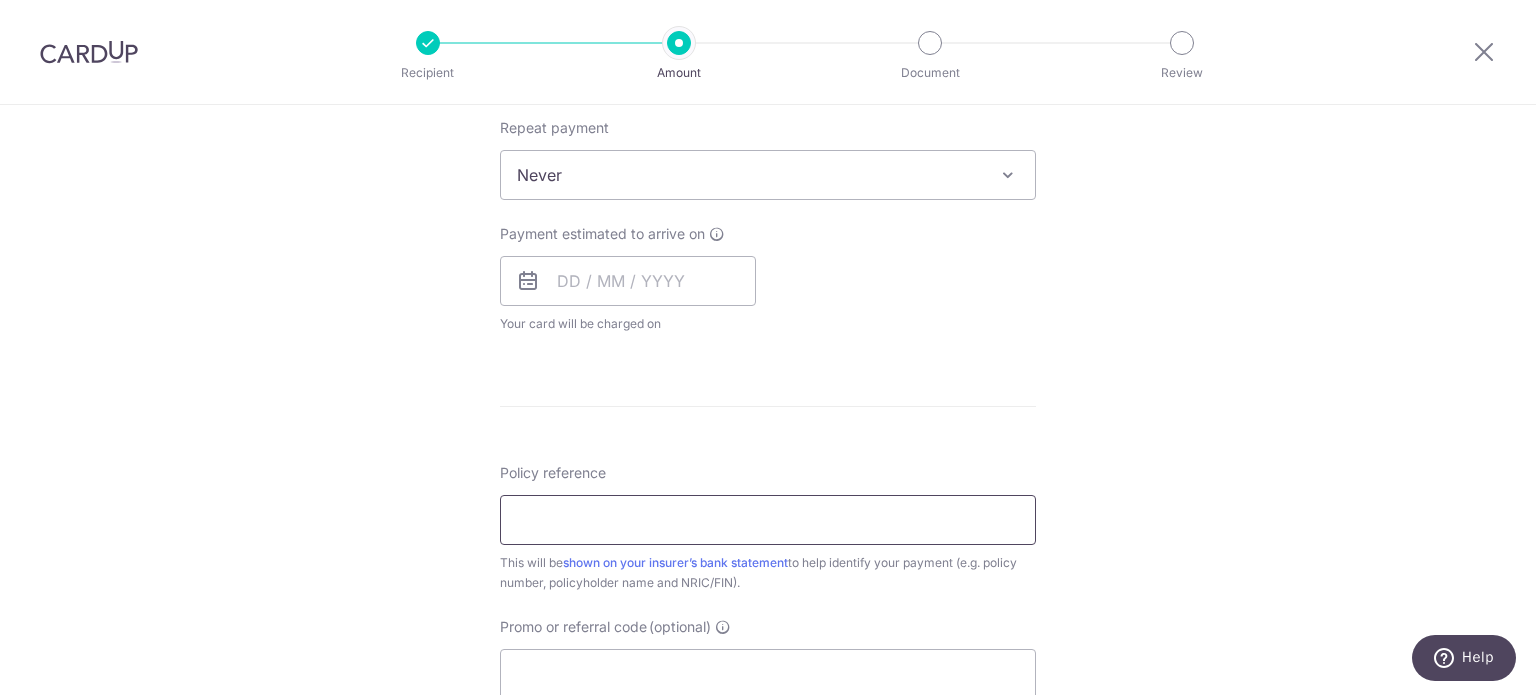 click on "Policy reference" at bounding box center [768, 520] 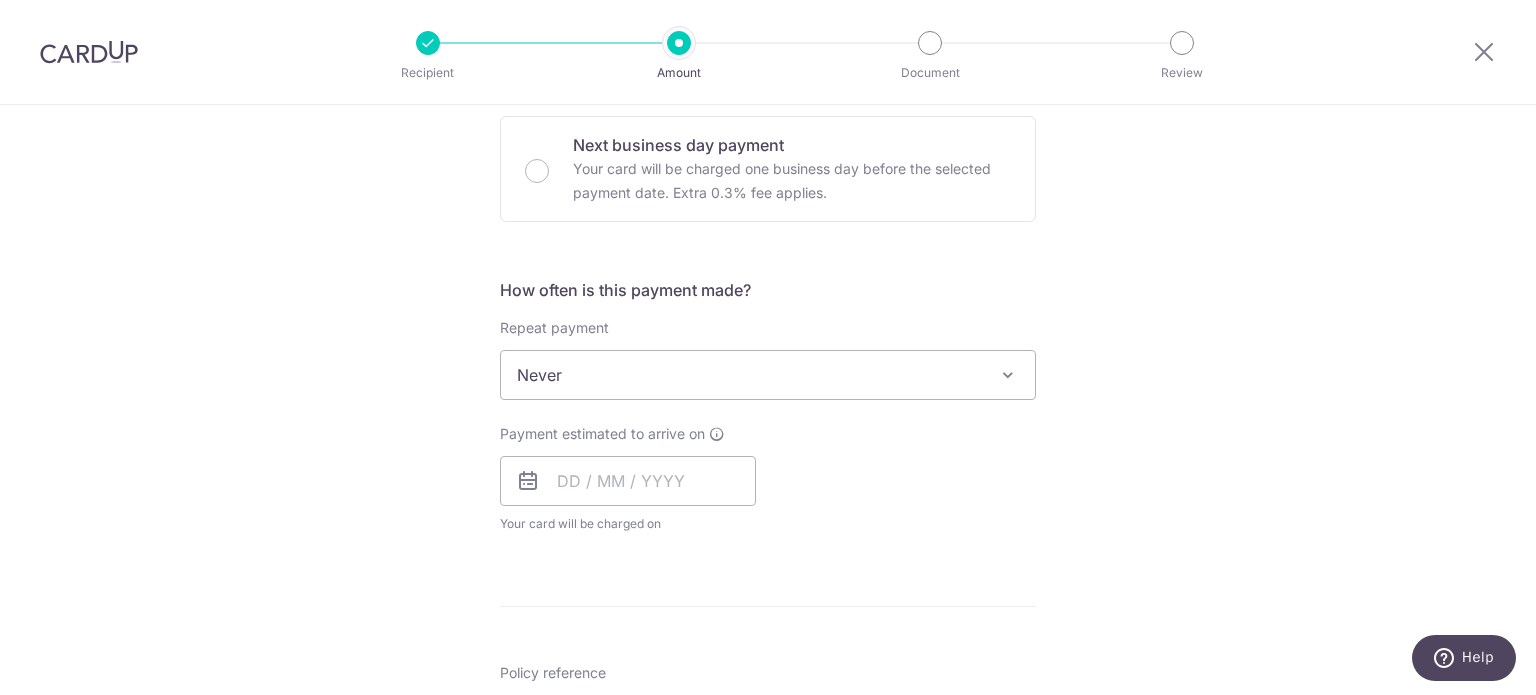 scroll, scrollTop: 600, scrollLeft: 0, axis: vertical 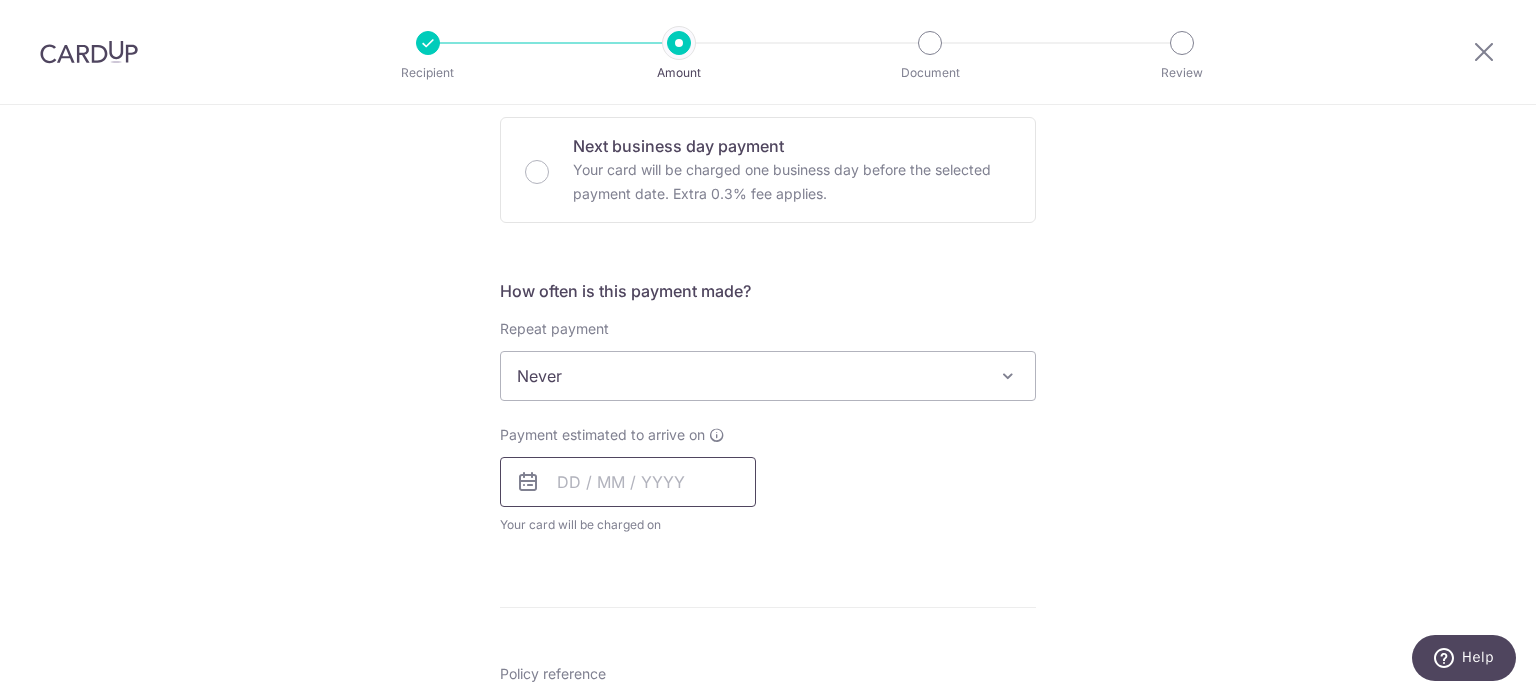 type on "0253906538" 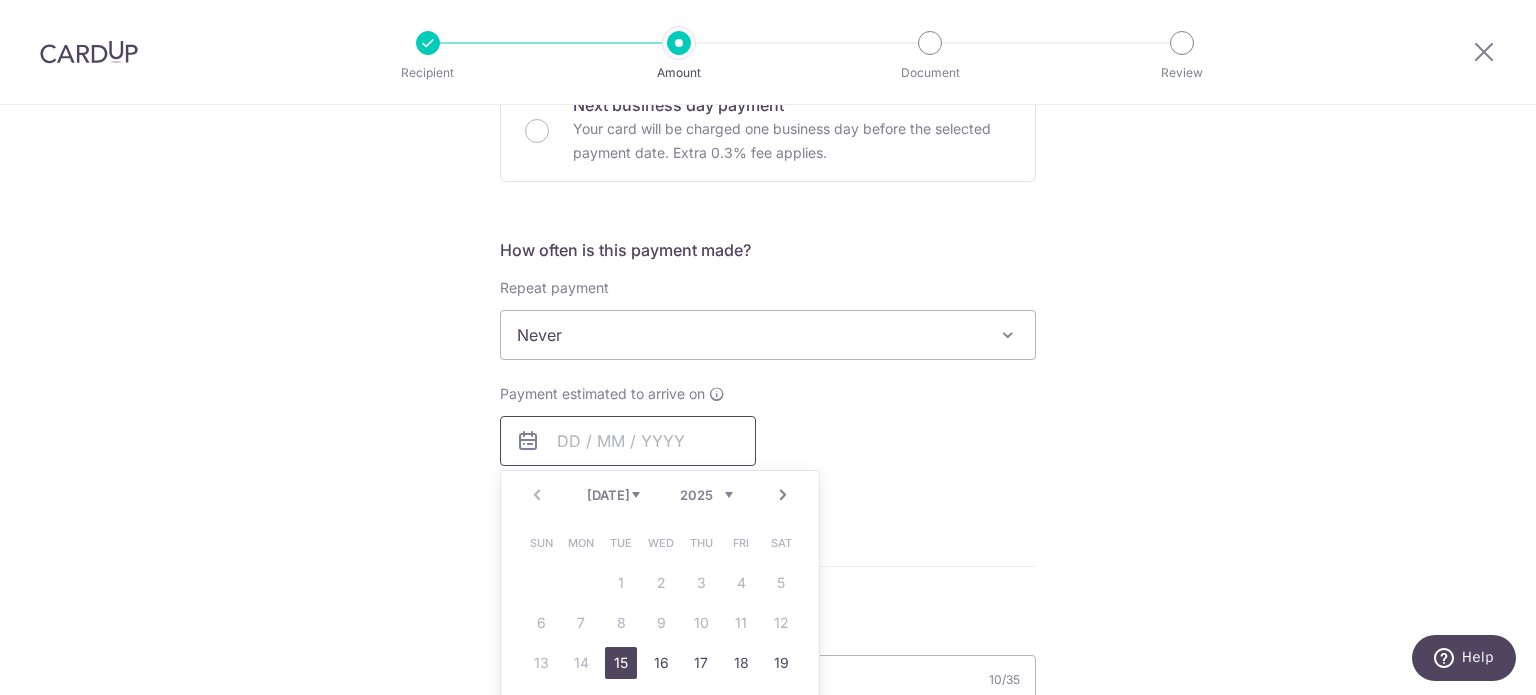 scroll, scrollTop: 701, scrollLeft: 0, axis: vertical 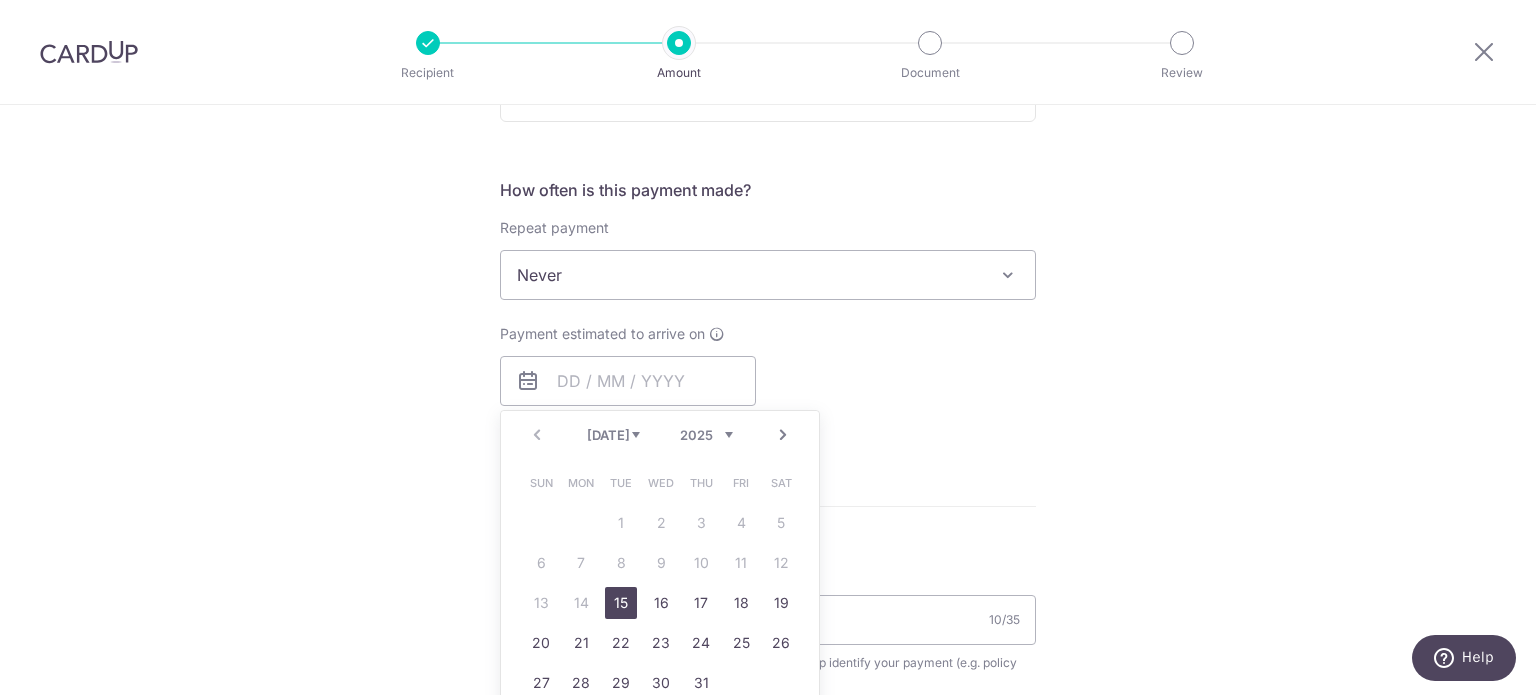 click on "15" at bounding box center (621, 603) 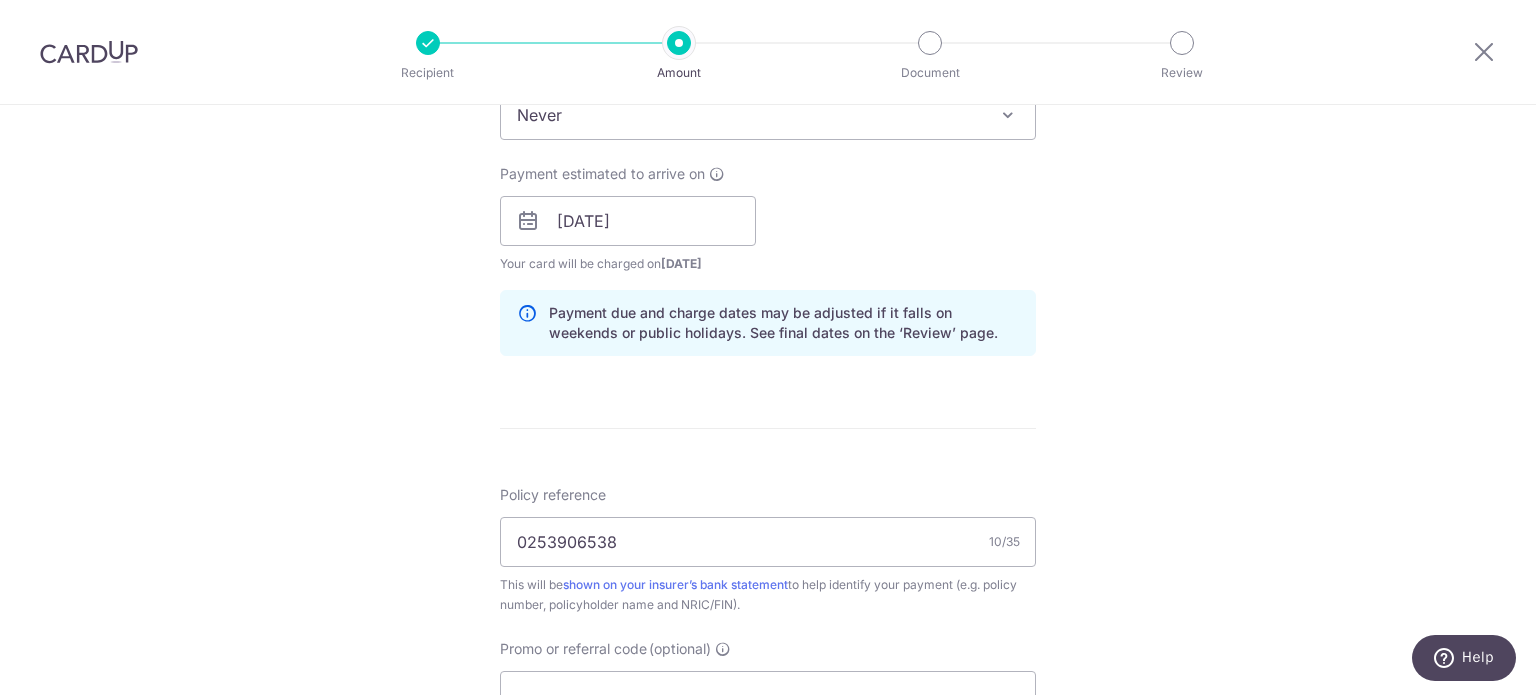 scroll, scrollTop: 902, scrollLeft: 0, axis: vertical 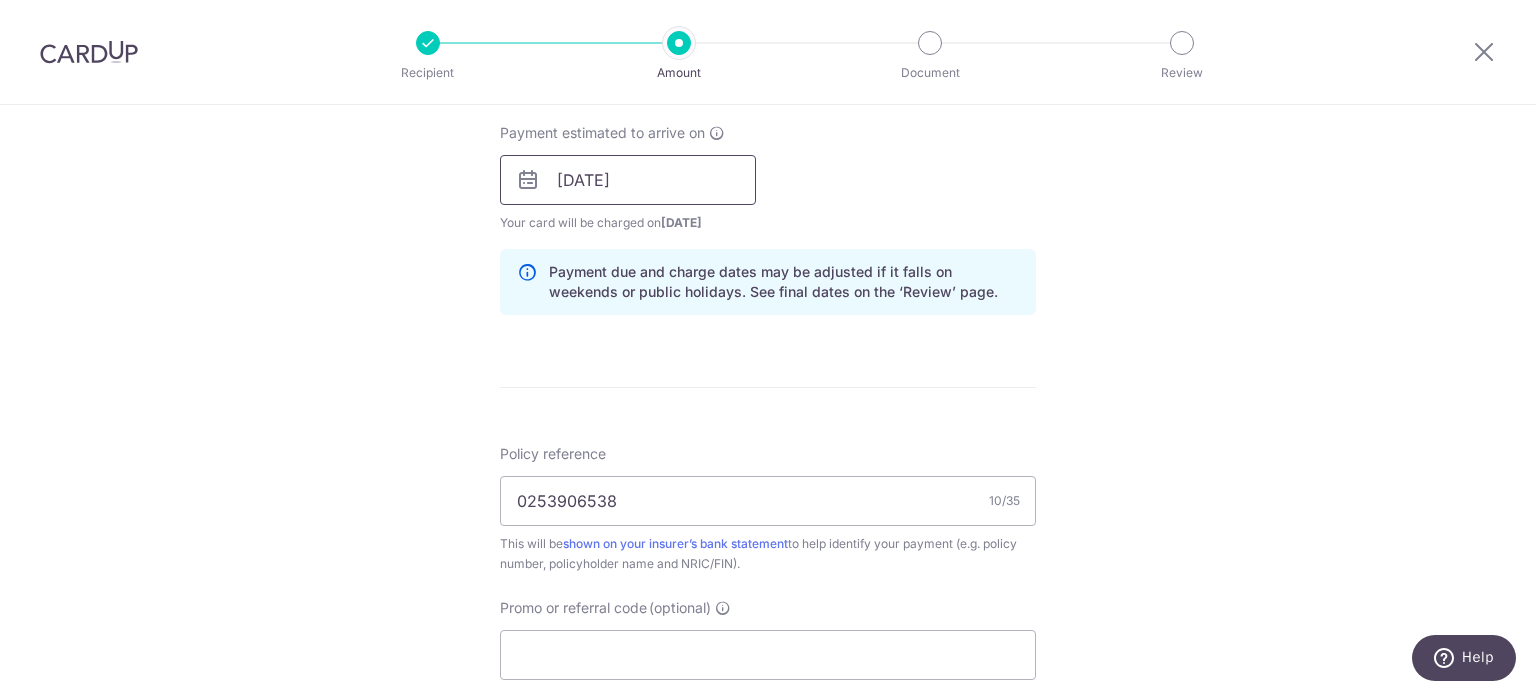 click on "[DATE]" at bounding box center (628, 180) 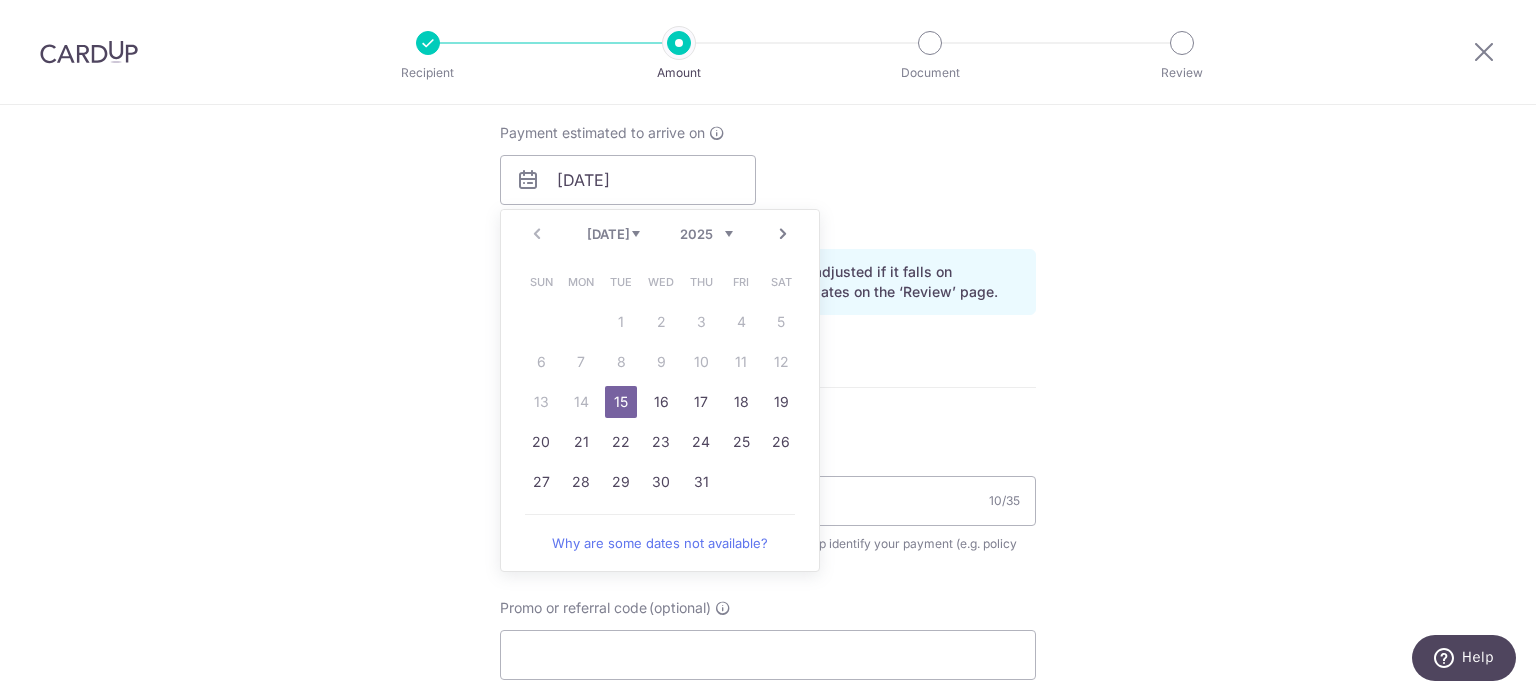 click on "15" at bounding box center (621, 402) 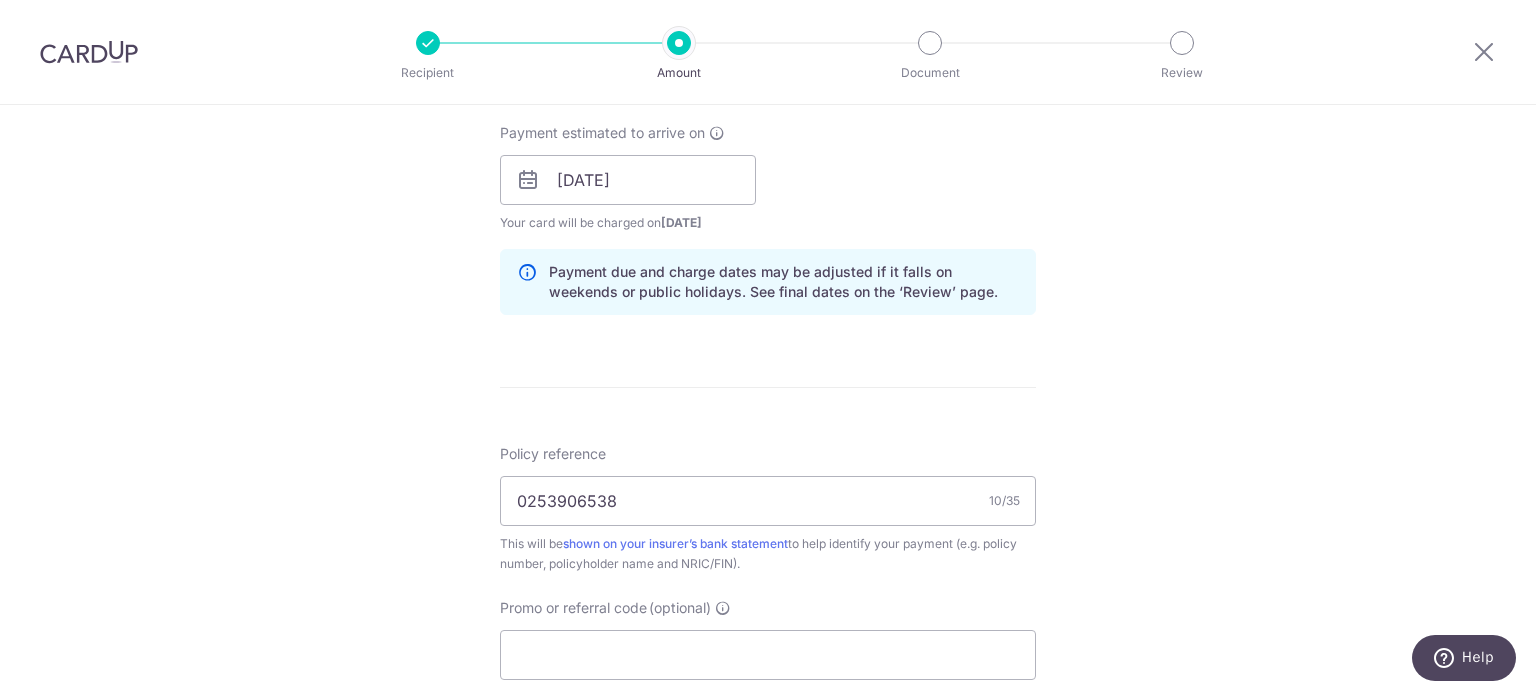 click on "Tell us more about your payment
Enter payment amount
SGD
1,735.15
1735.15
Select Card
**** 1743
Add credit card
Your Cards
**** 1743
Secure 256-bit SSL
Text
New card details
Card
Secure 256-bit SSL" at bounding box center (768, 148) 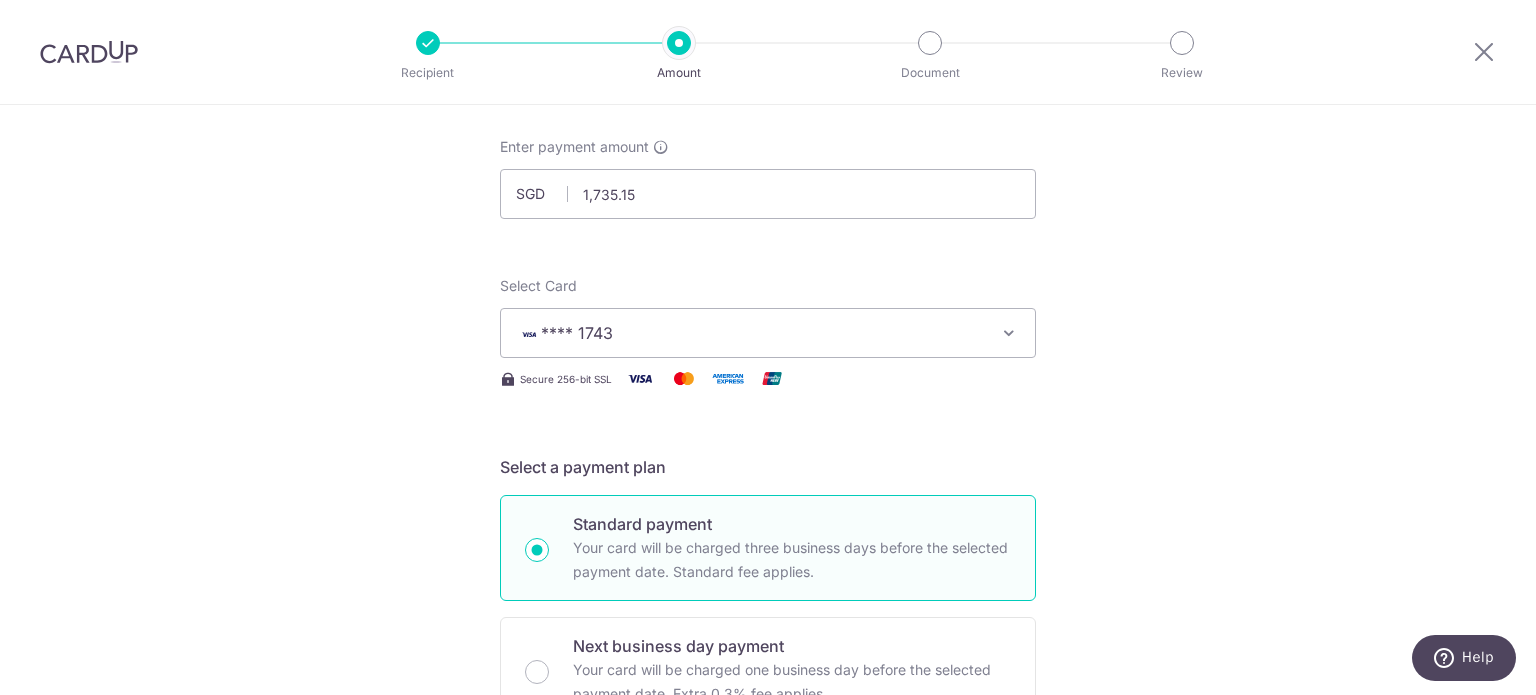 scroll, scrollTop: 0, scrollLeft: 0, axis: both 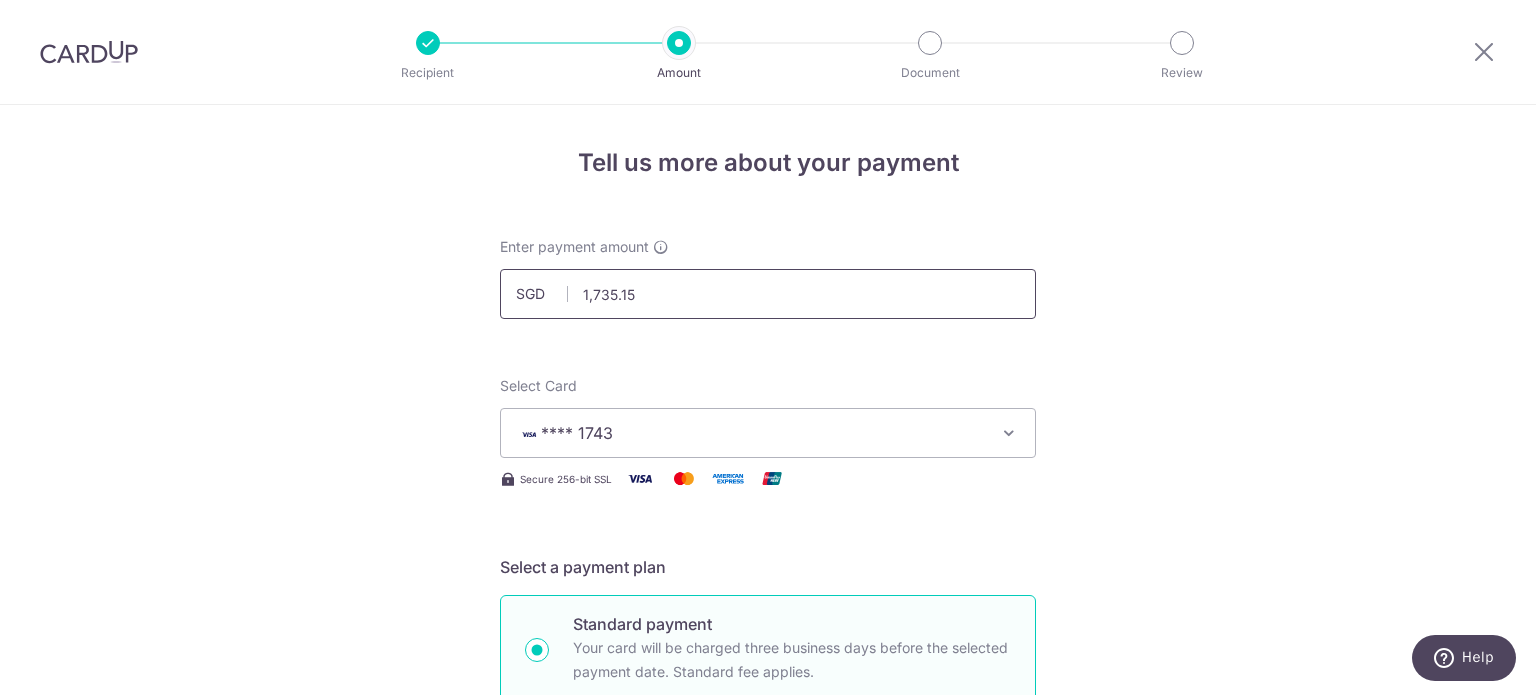 click on "1,735.15" at bounding box center [768, 294] 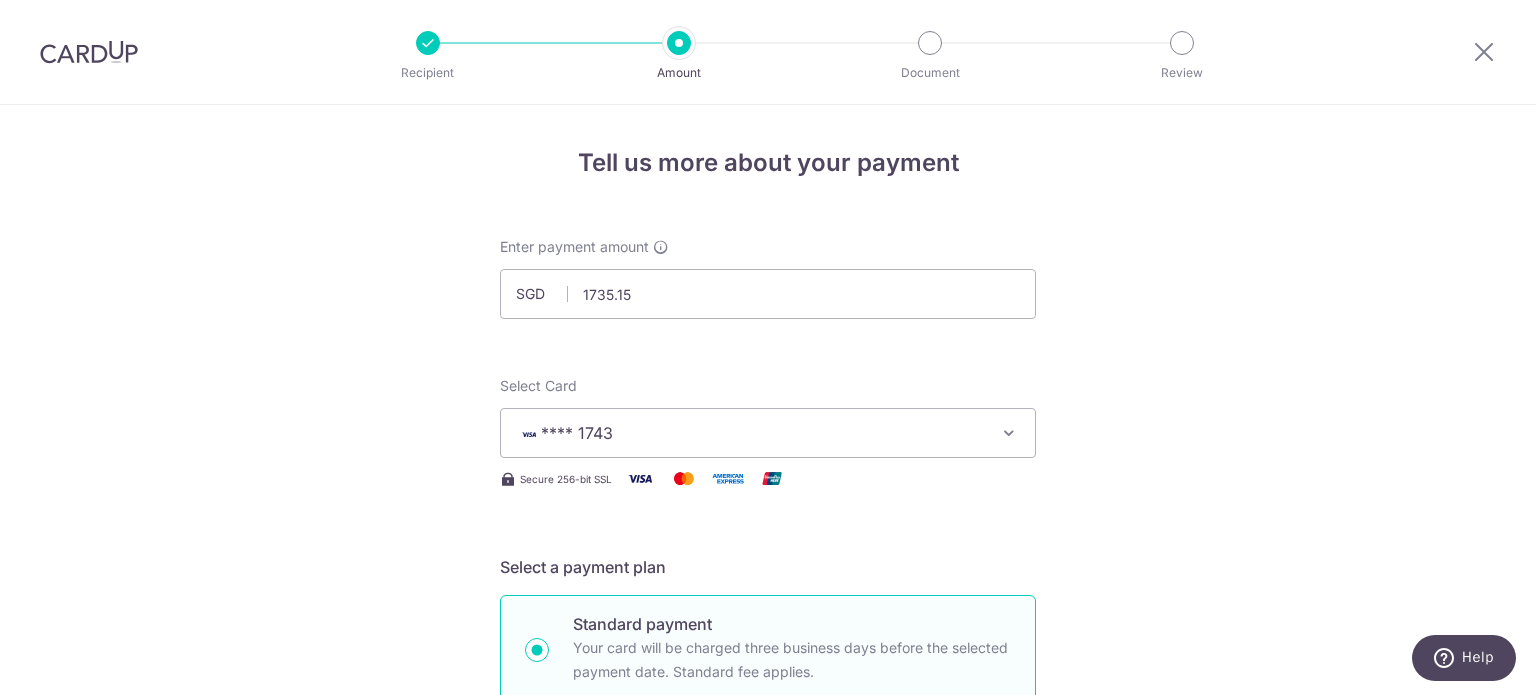 click on "Enter payment amount
SGD
1735.15
1735.15
Select Card
**** 1743
Add credit card
Your Cards
**** 1743
Secure 256-bit SSL
Text
New card details
Card
Secure 256-bit SSL" at bounding box center (768, 1069) 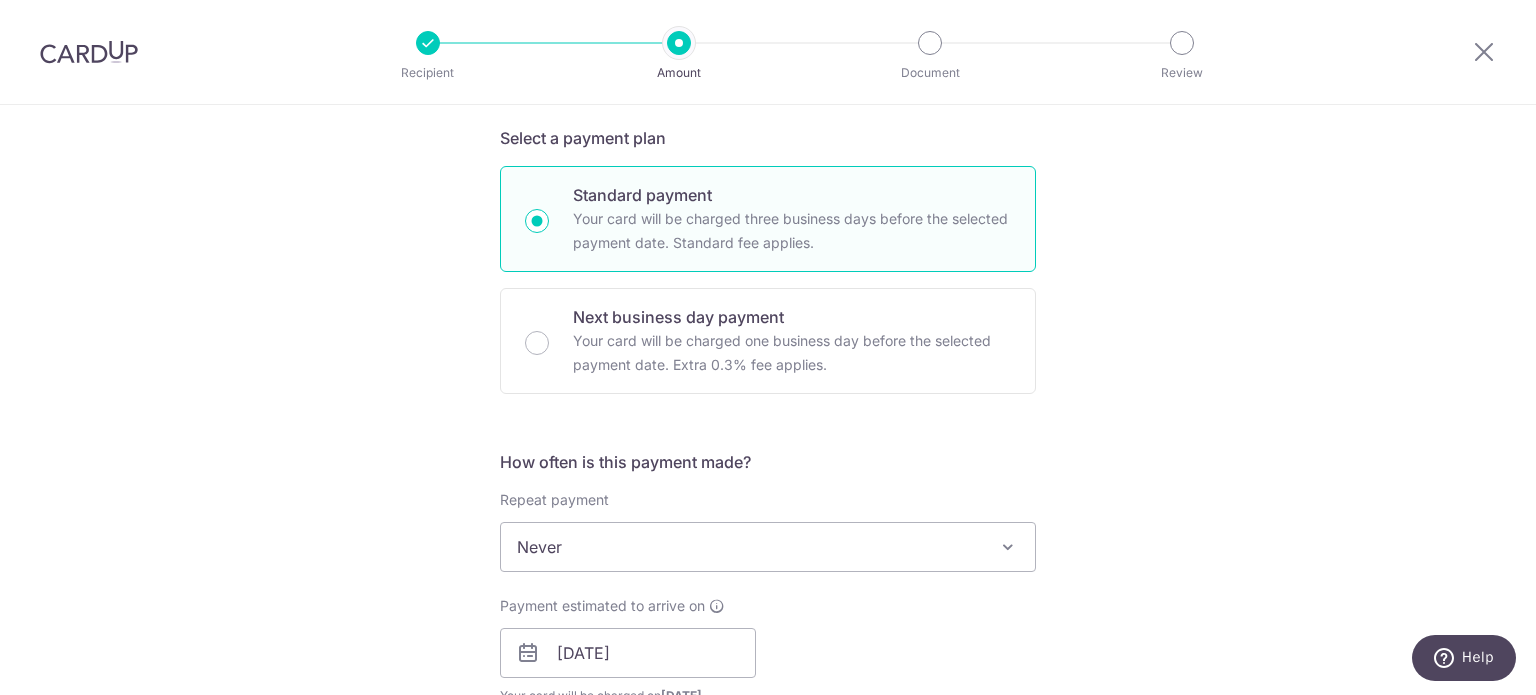scroll, scrollTop: 599, scrollLeft: 0, axis: vertical 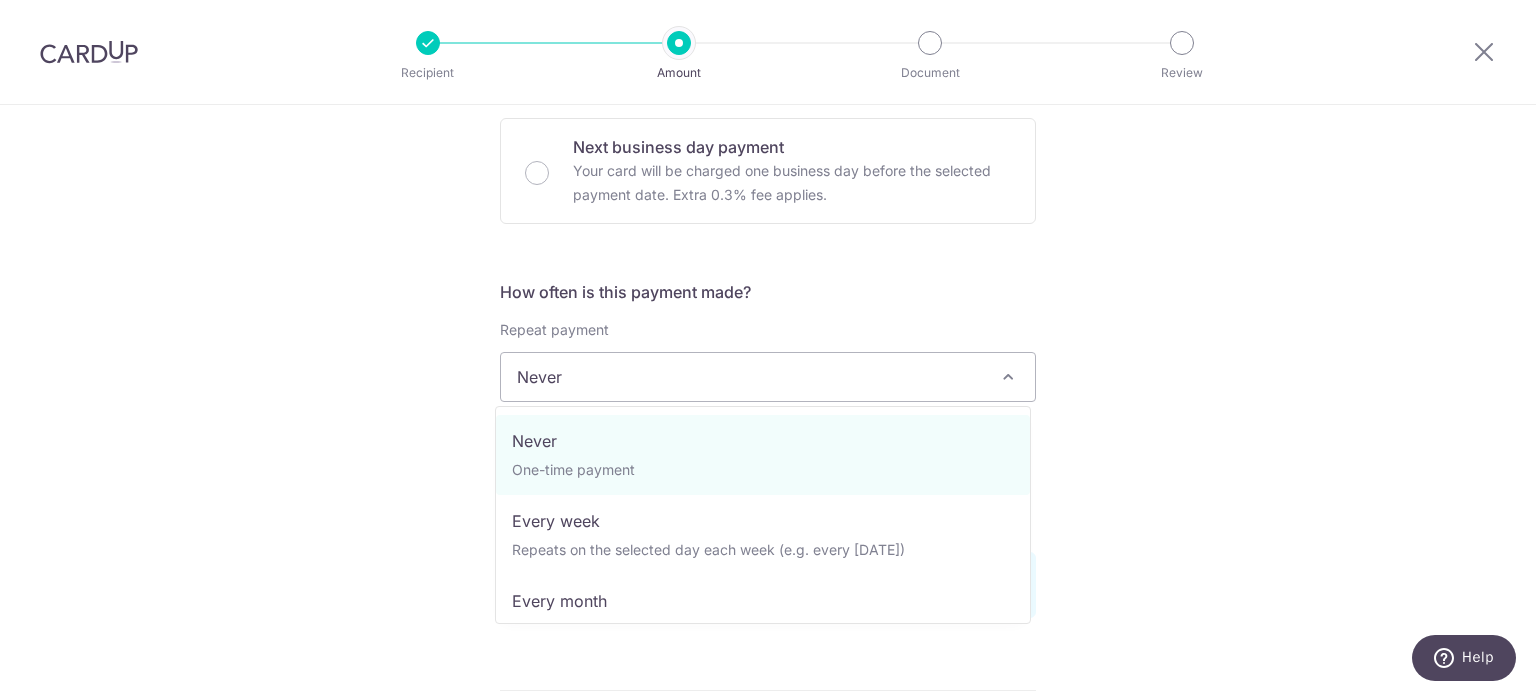 click on "Never" at bounding box center [768, 377] 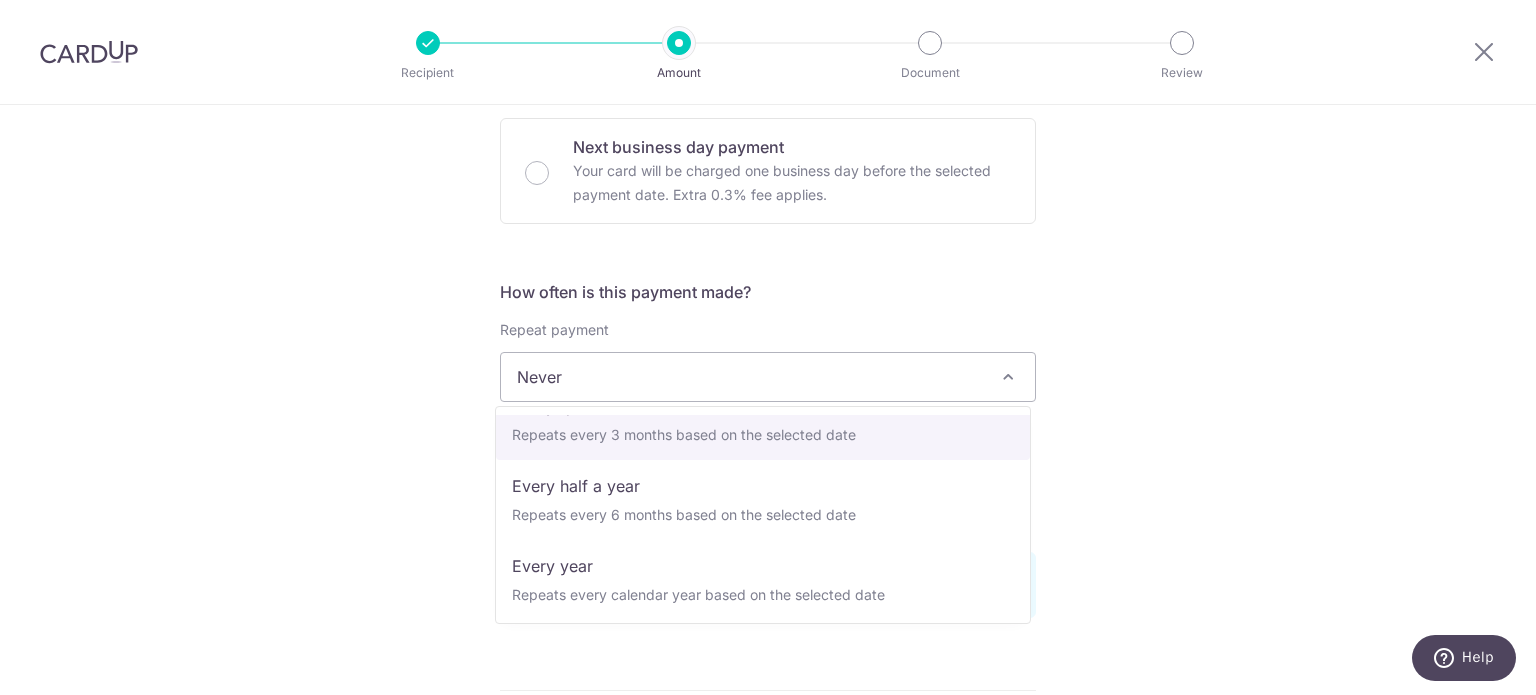 scroll, scrollTop: 280, scrollLeft: 0, axis: vertical 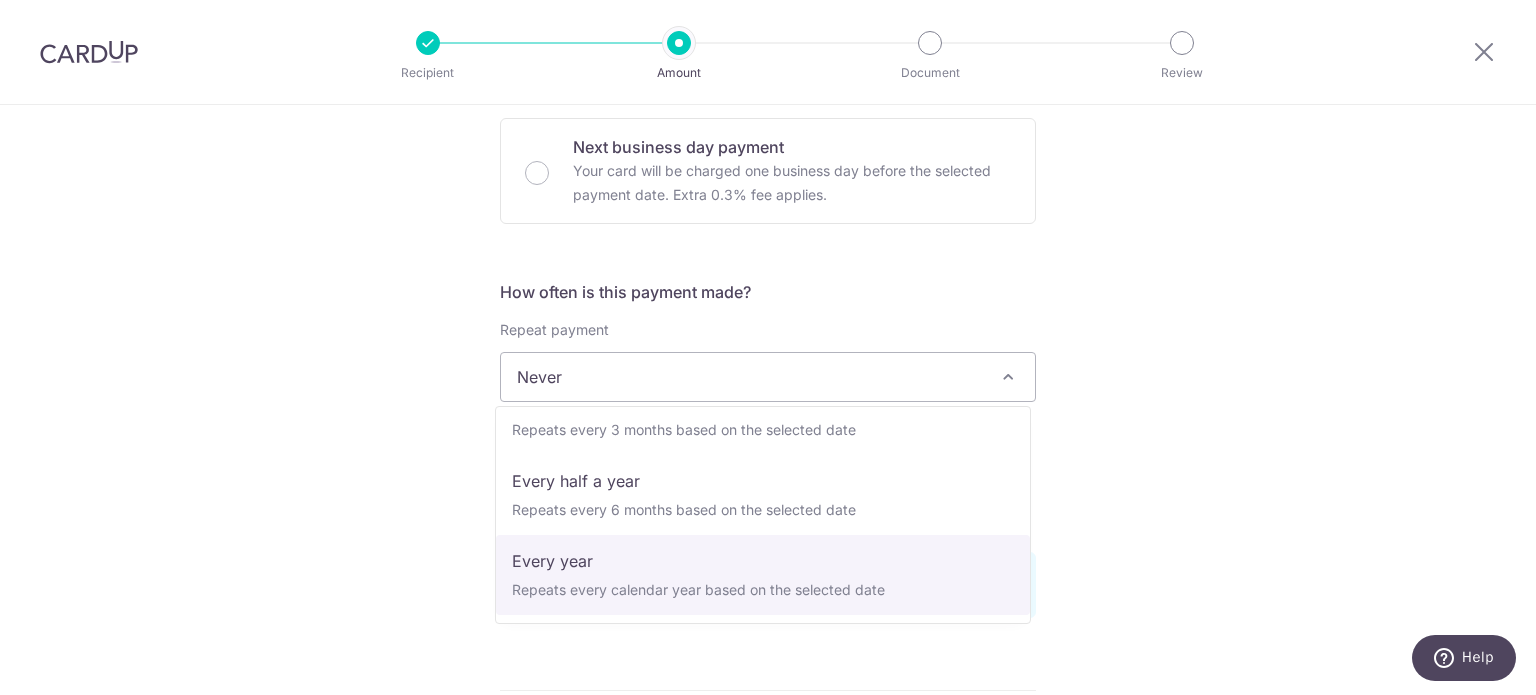 select on "6" 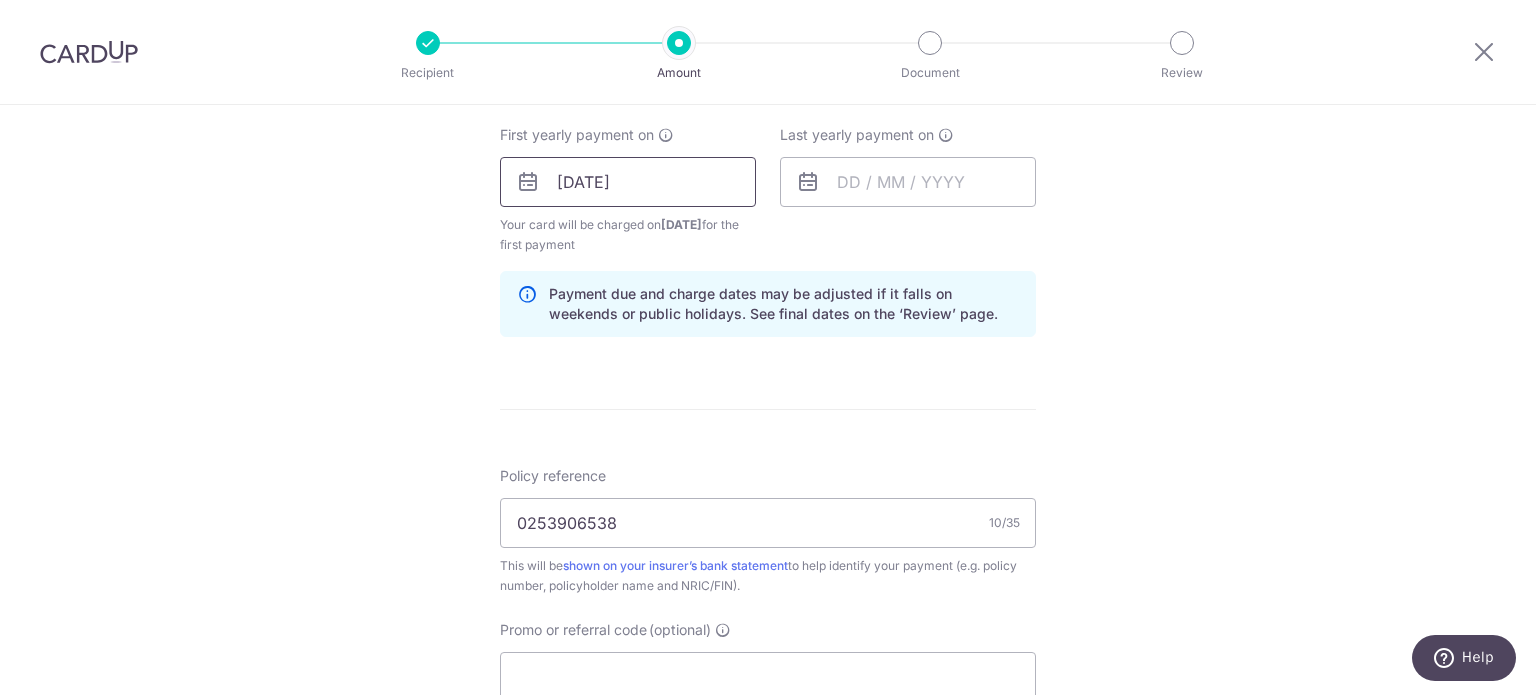 scroll, scrollTop: 800, scrollLeft: 0, axis: vertical 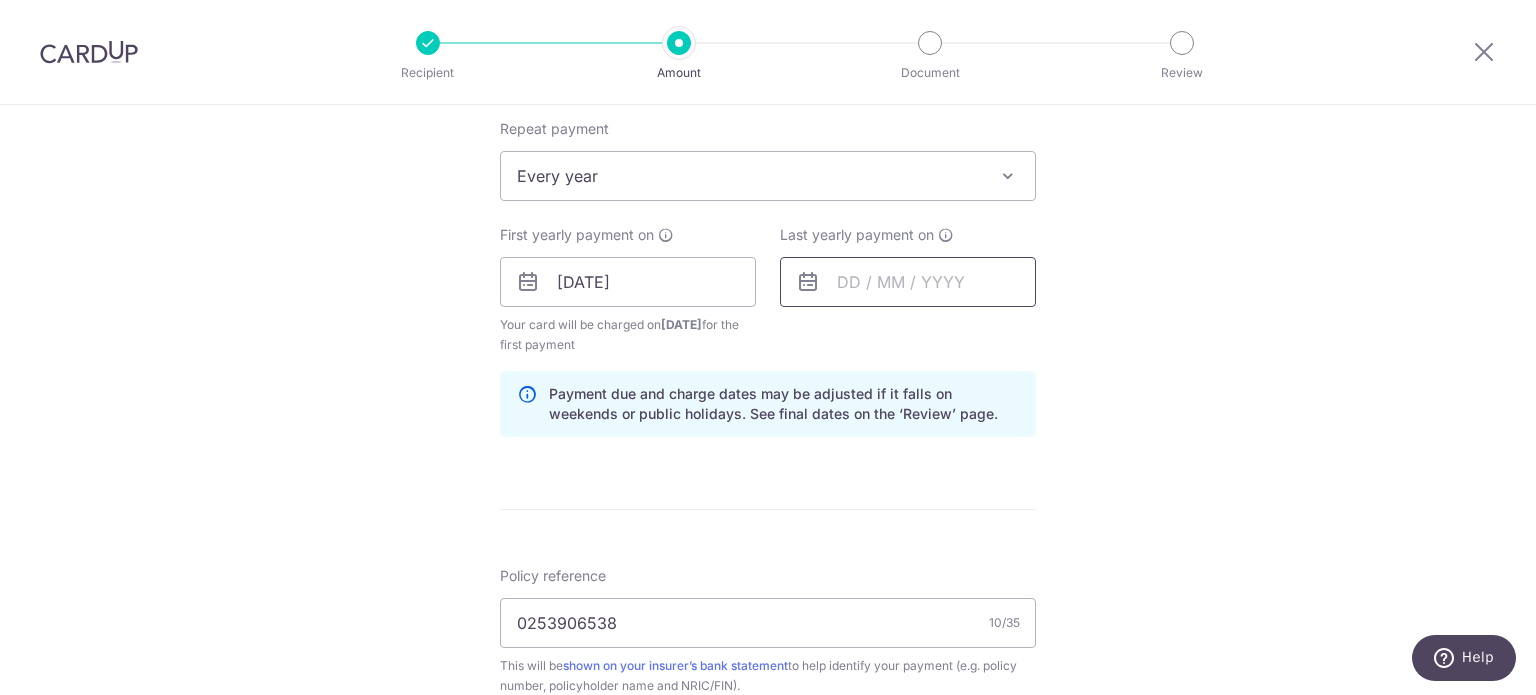 click at bounding box center (908, 282) 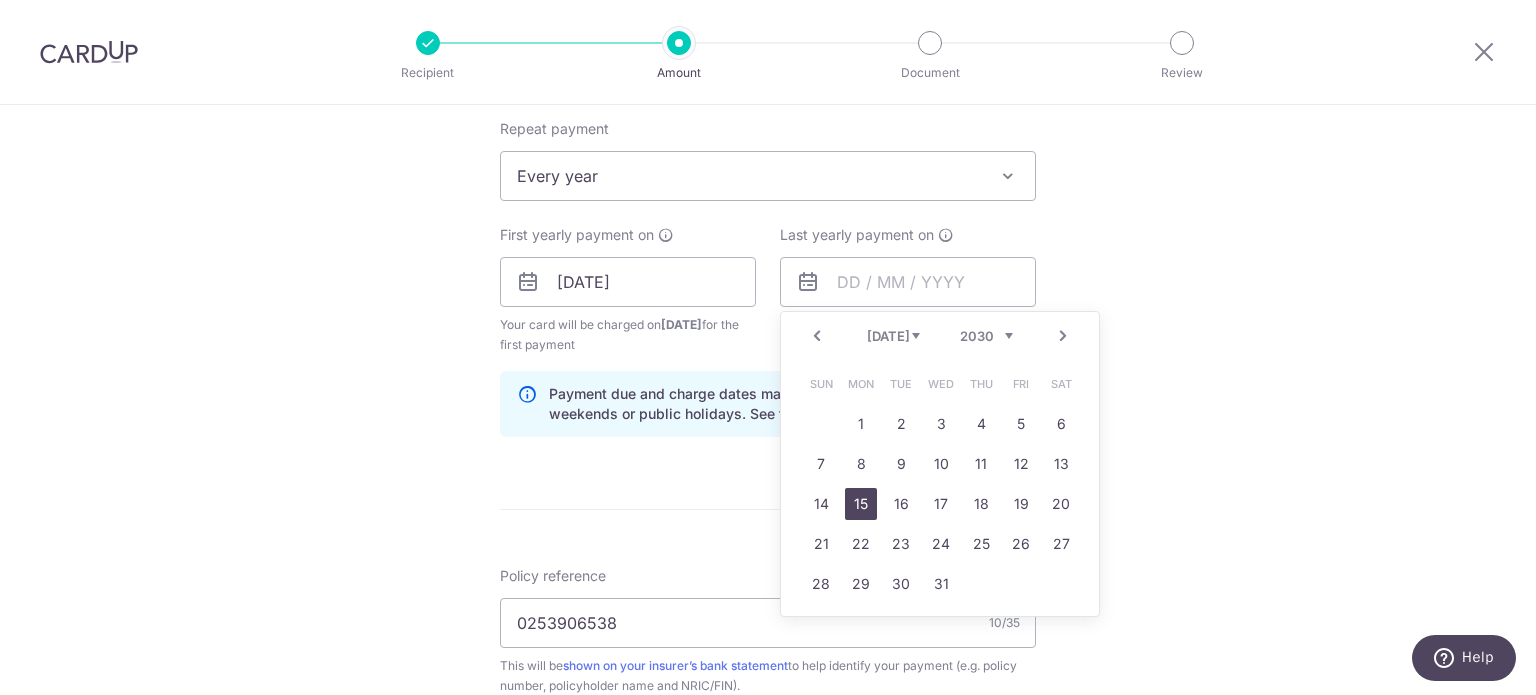 click on "15" at bounding box center (861, 504) 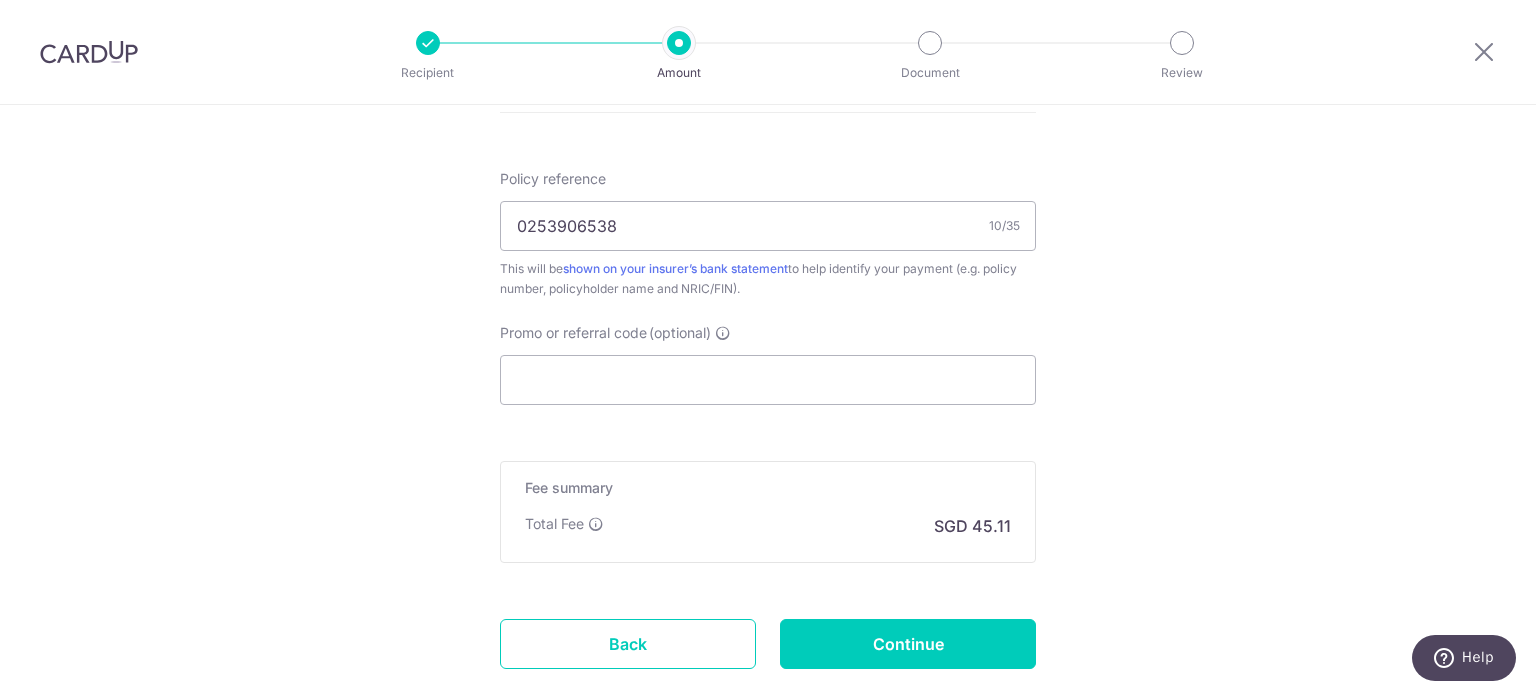 scroll, scrollTop: 1201, scrollLeft: 0, axis: vertical 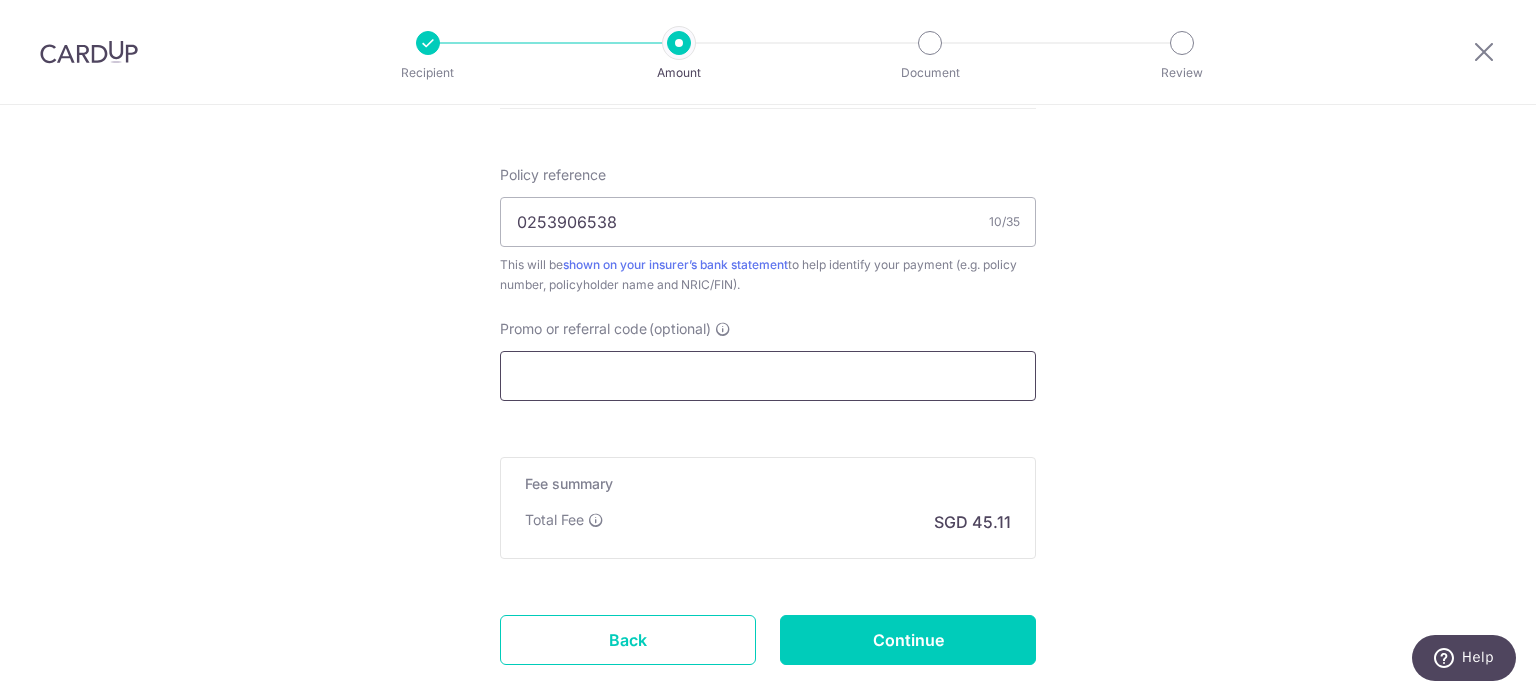 click on "Promo or referral code
(optional)" at bounding box center [768, 376] 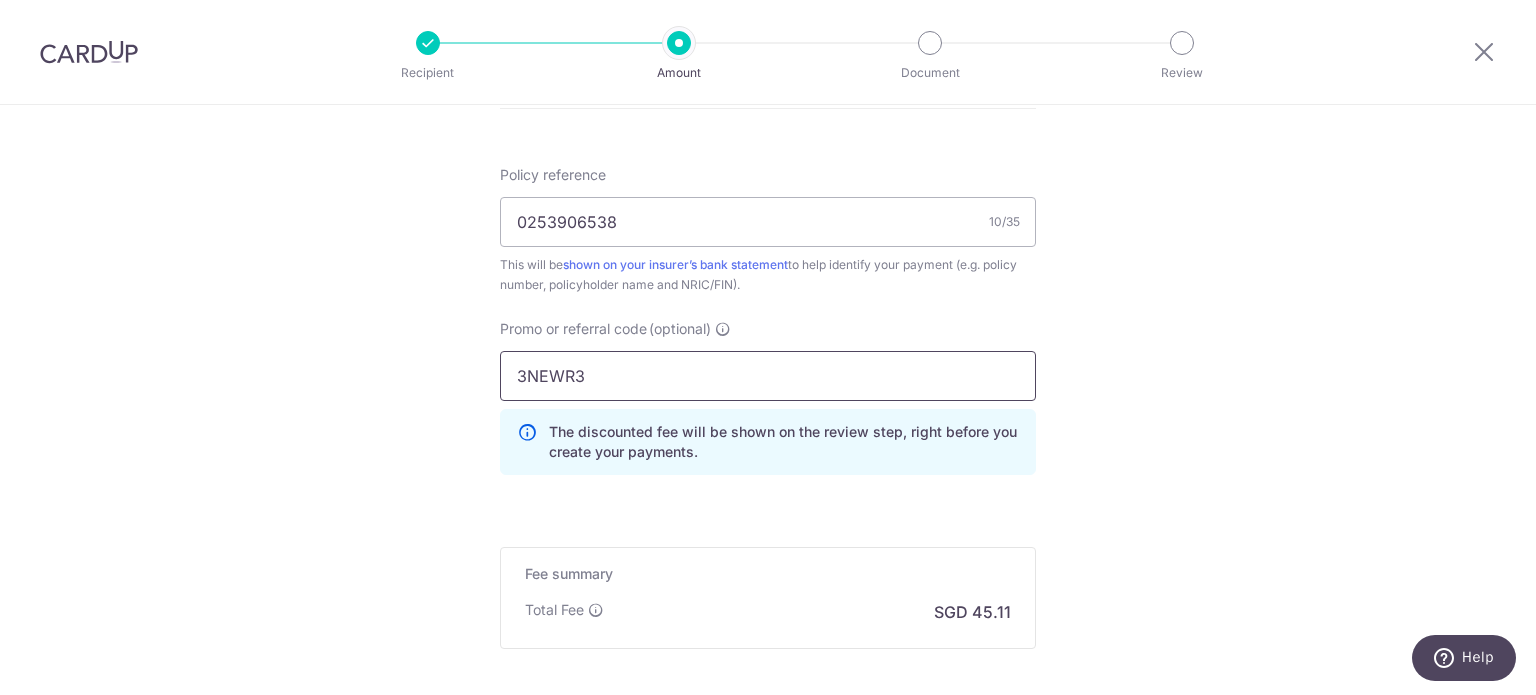 type on "3NEWR3" 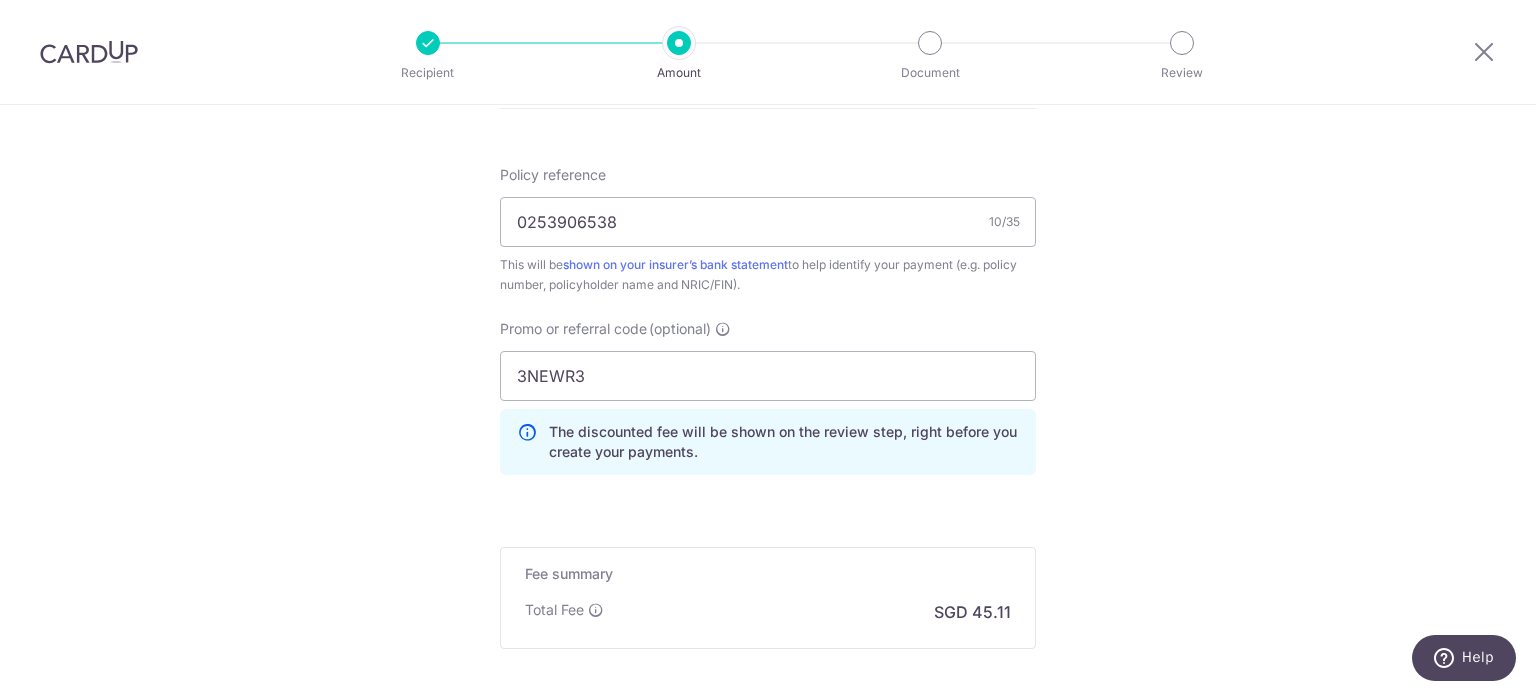 click on "Enter payment amount
SGD
1,735.15
1735.15
Select Card
**** 1743
Add credit card
Your Cards
**** 1743
Secure 256-bit SSL
Text
New card details
Card
Secure 256-bit SSL" at bounding box center [768, -77] 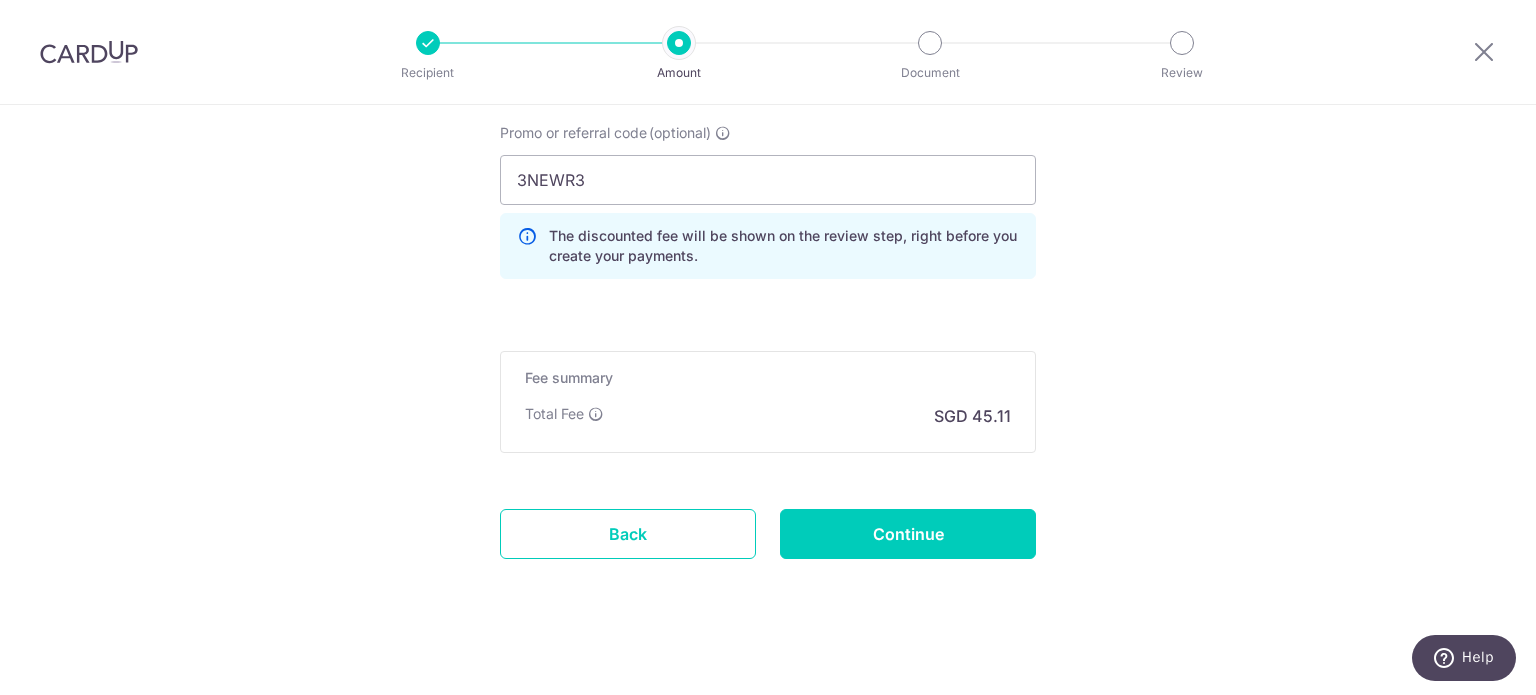 scroll, scrollTop: 1401, scrollLeft: 0, axis: vertical 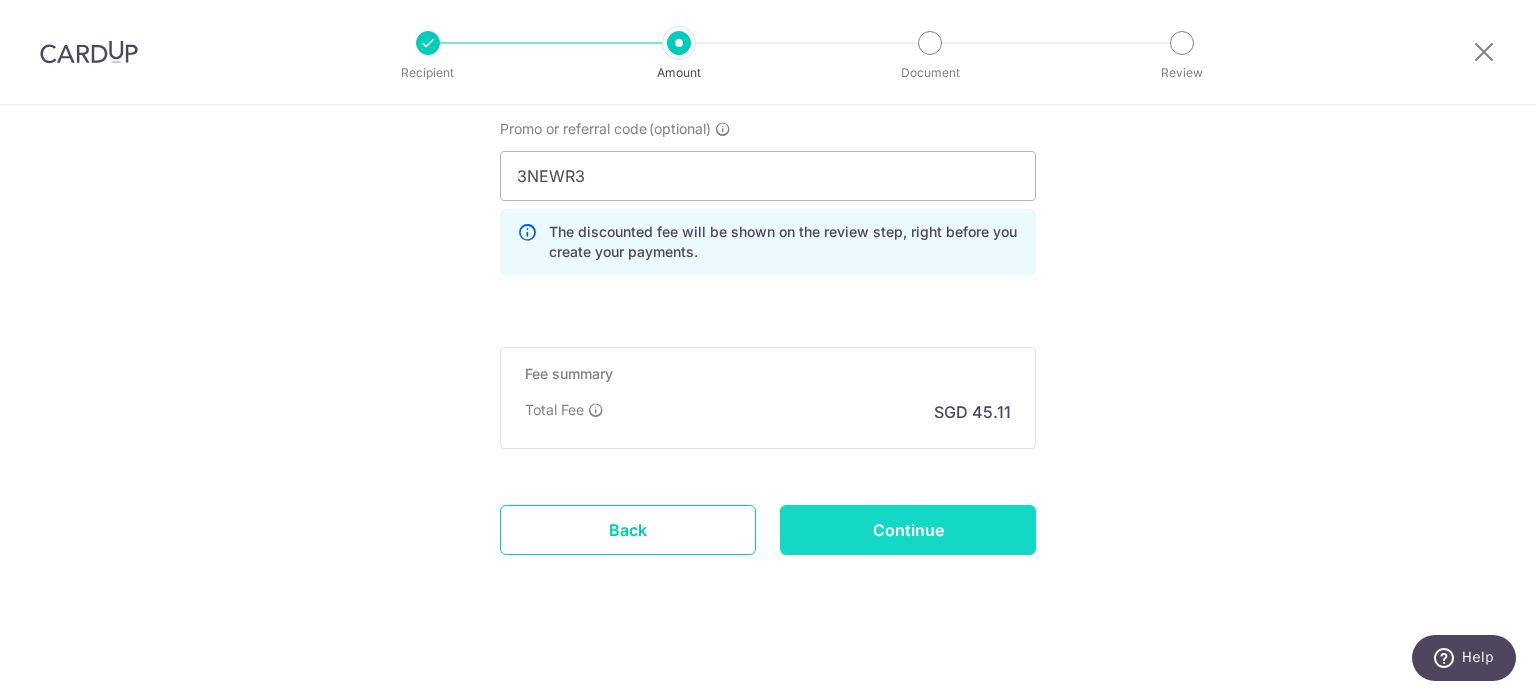 click on "Continue" at bounding box center (908, 530) 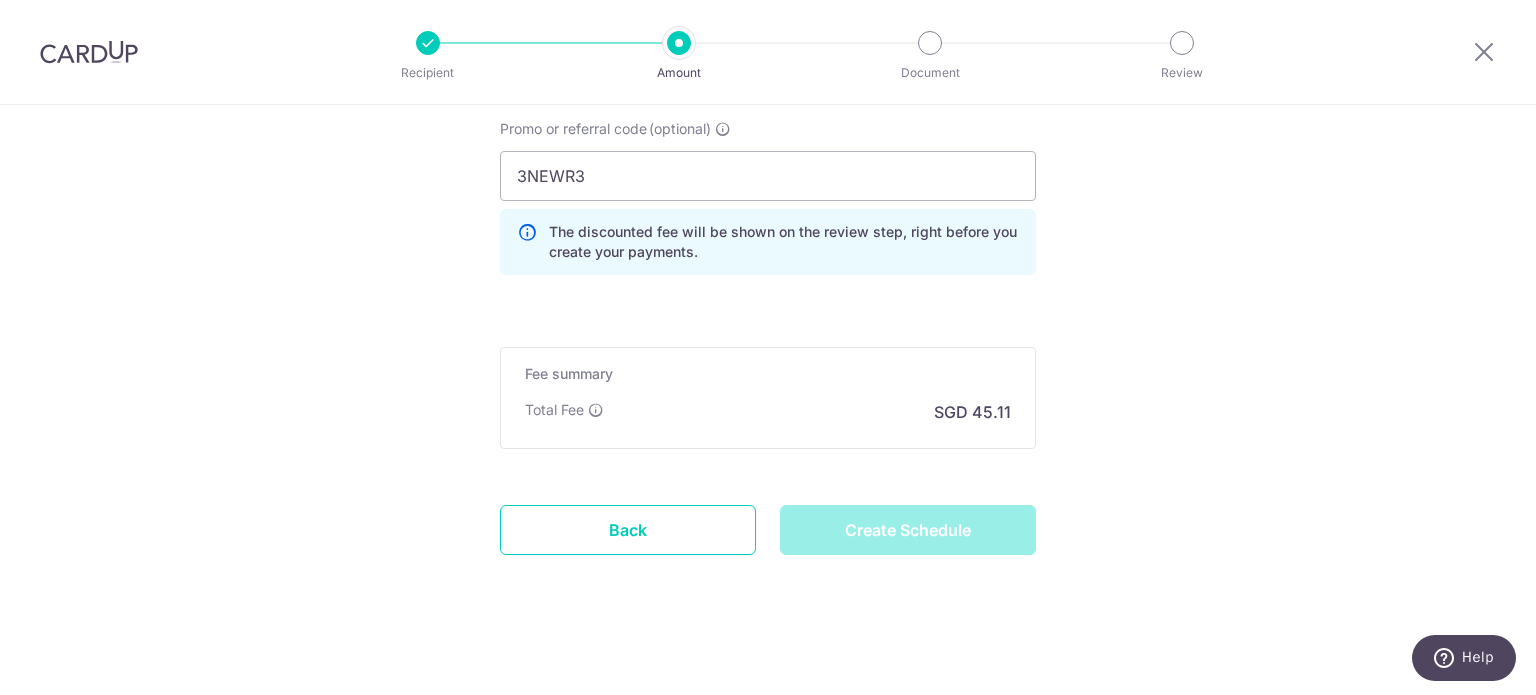 type on "Create Schedule" 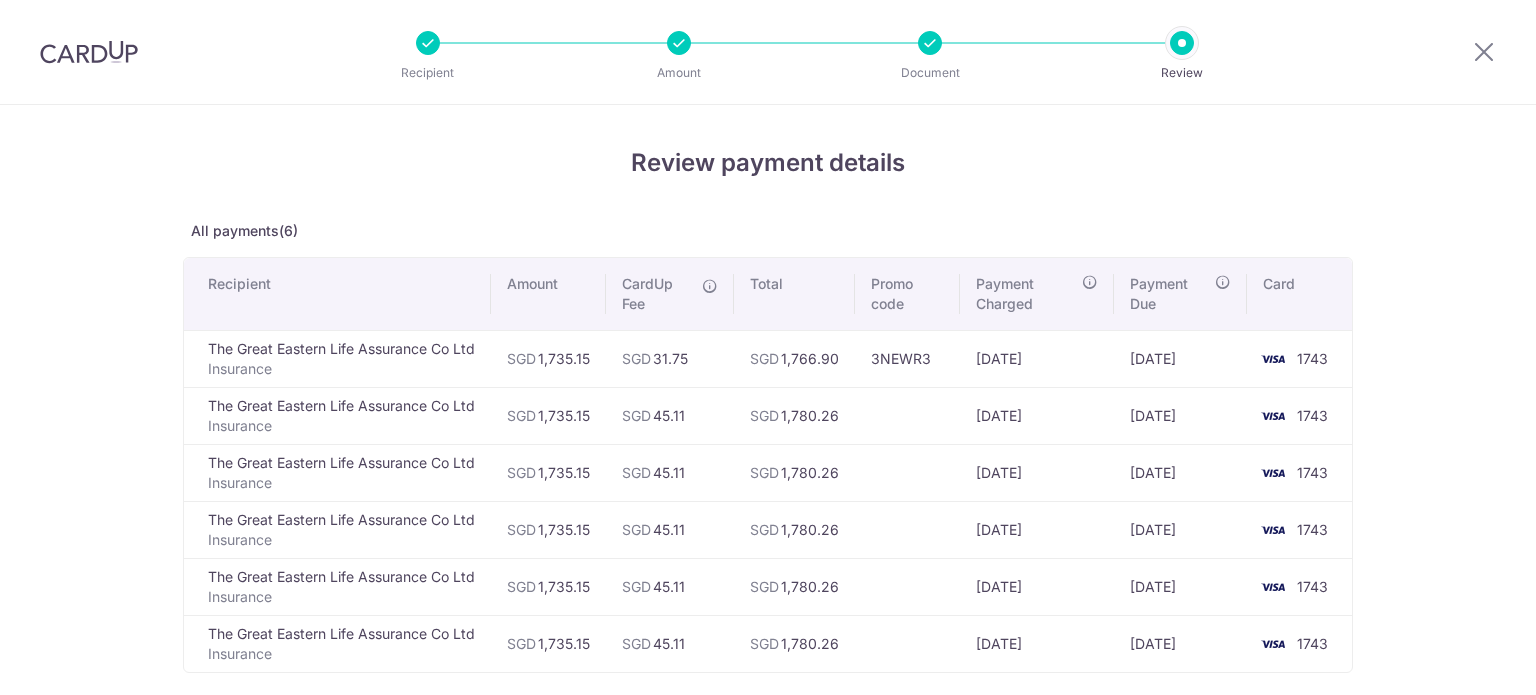 scroll, scrollTop: 0, scrollLeft: 0, axis: both 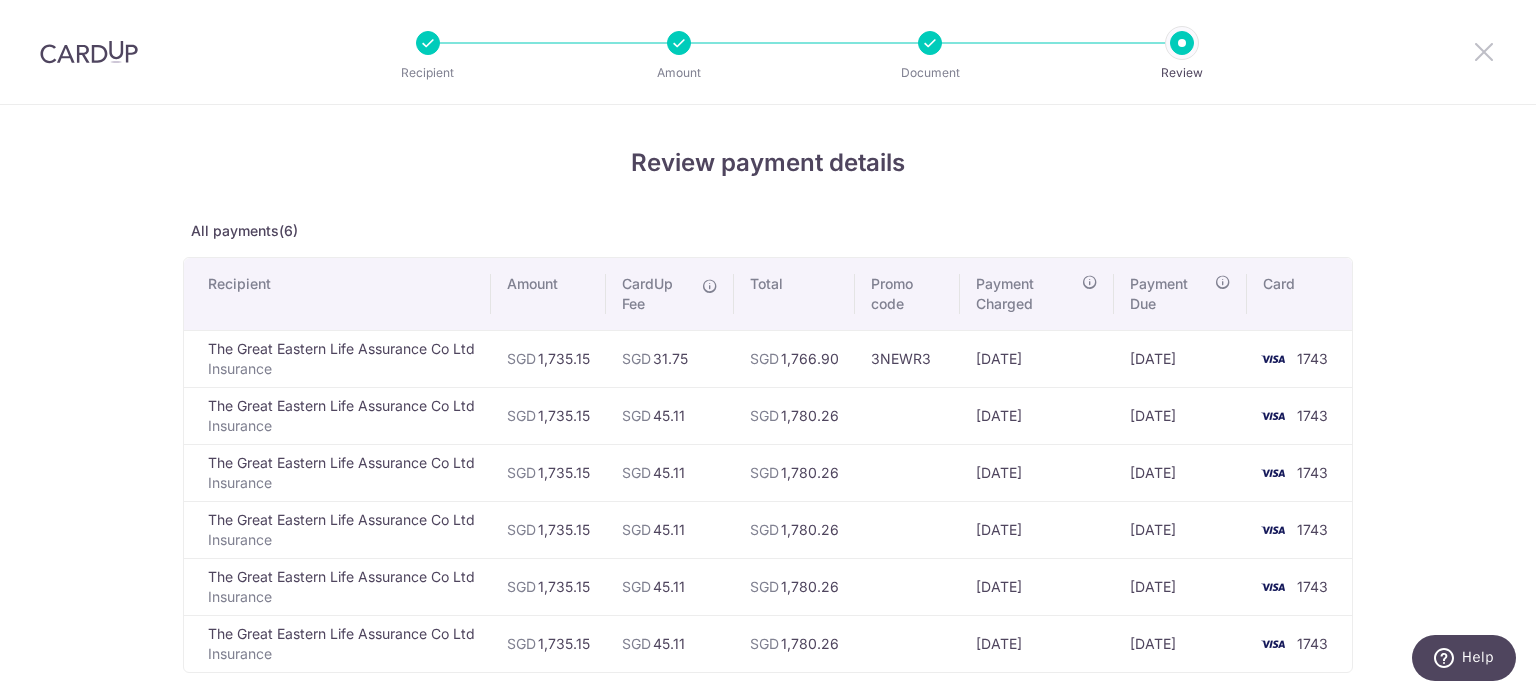 click at bounding box center (1484, 51) 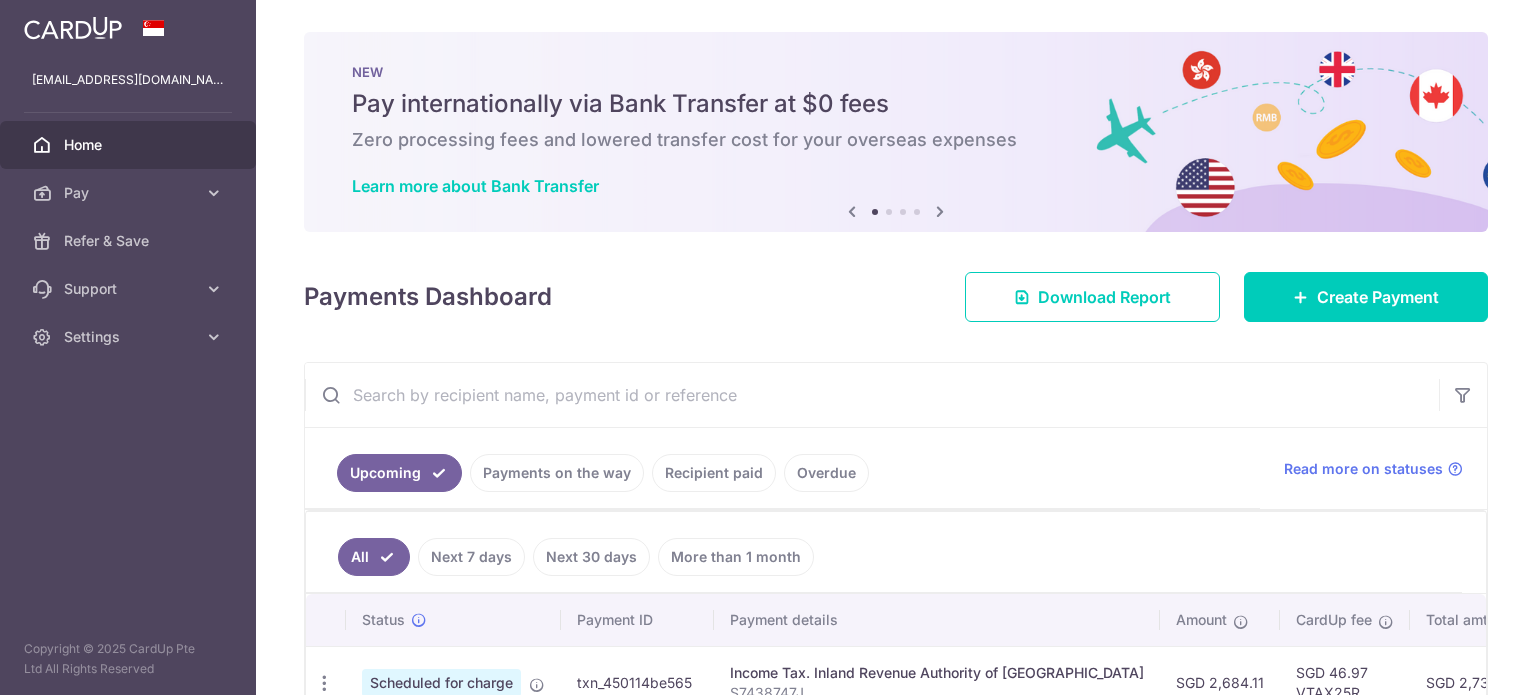 scroll, scrollTop: 0, scrollLeft: 0, axis: both 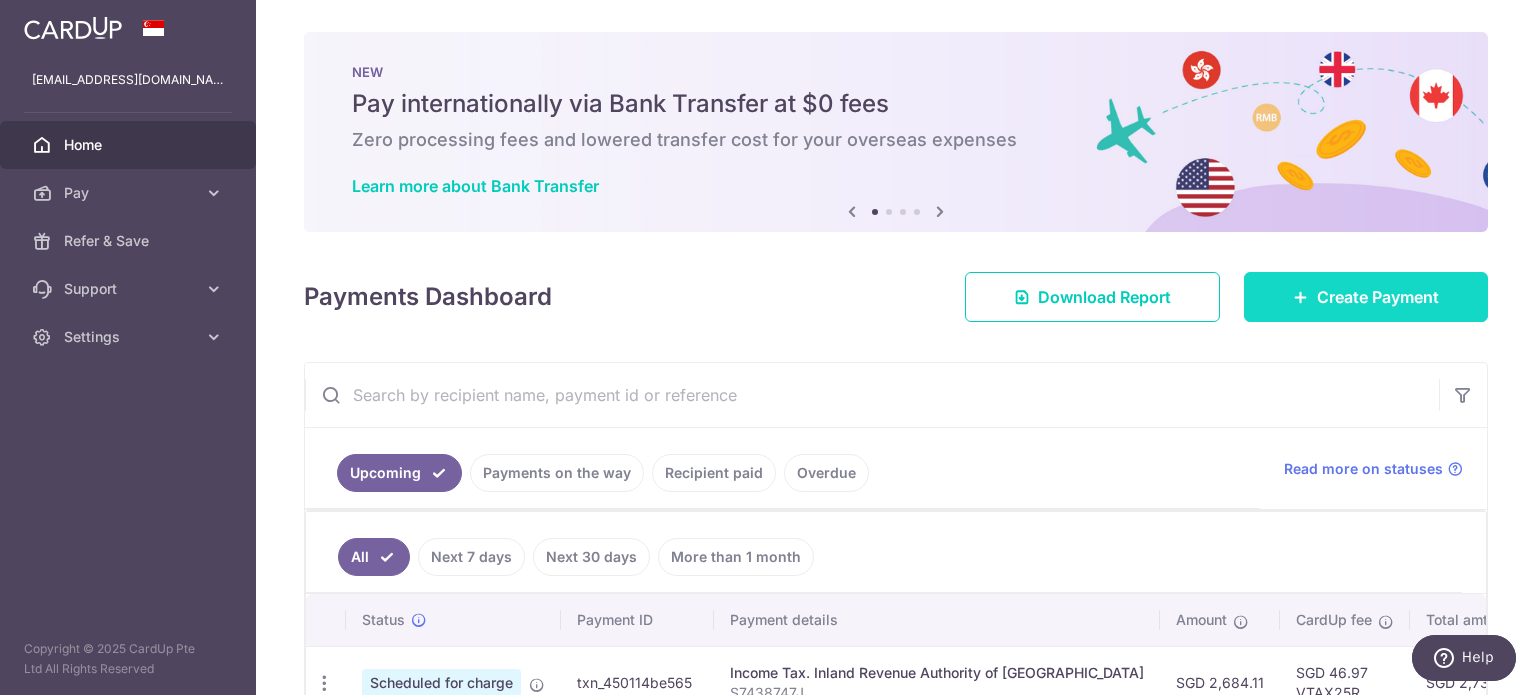 click on "Create Payment" at bounding box center [1378, 297] 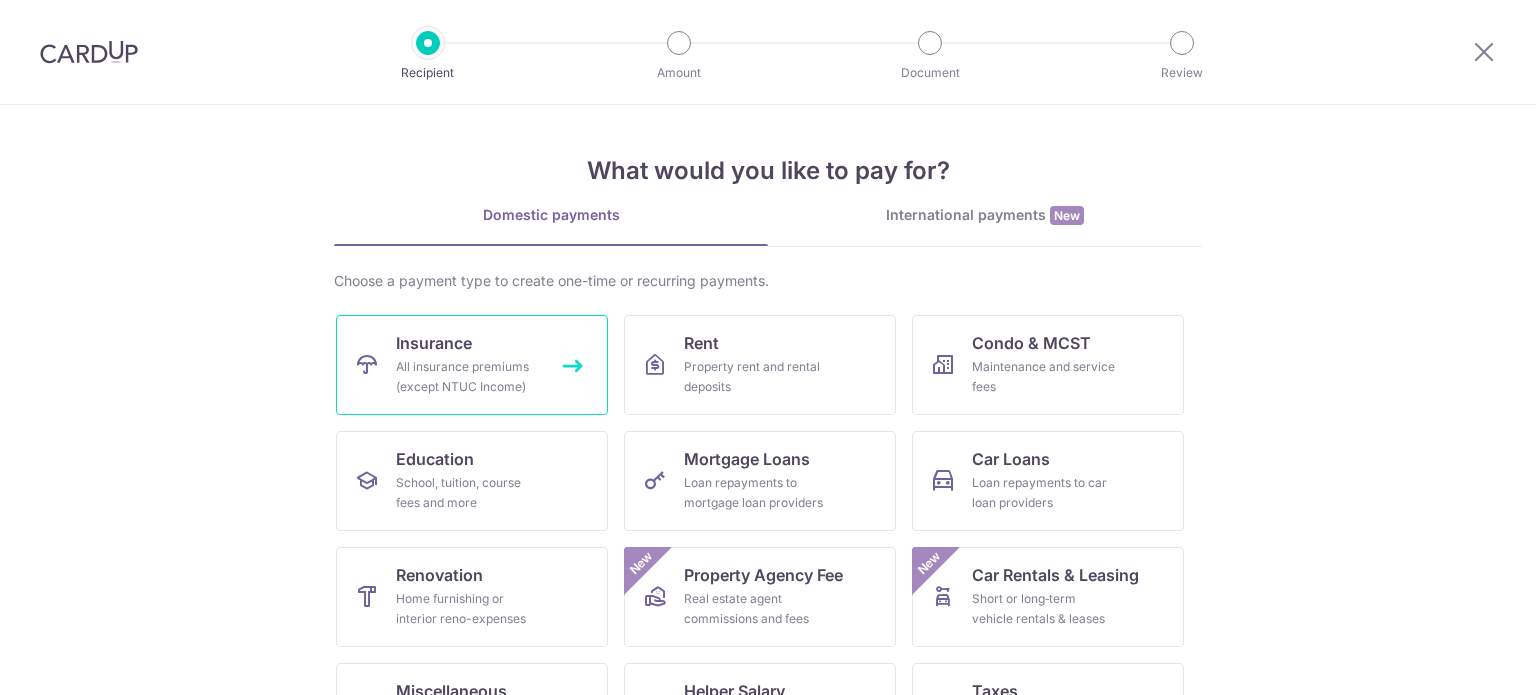 scroll, scrollTop: 0, scrollLeft: 0, axis: both 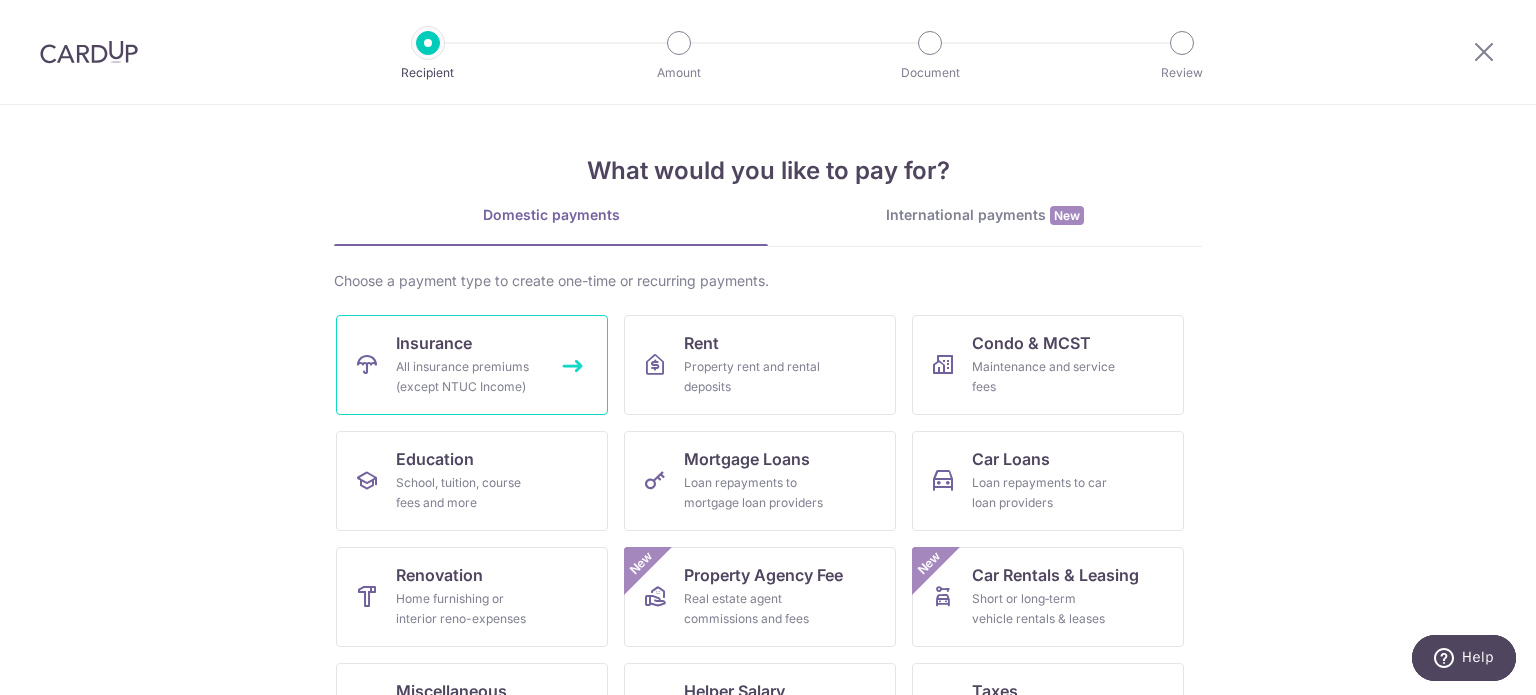 click on "Insurance All insurance premiums (except NTUC Income)" at bounding box center [472, 365] 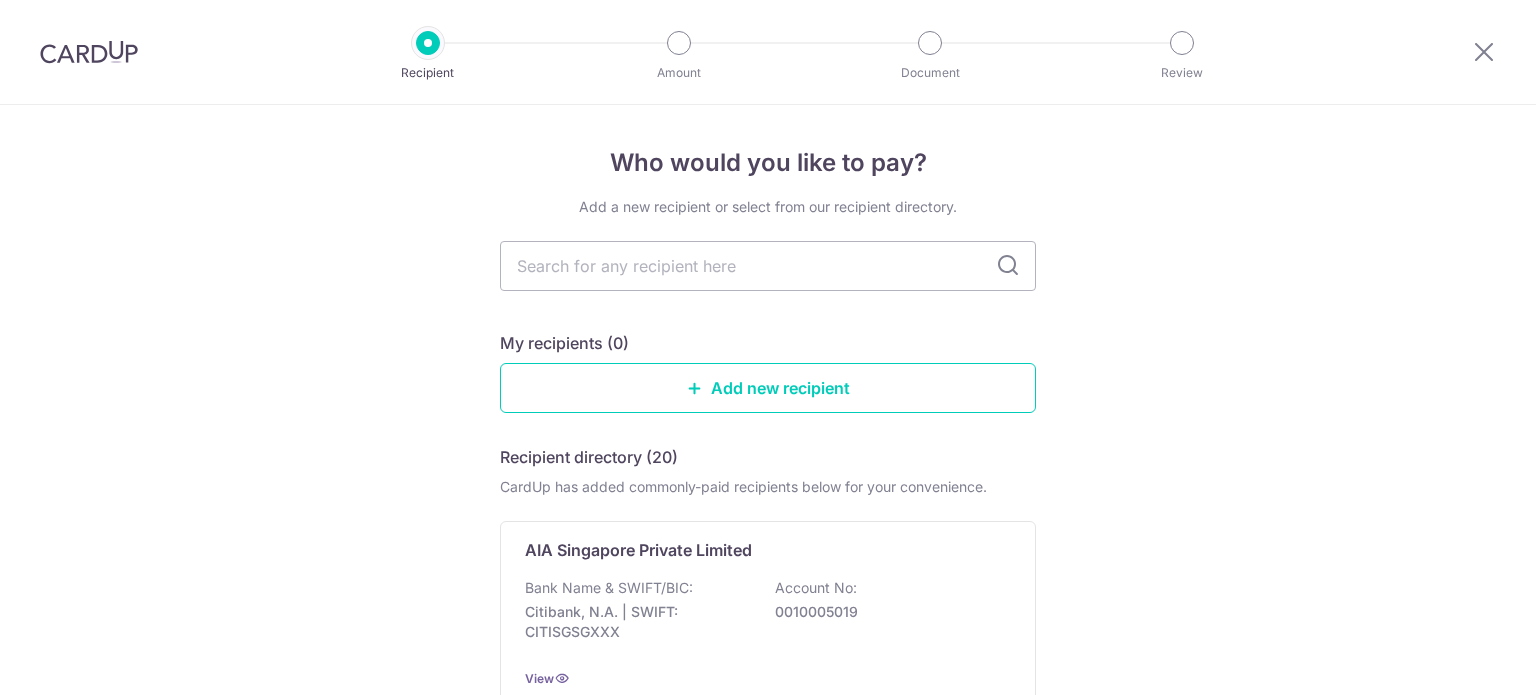 scroll, scrollTop: 0, scrollLeft: 0, axis: both 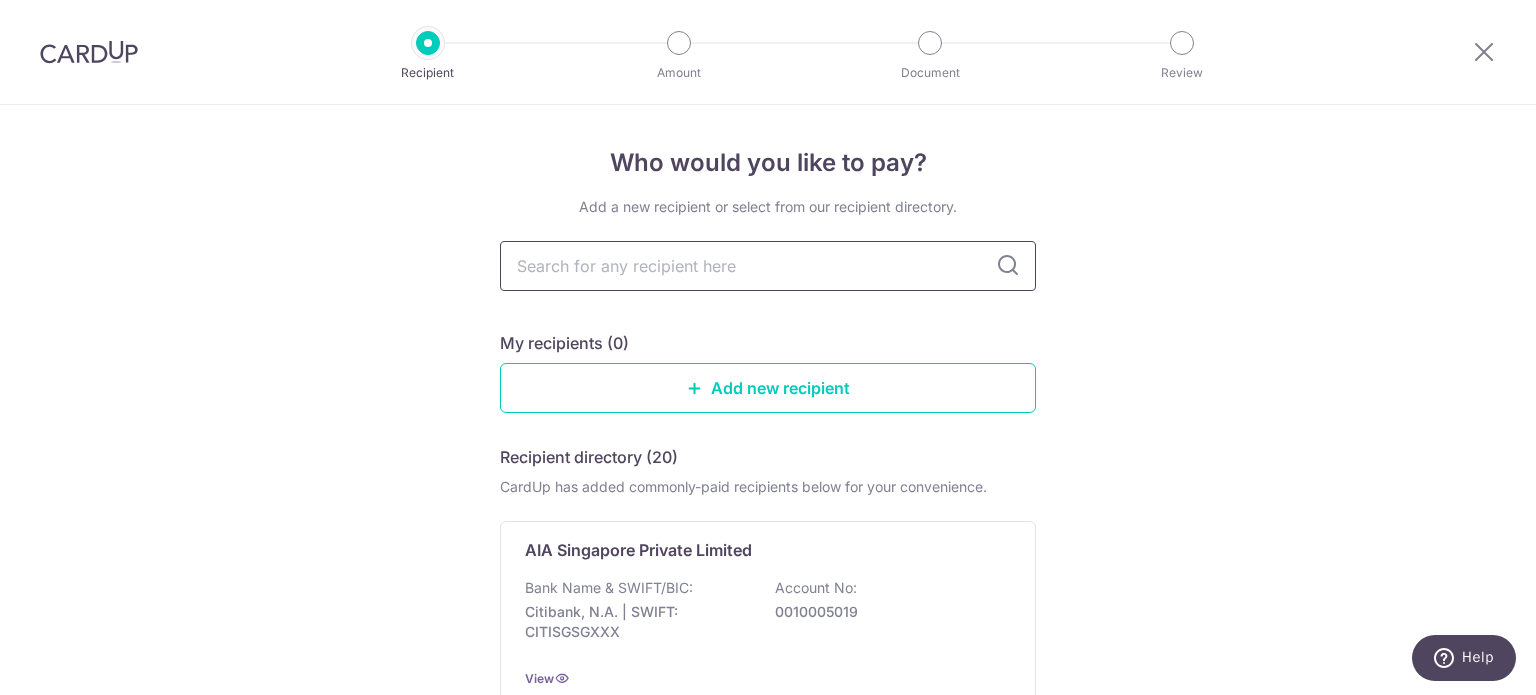 click at bounding box center (768, 266) 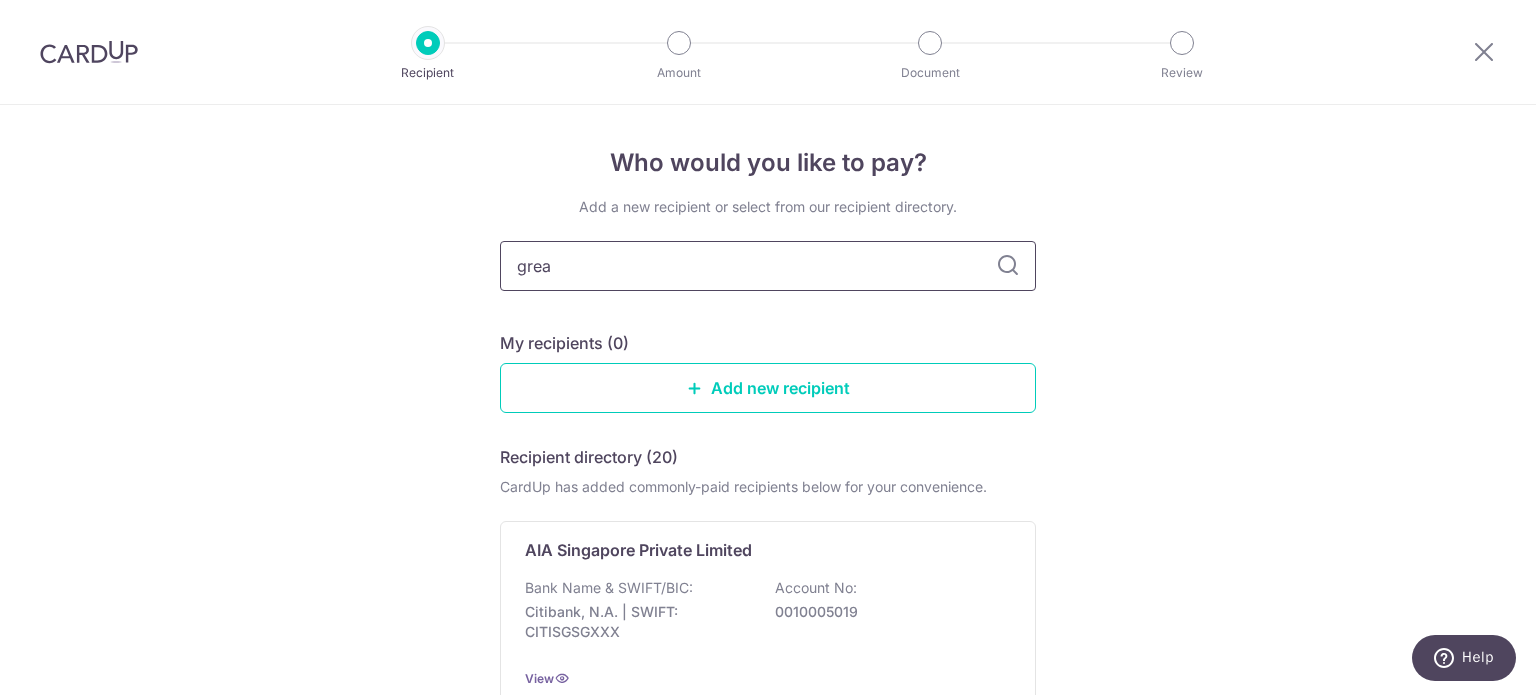 type on "great" 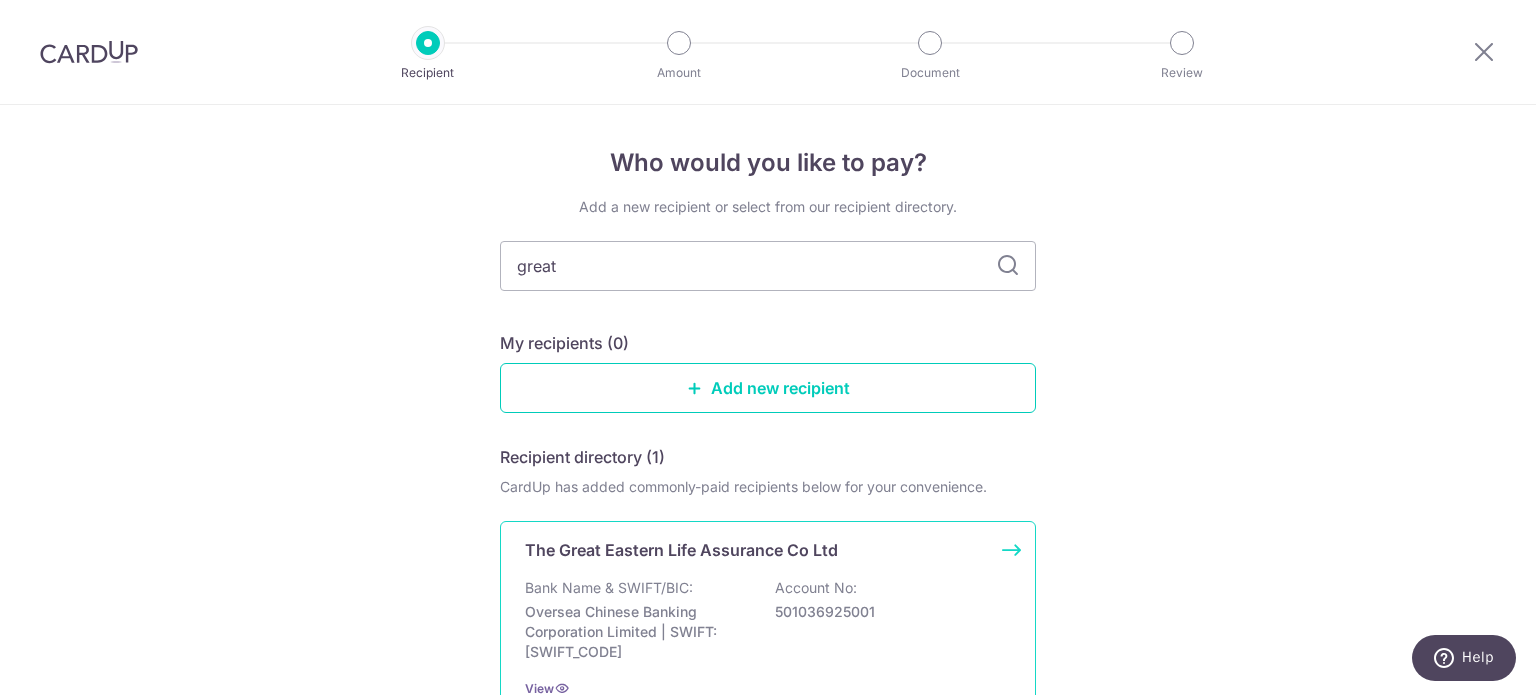 click on "Bank Name & SWIFT/BIC:" at bounding box center (609, 588) 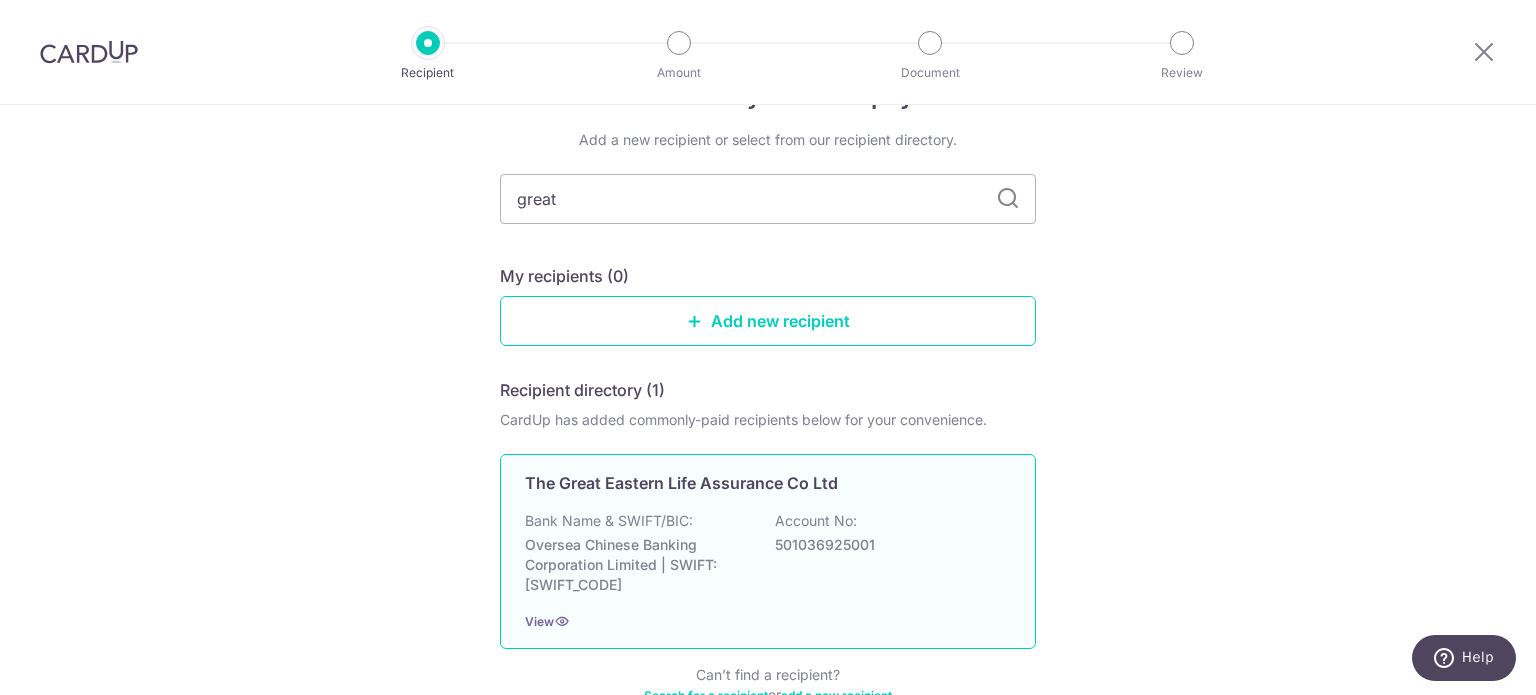 scroll, scrollTop: 194, scrollLeft: 0, axis: vertical 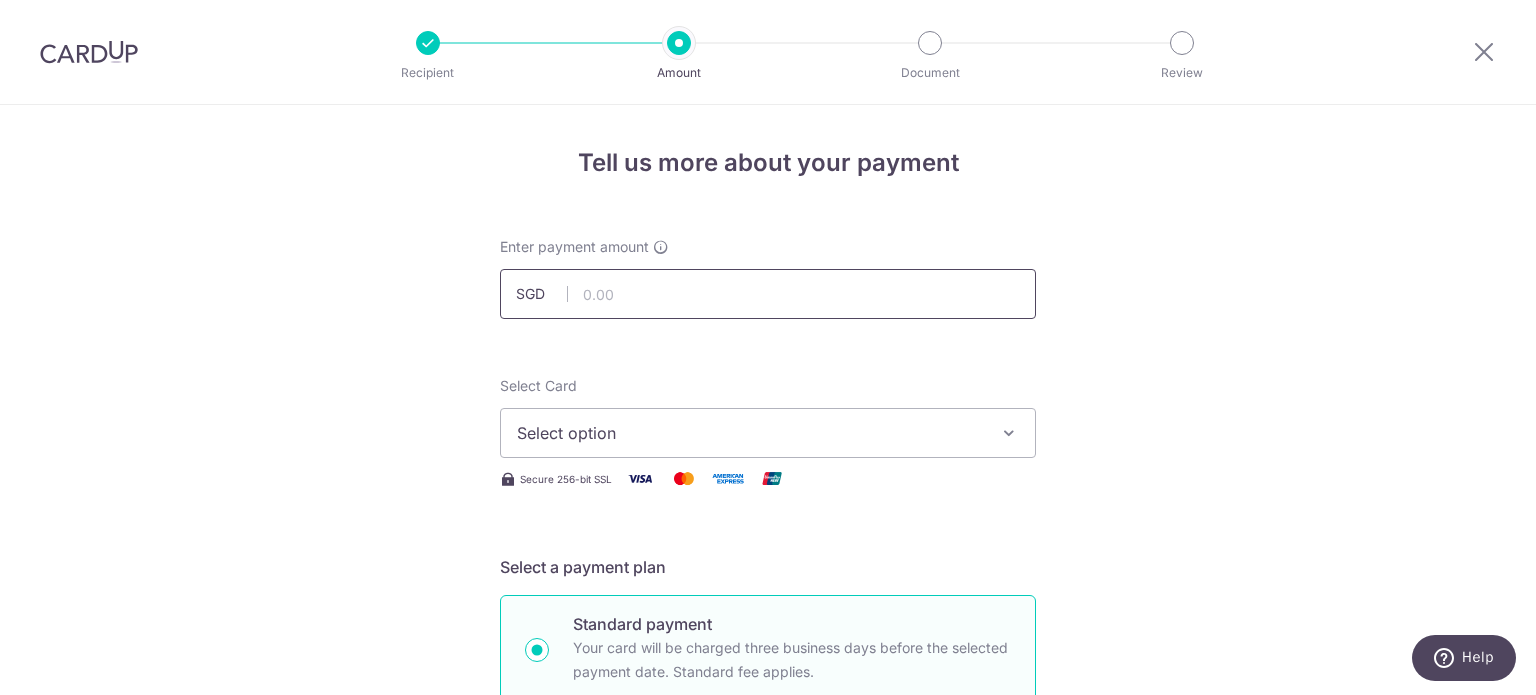 click at bounding box center (768, 294) 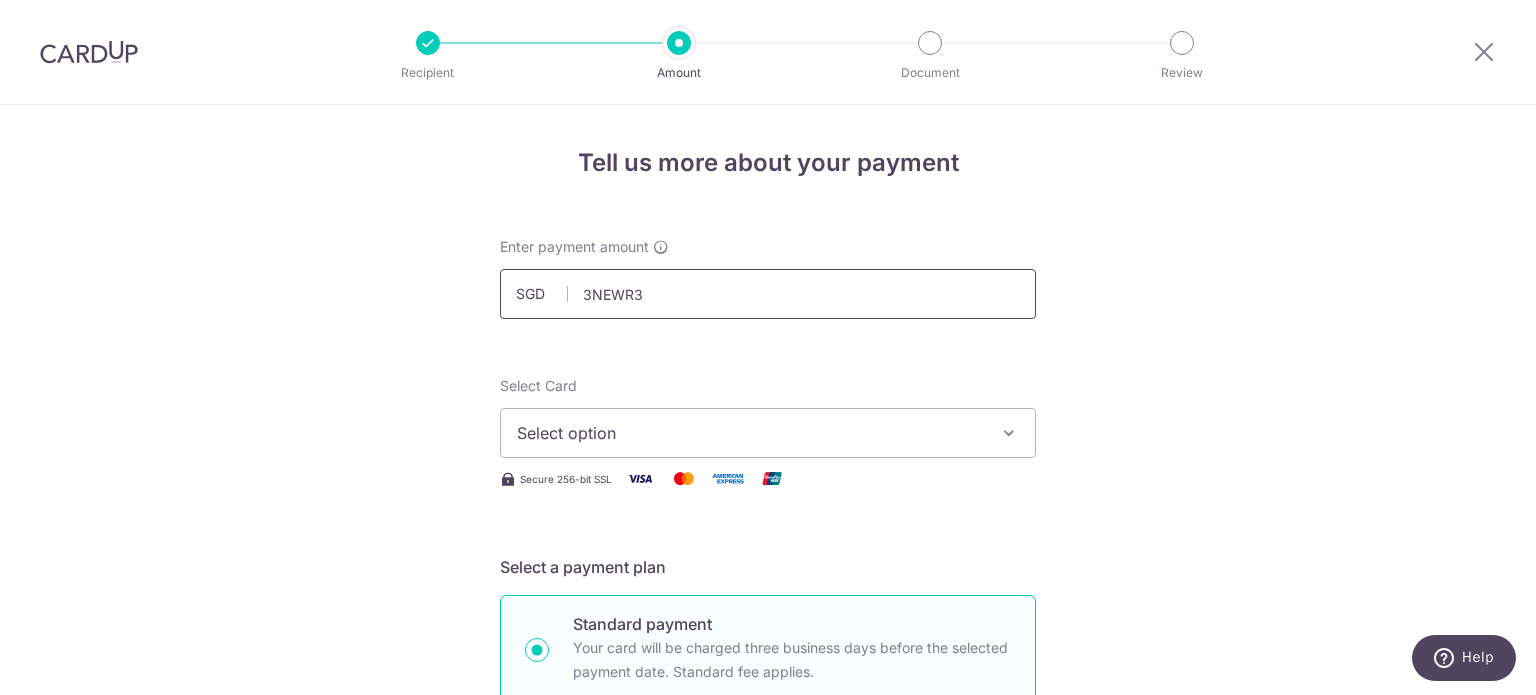 type on "33" 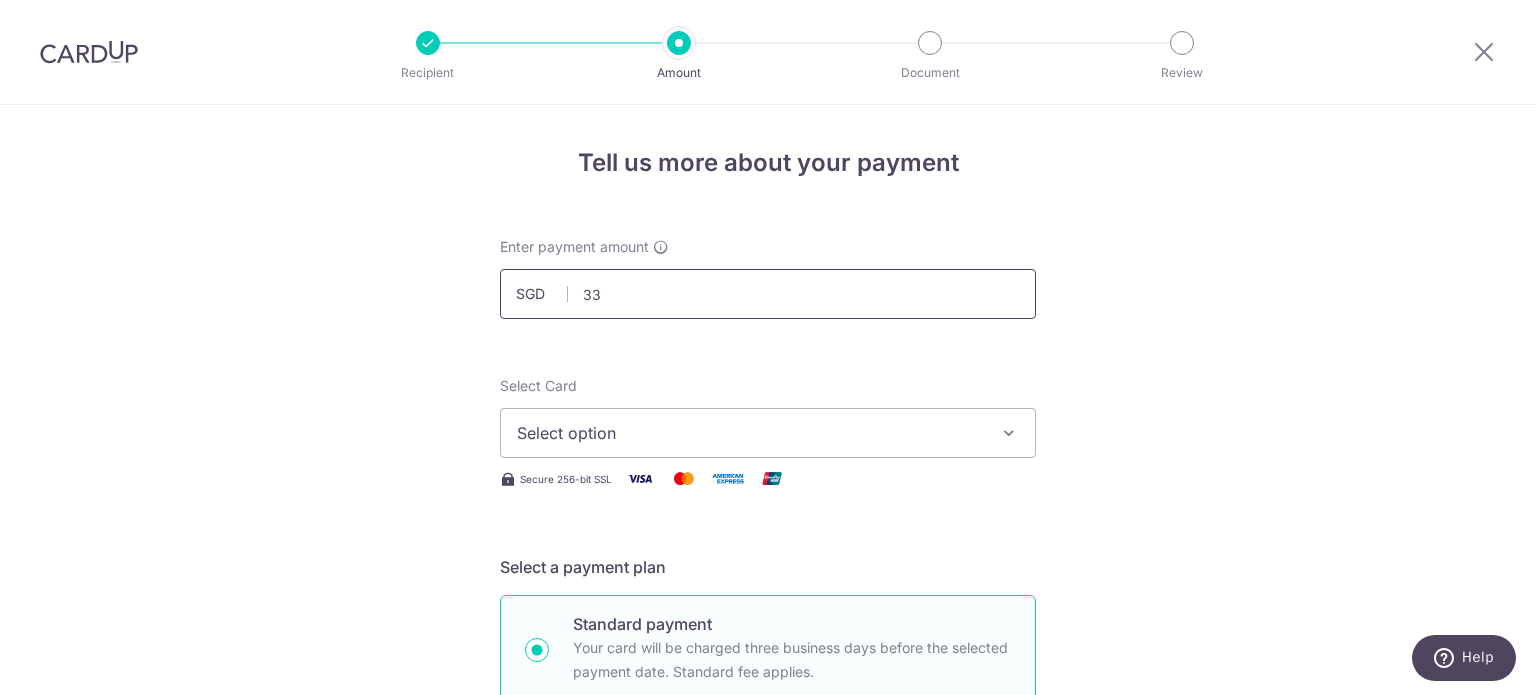 click on "33" at bounding box center [768, 294] 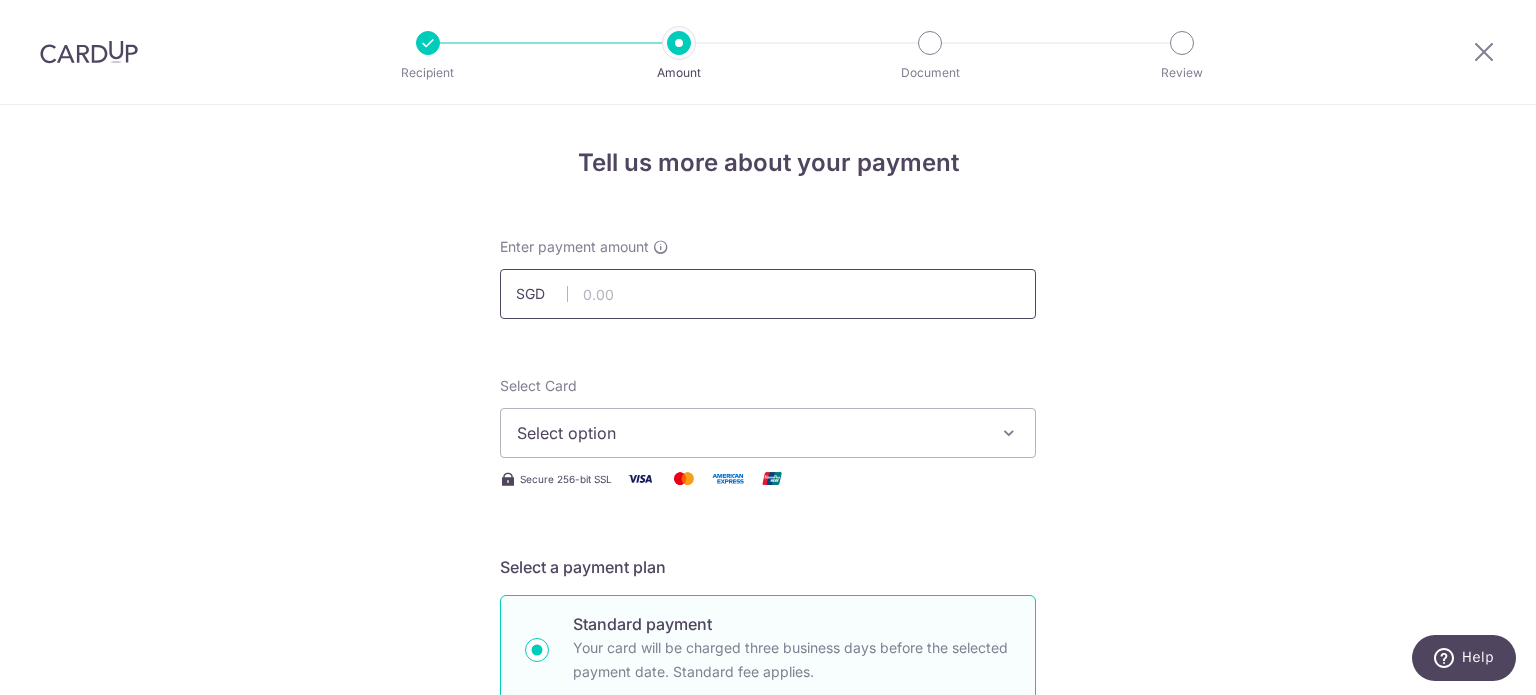 paste on "1735.15" 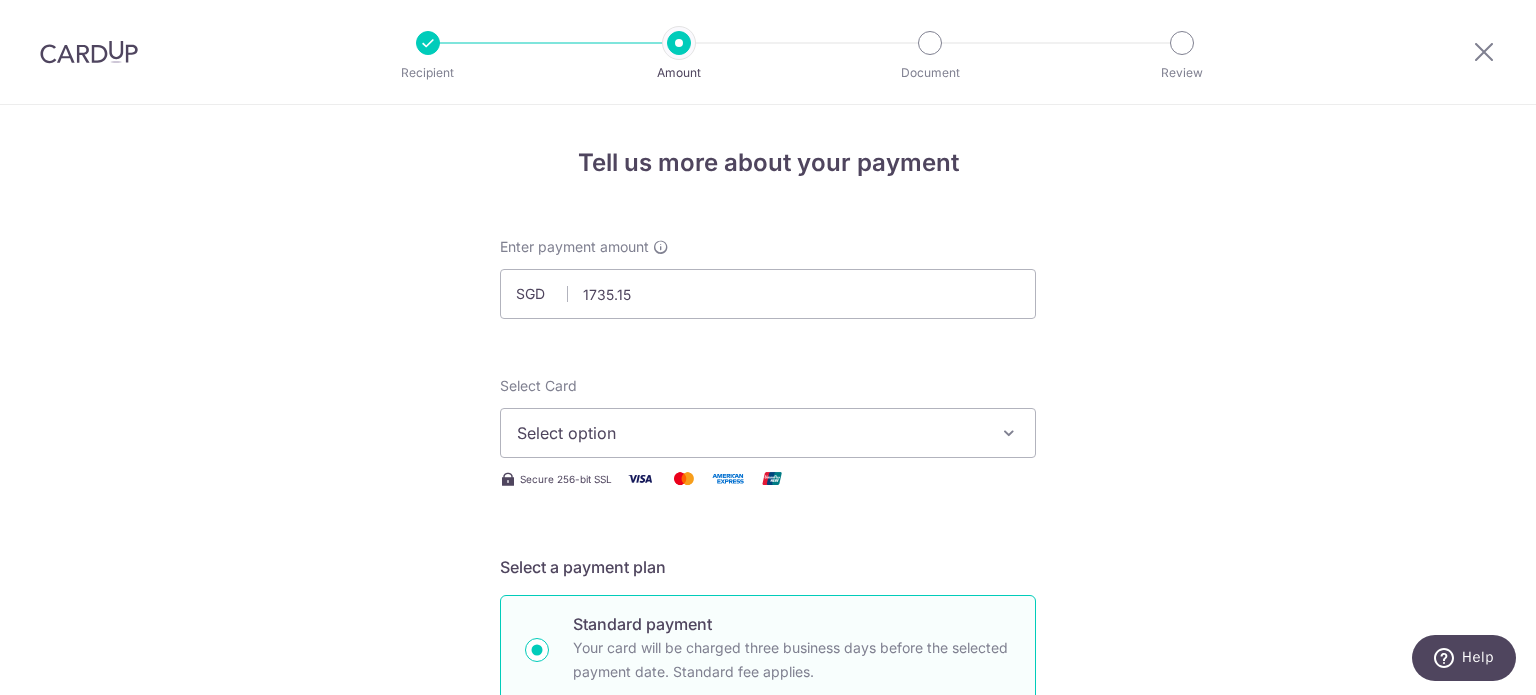 type on "1,735.15" 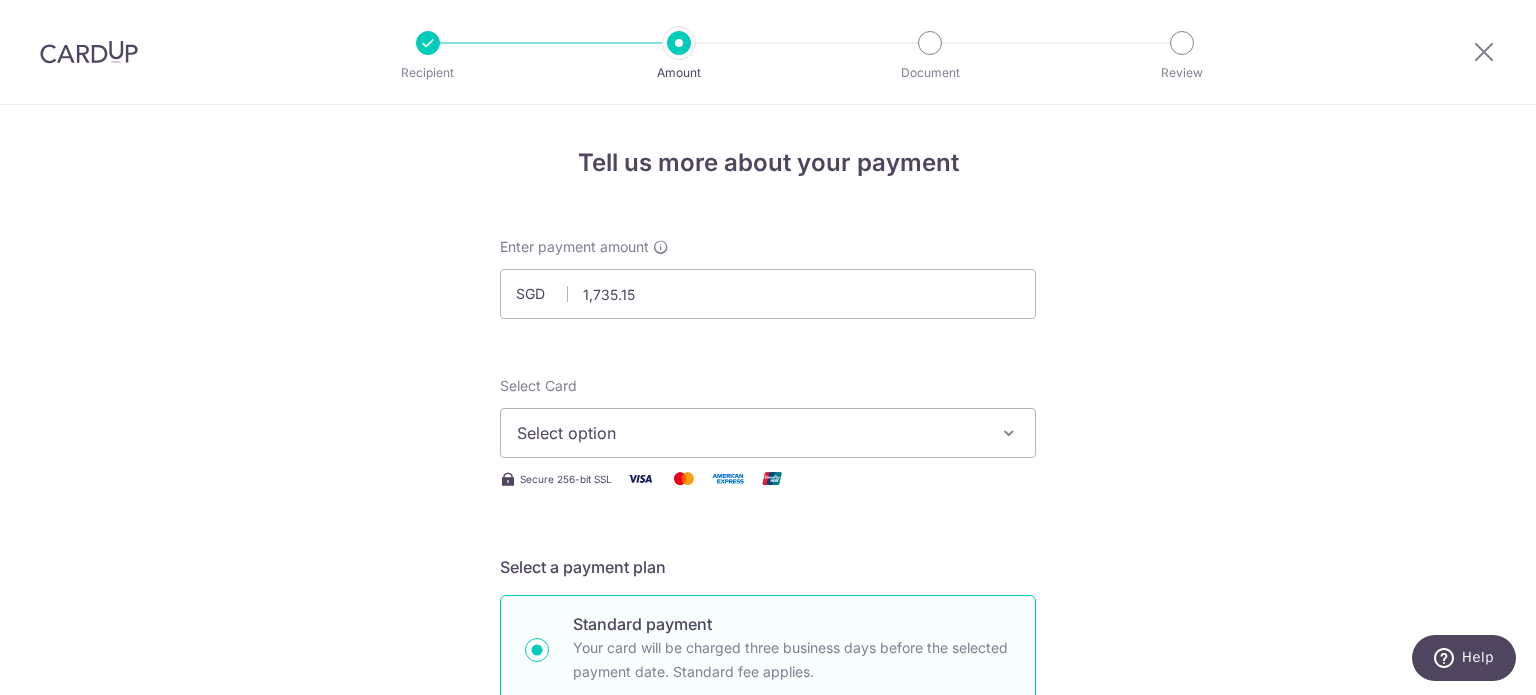 click on "Select option" at bounding box center (750, 433) 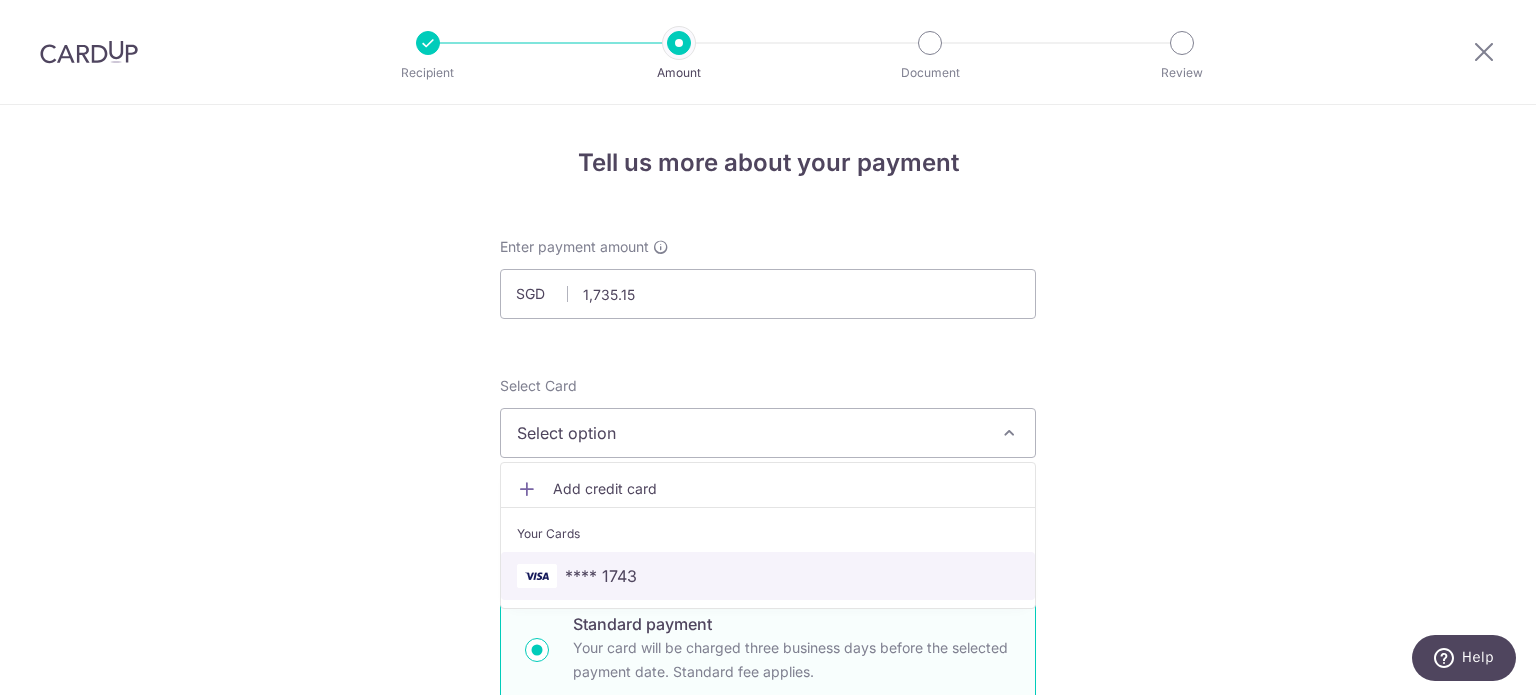 click on "**** 1743" at bounding box center [601, 576] 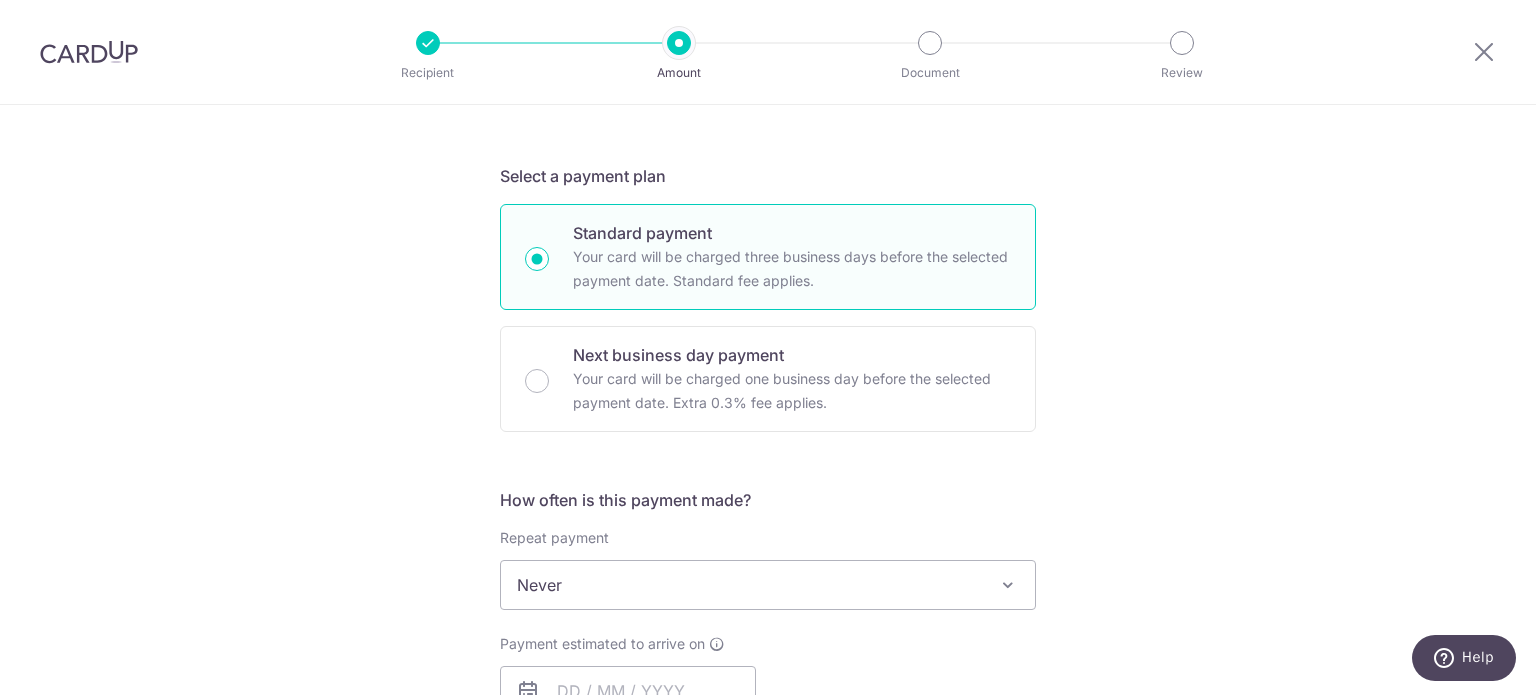 scroll, scrollTop: 500, scrollLeft: 0, axis: vertical 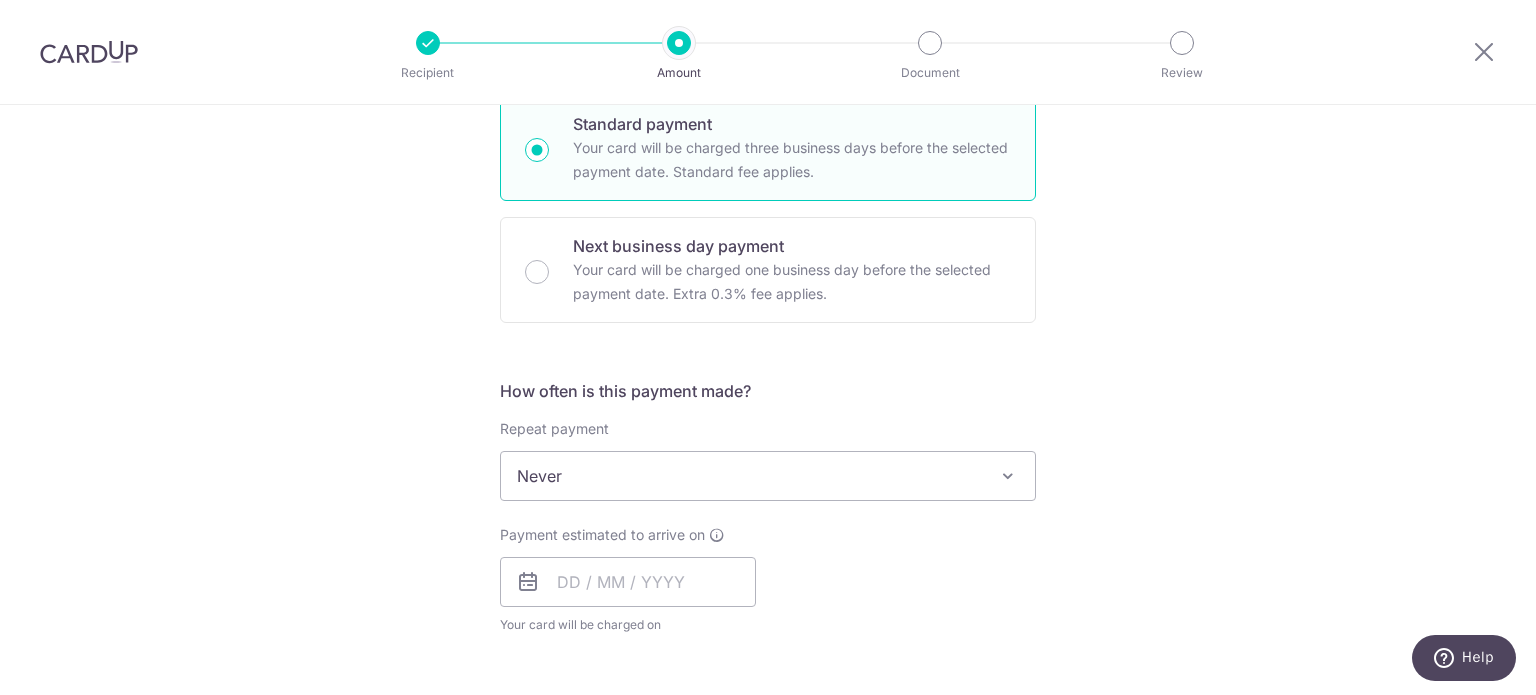 click on "Never" at bounding box center (768, 476) 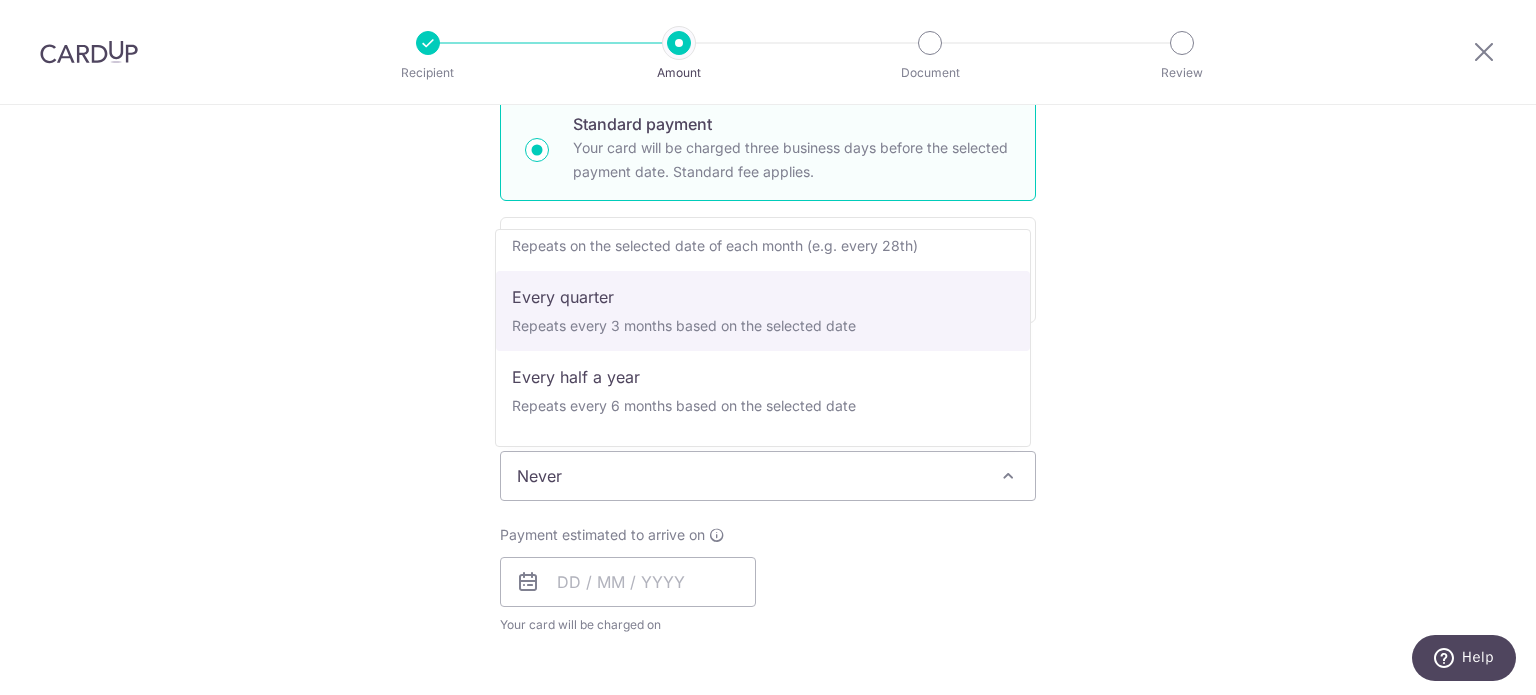 scroll, scrollTop: 280, scrollLeft: 0, axis: vertical 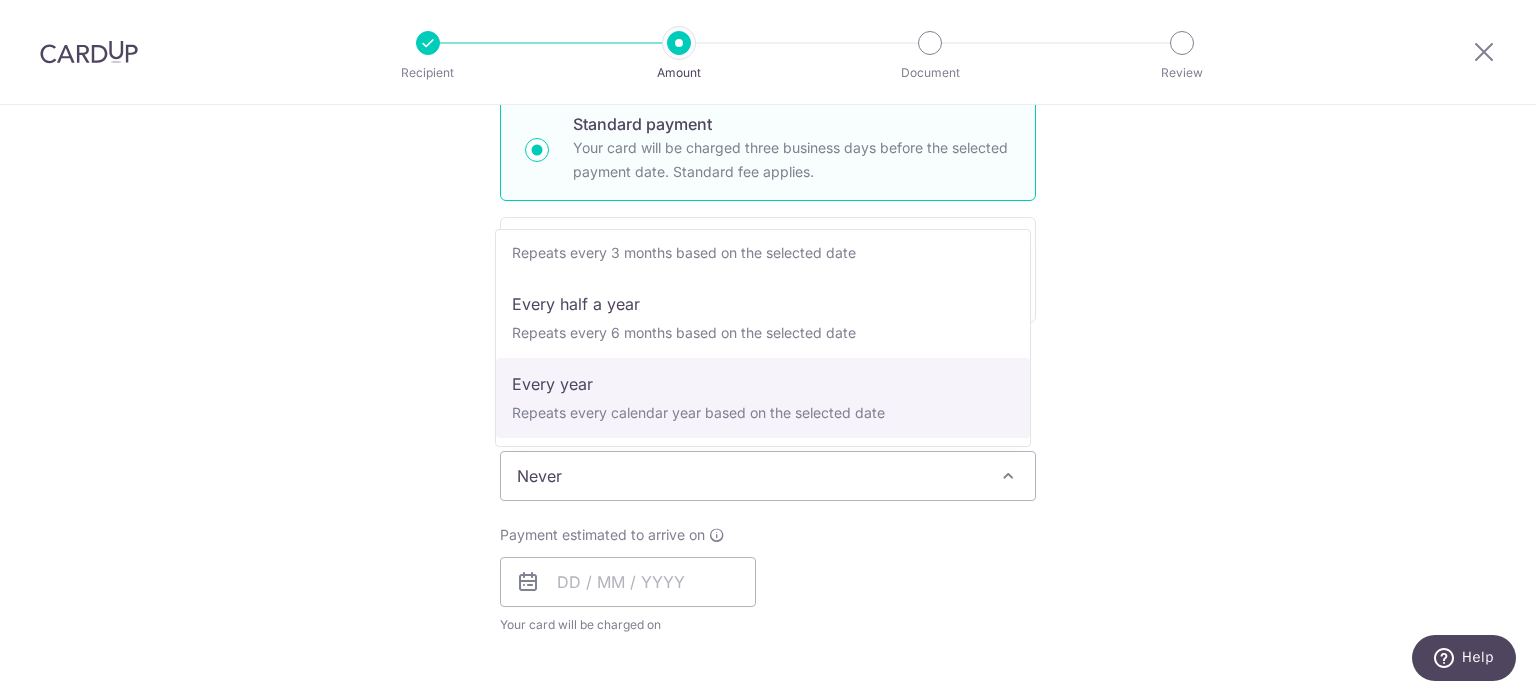 select on "6" 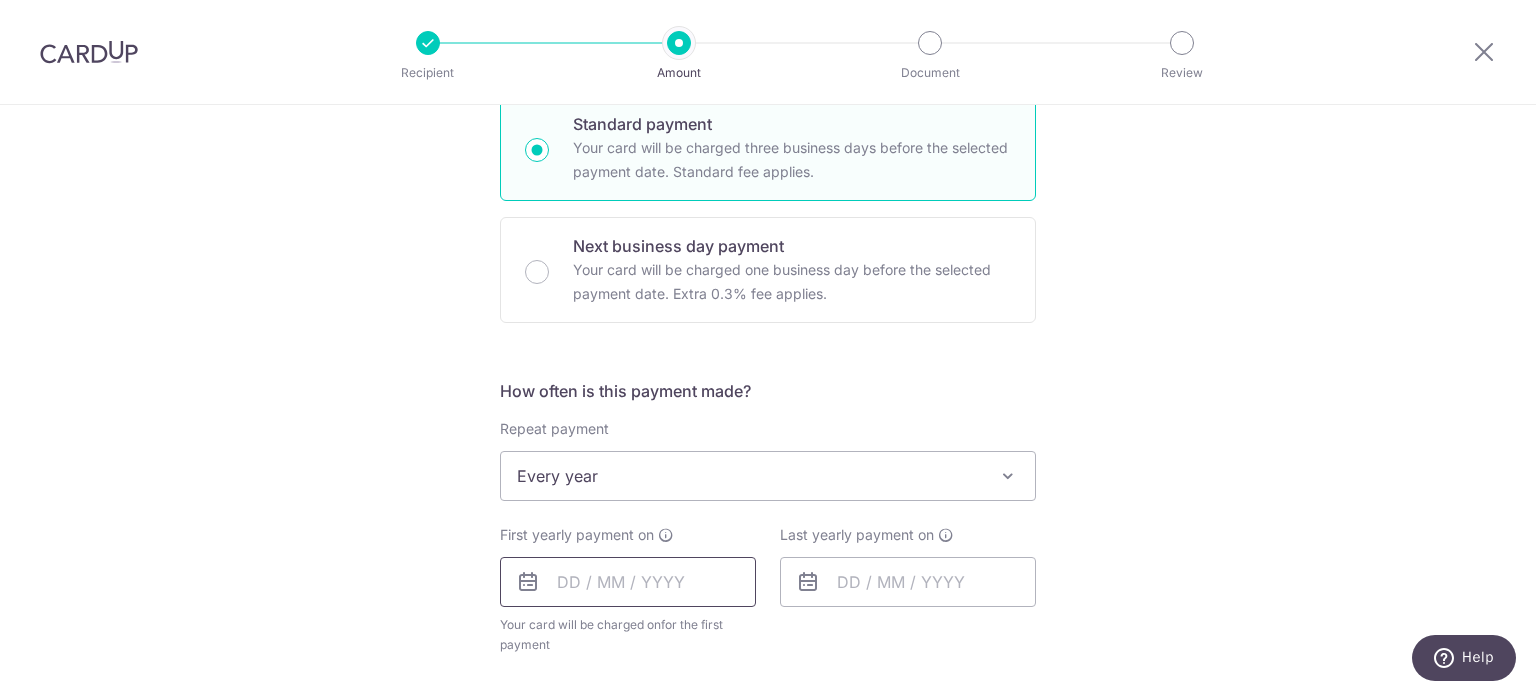 click at bounding box center [628, 582] 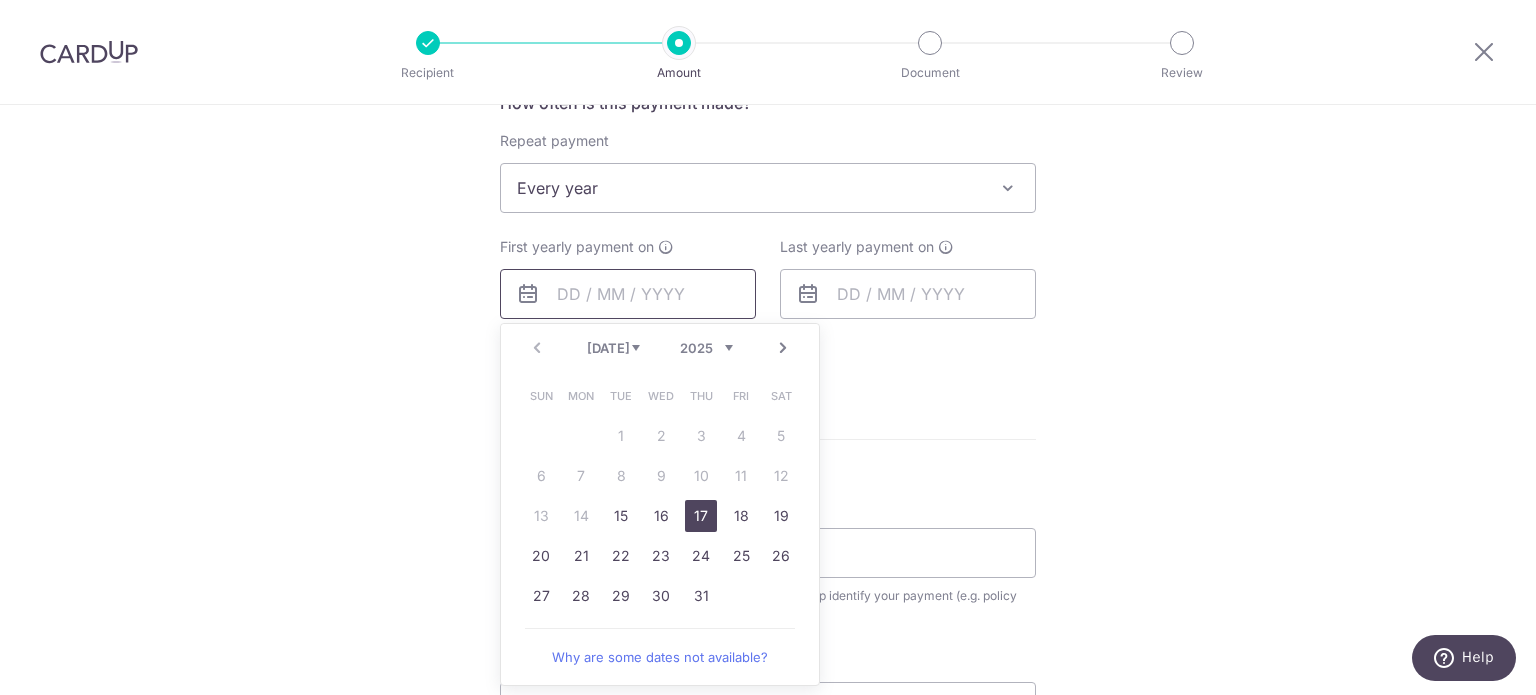 scroll, scrollTop: 801, scrollLeft: 0, axis: vertical 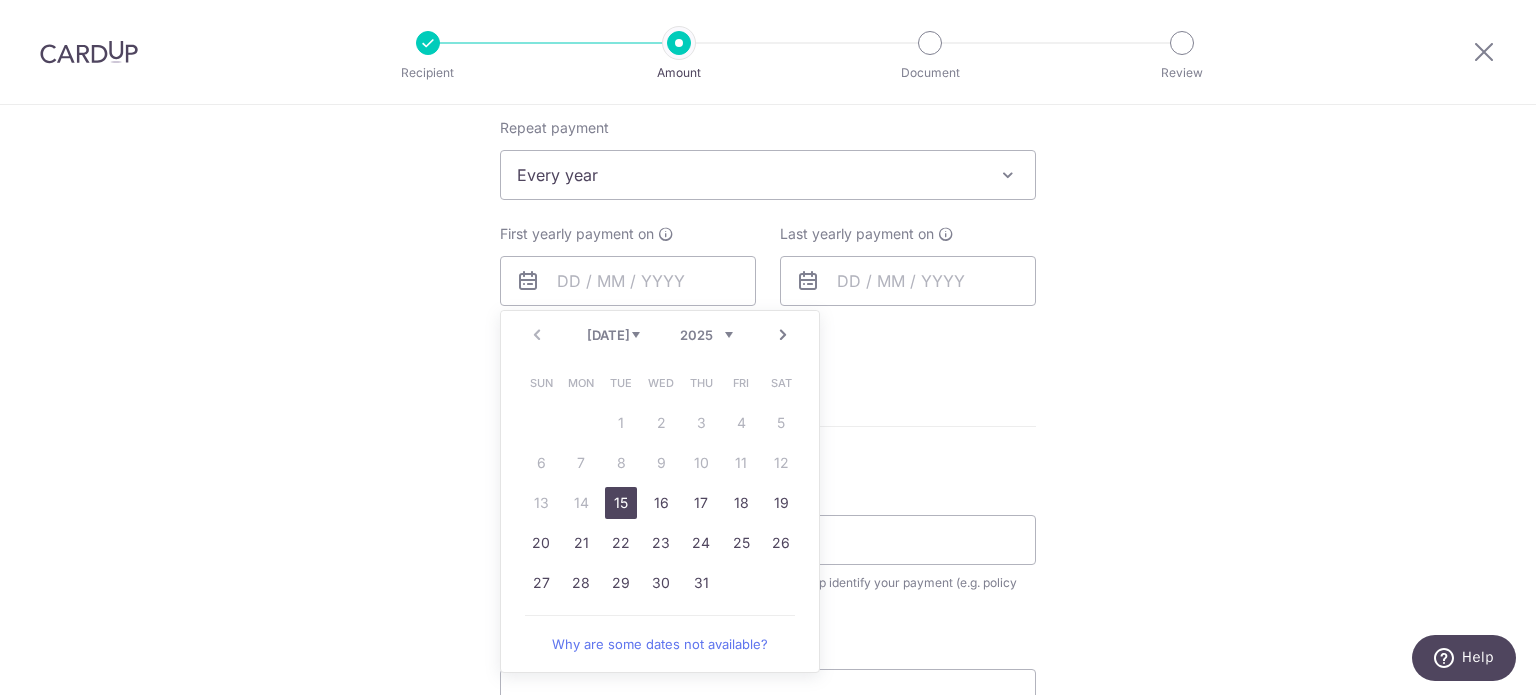 click on "15" at bounding box center [621, 503] 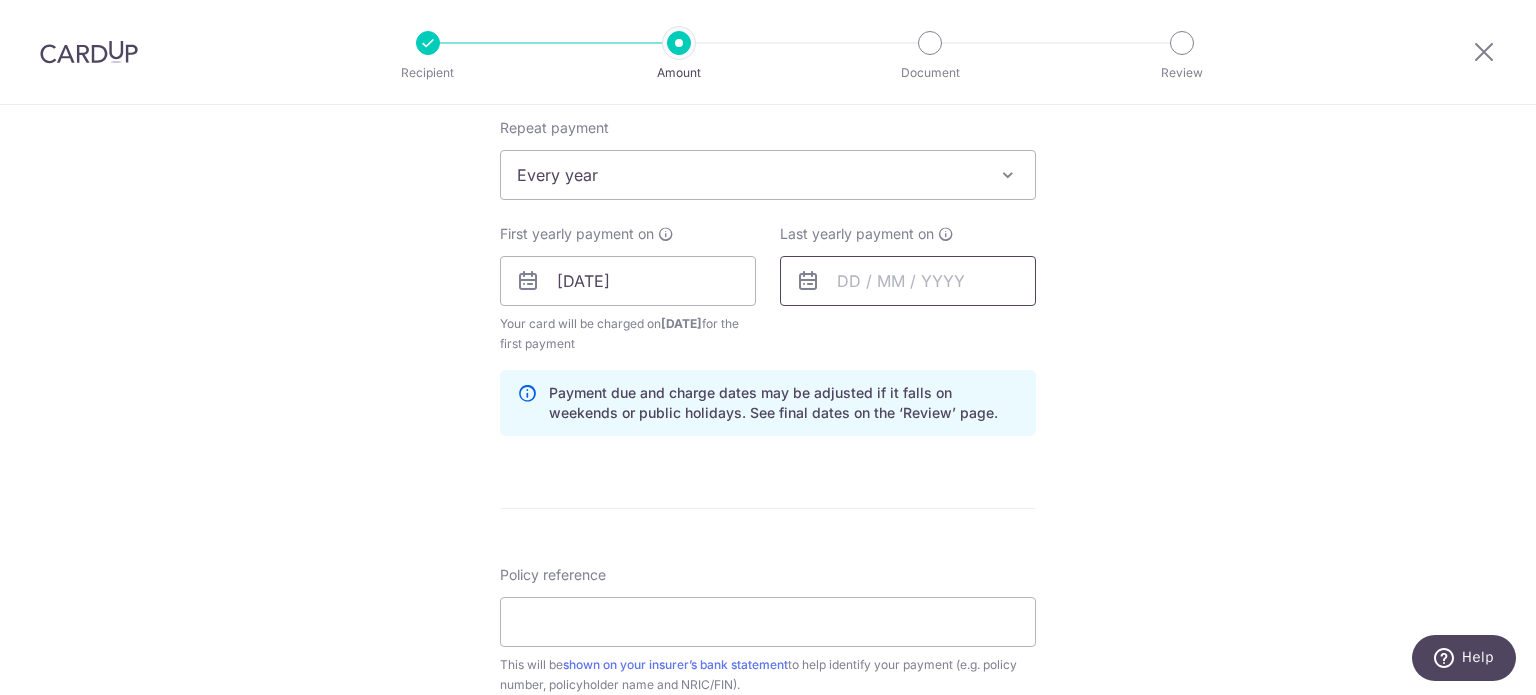 click at bounding box center (908, 281) 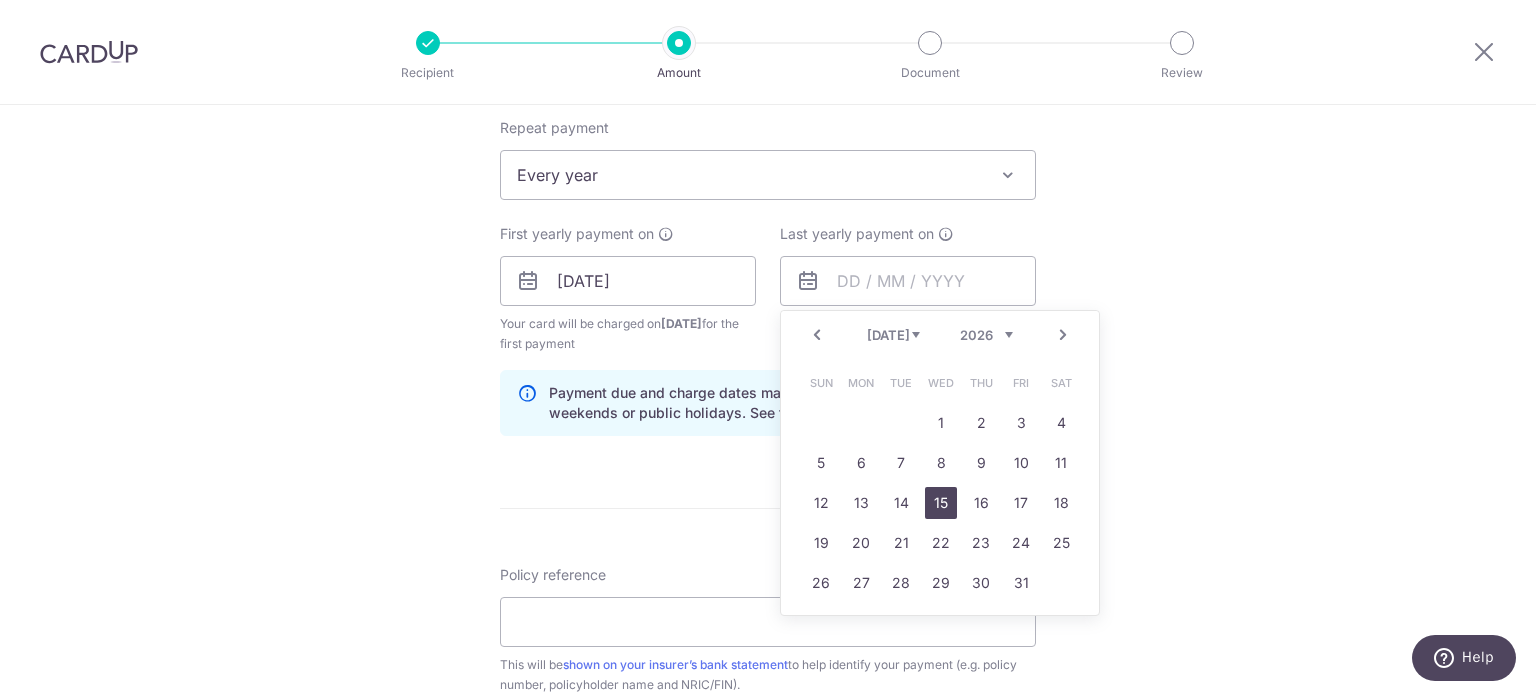 click on "15" at bounding box center (941, 503) 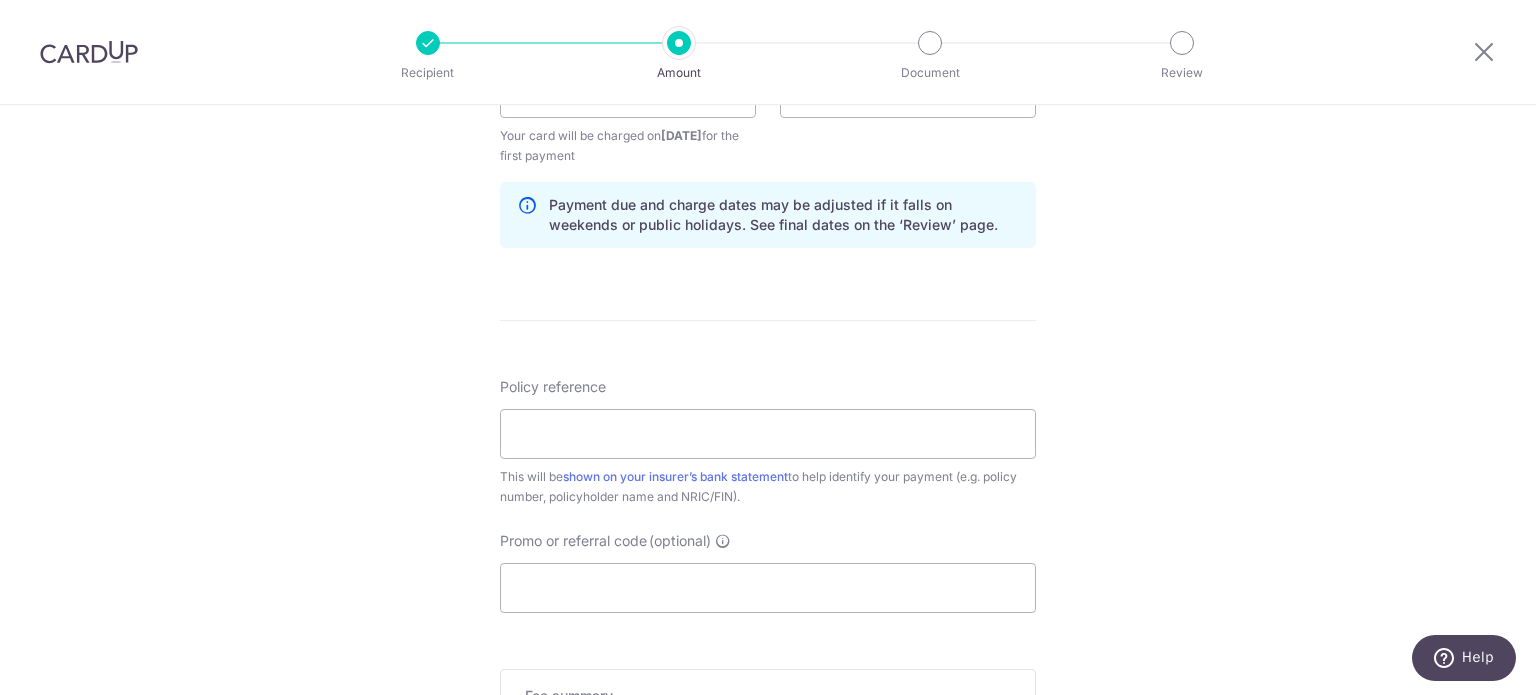 scroll, scrollTop: 1002, scrollLeft: 0, axis: vertical 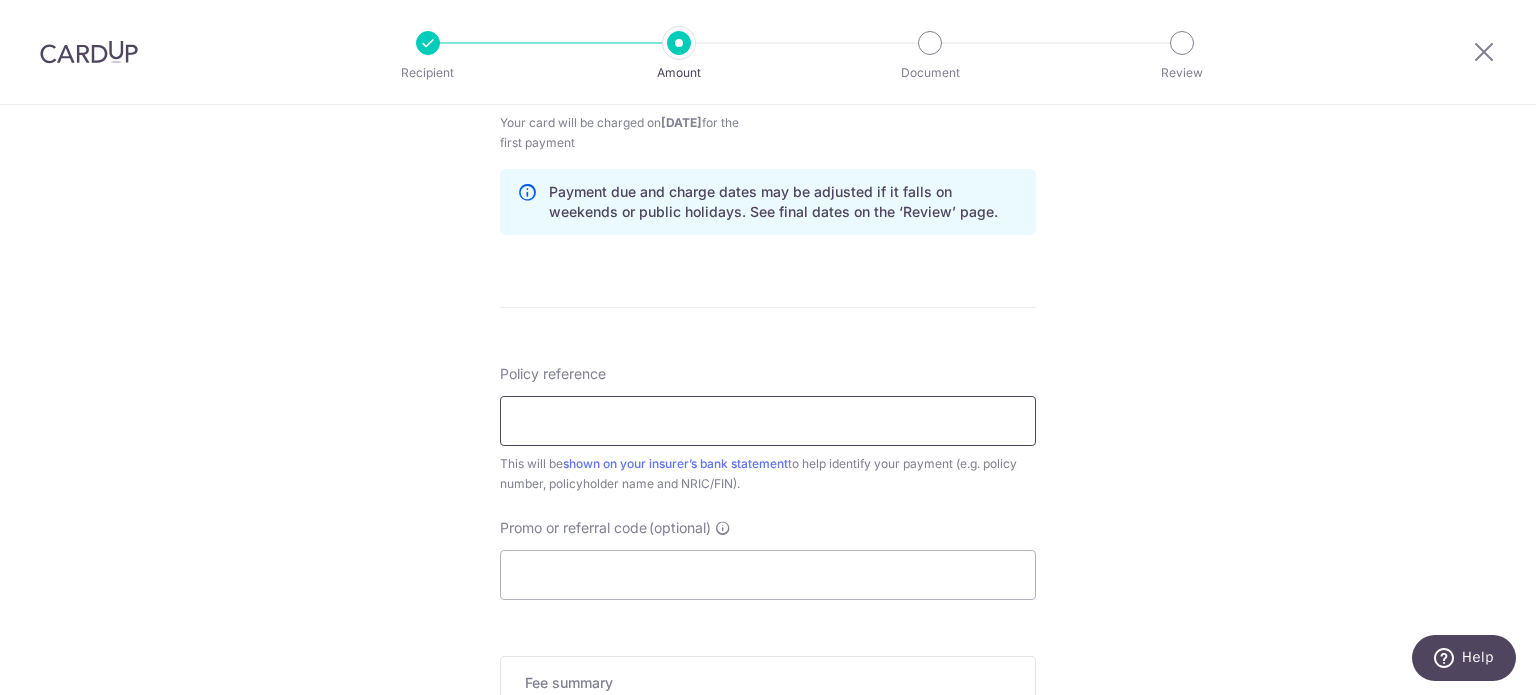 click on "Policy reference" at bounding box center (768, 421) 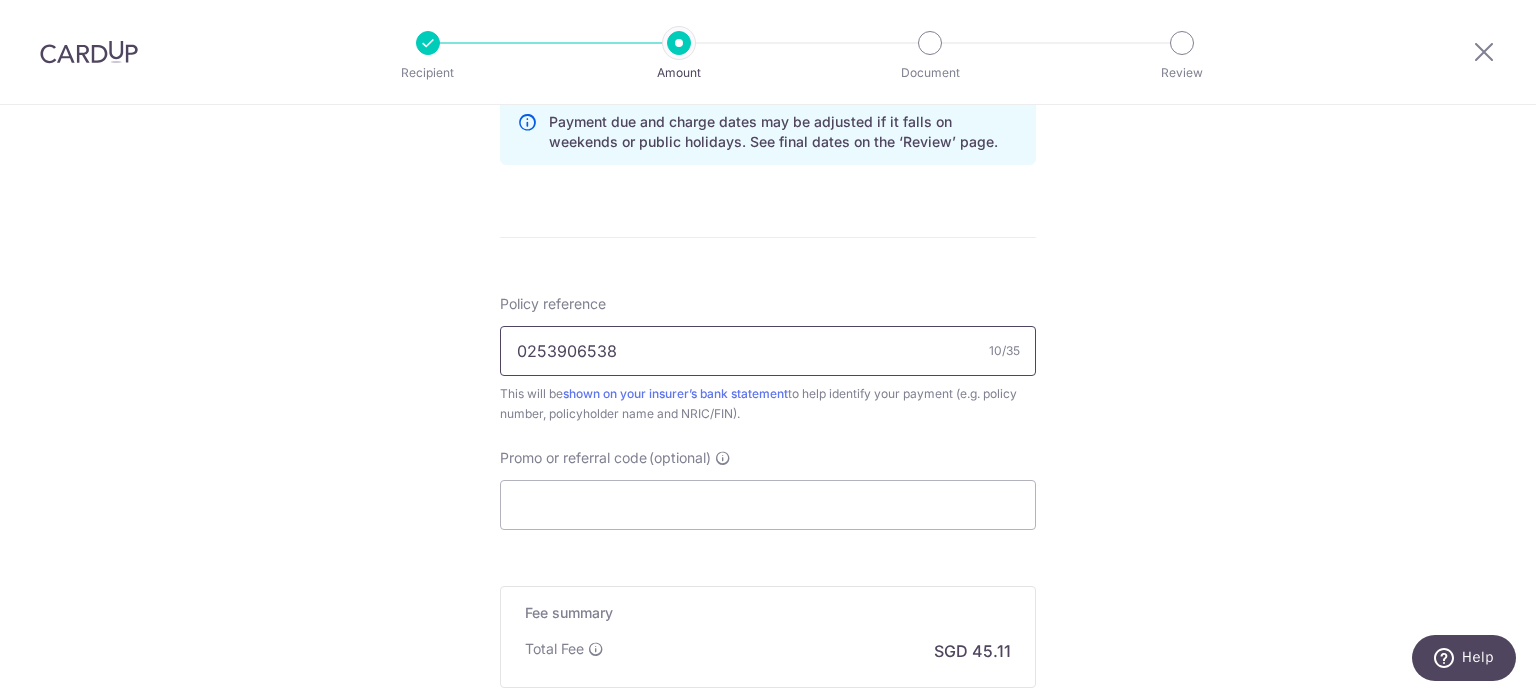 scroll, scrollTop: 1202, scrollLeft: 0, axis: vertical 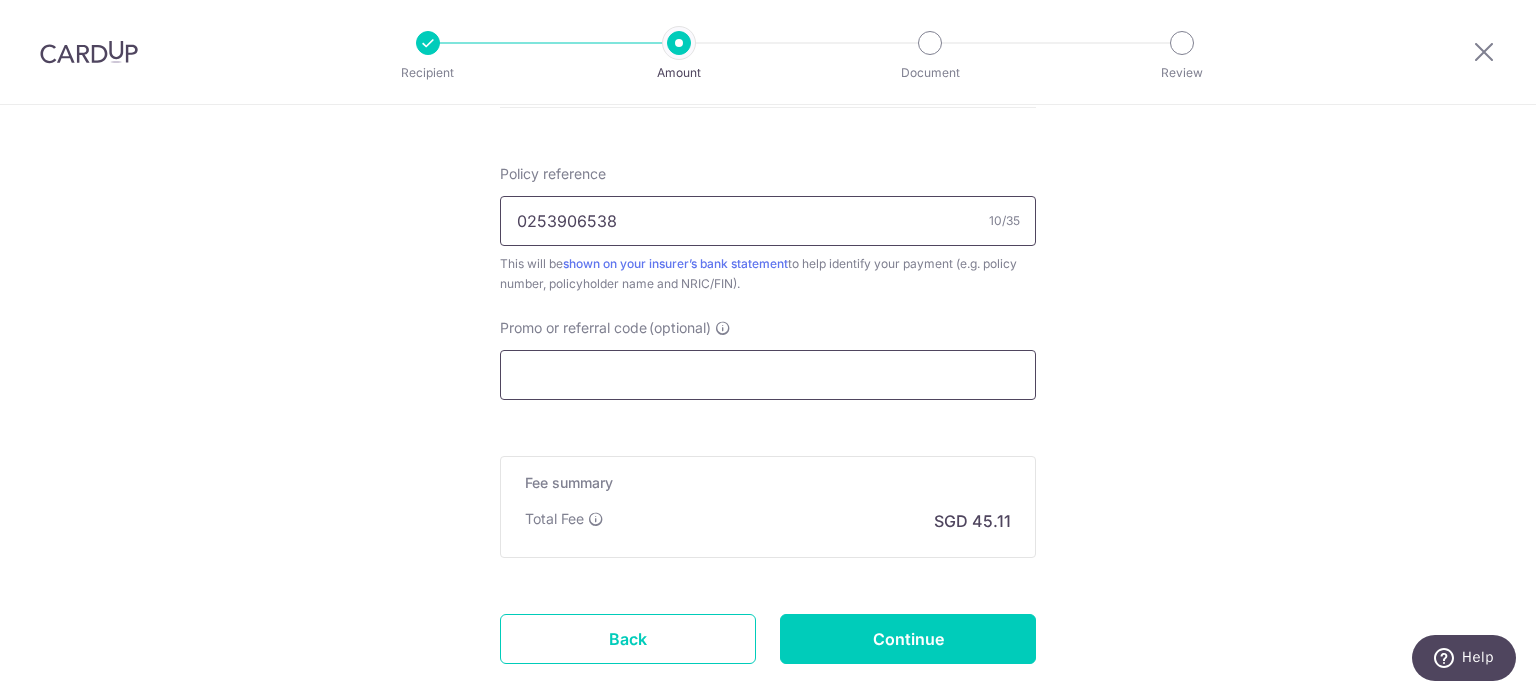type on "0253906538" 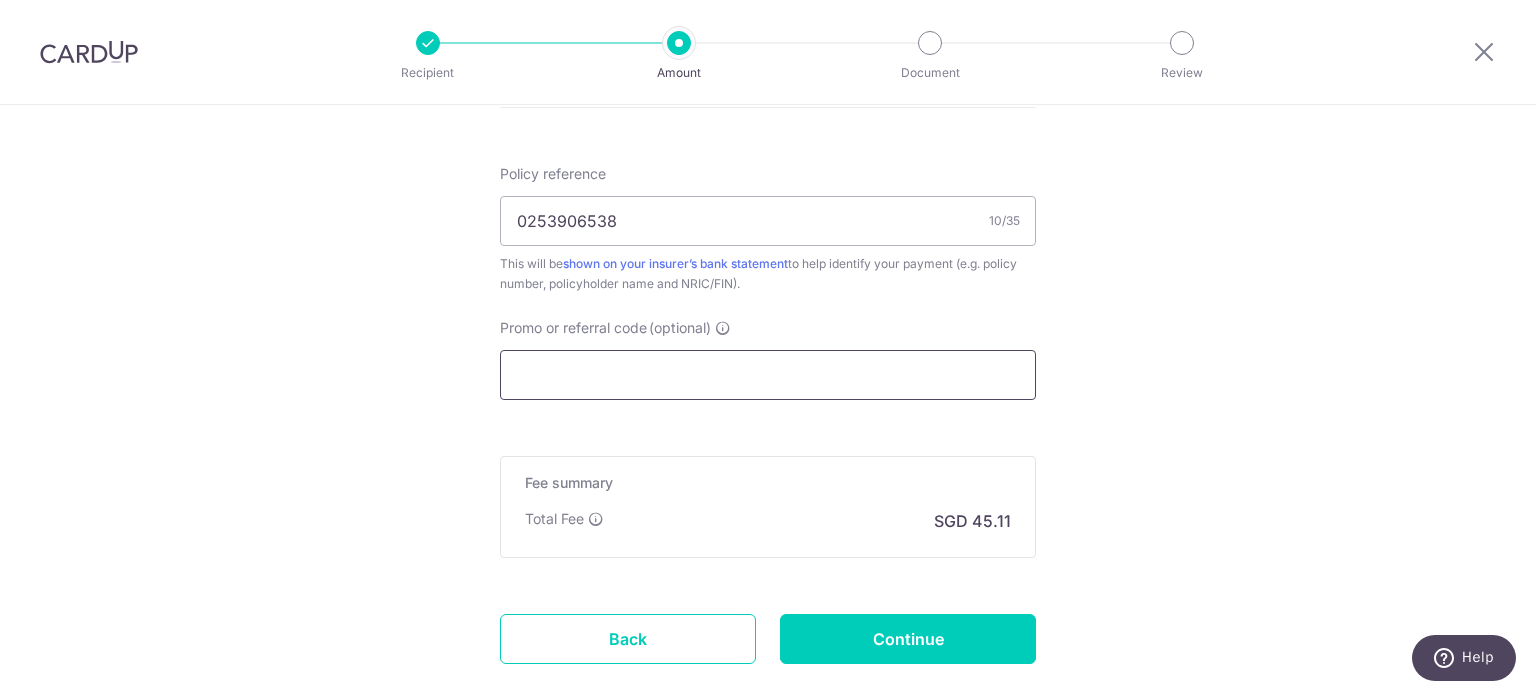 click on "Promo or referral code
(optional)" at bounding box center (768, 375) 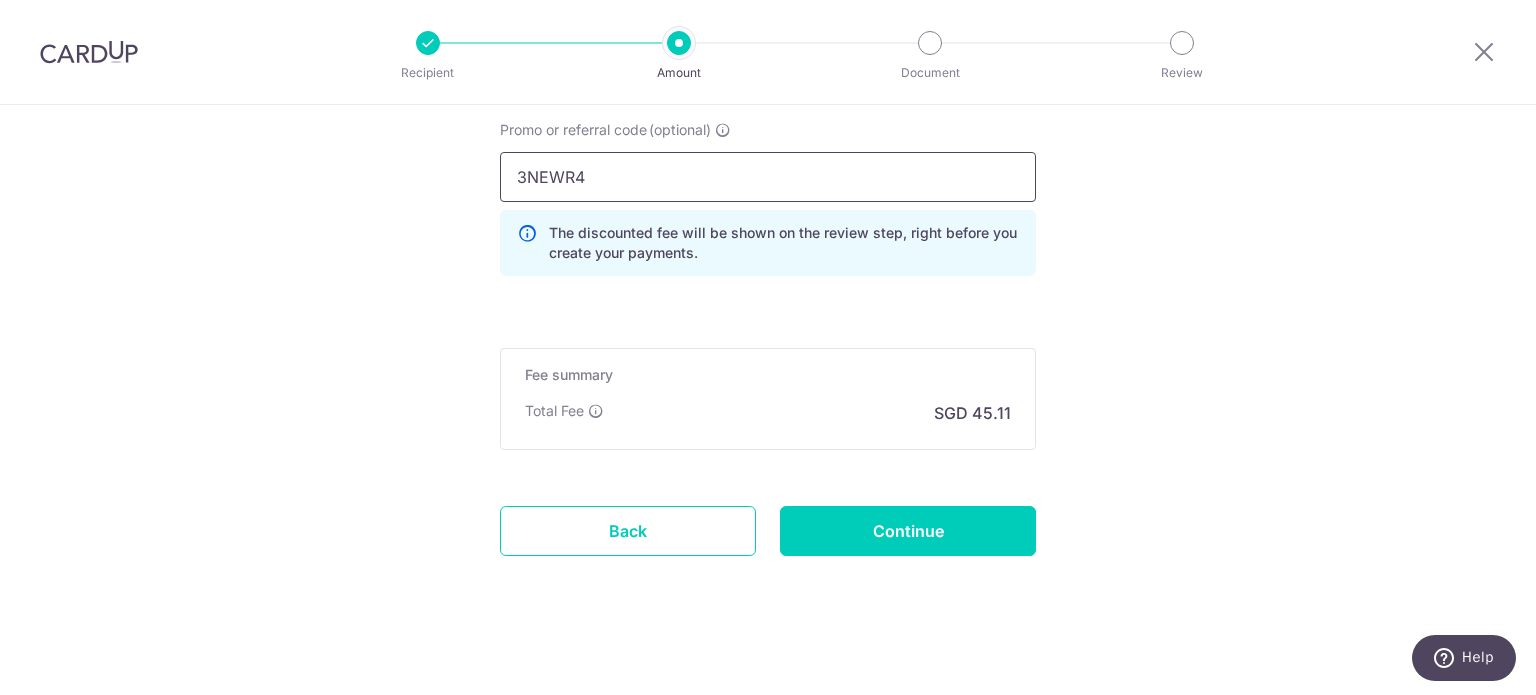 scroll, scrollTop: 1411, scrollLeft: 0, axis: vertical 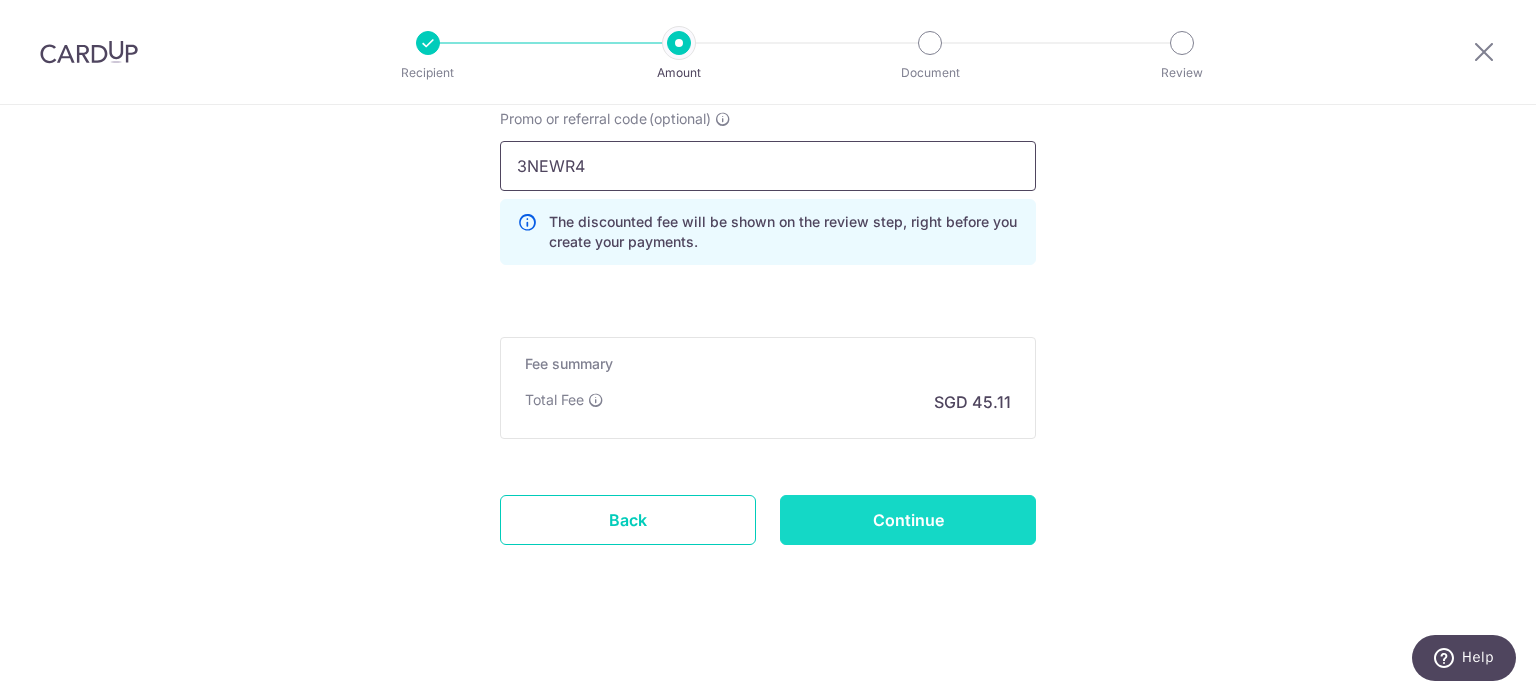 type on "3NEWR4" 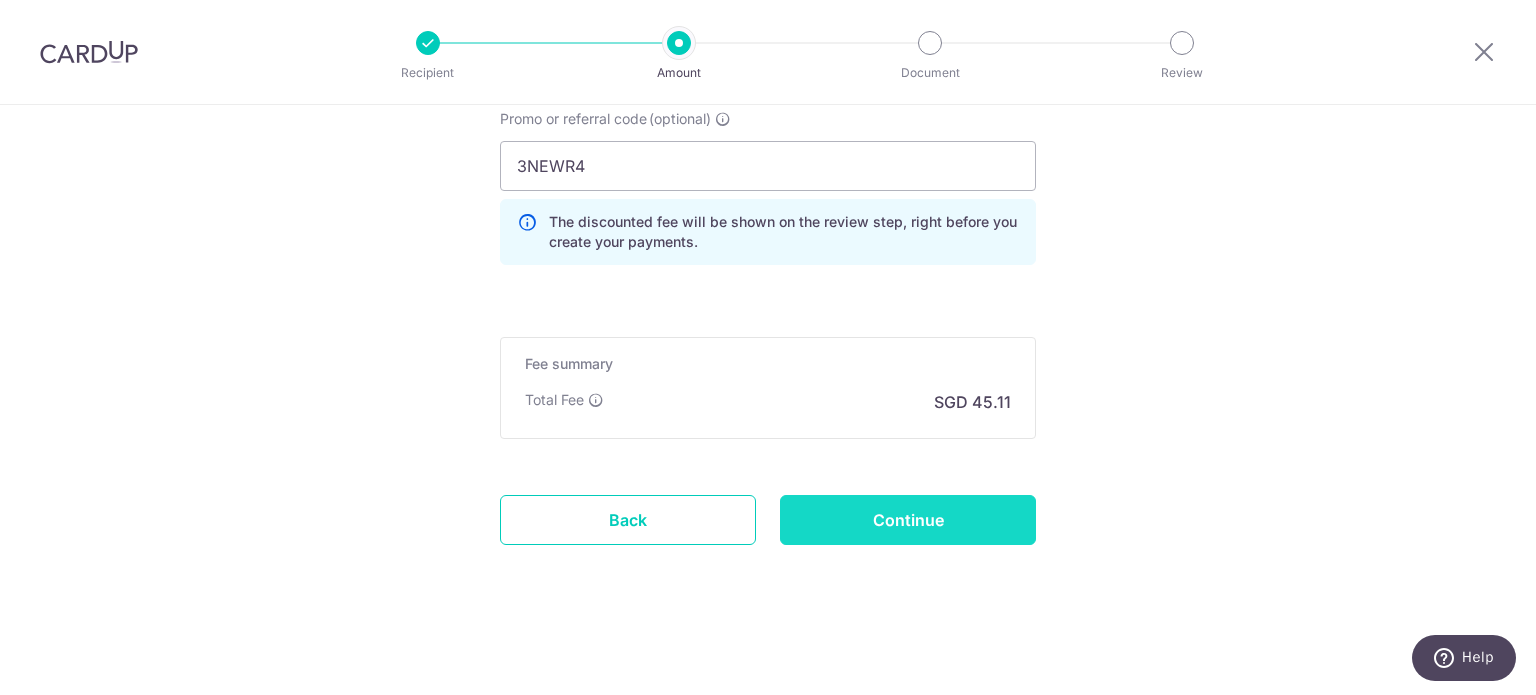 click on "Continue" at bounding box center [908, 520] 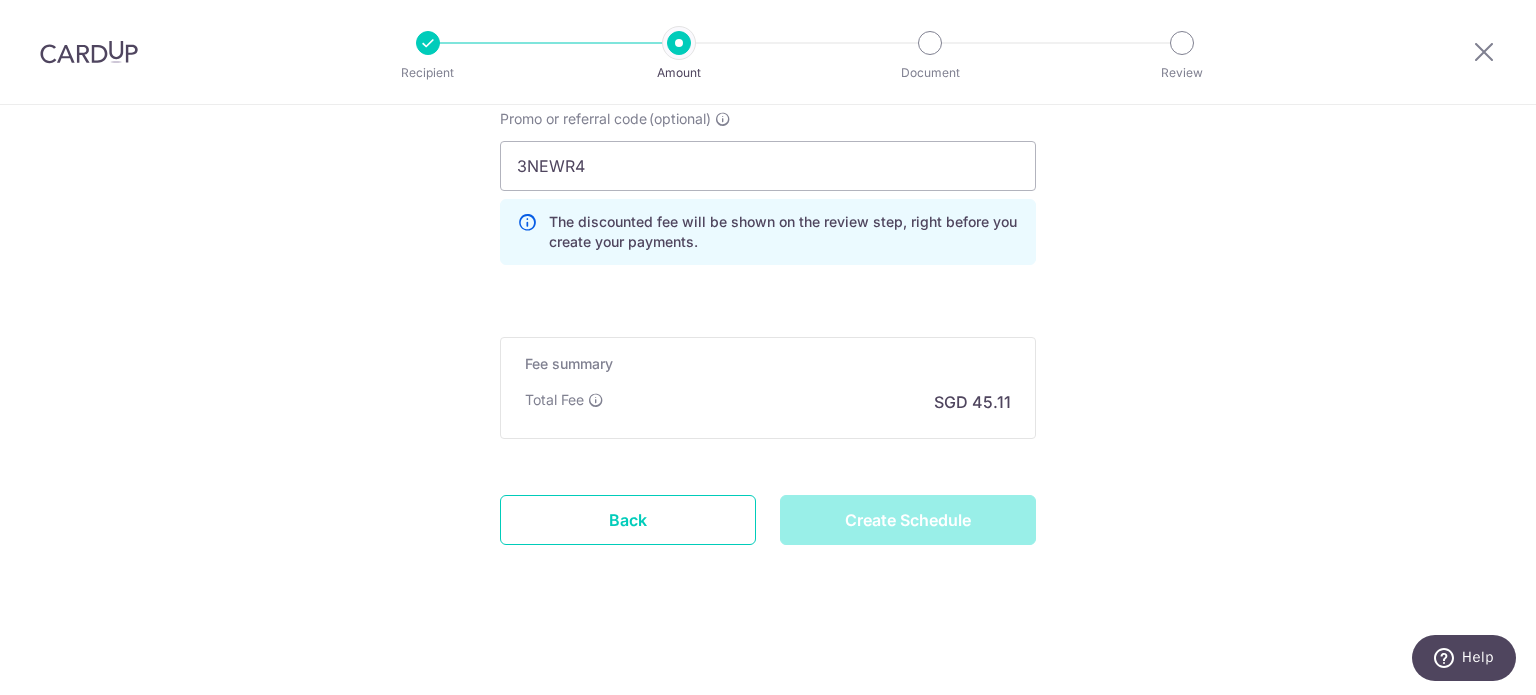 type on "Create Schedule" 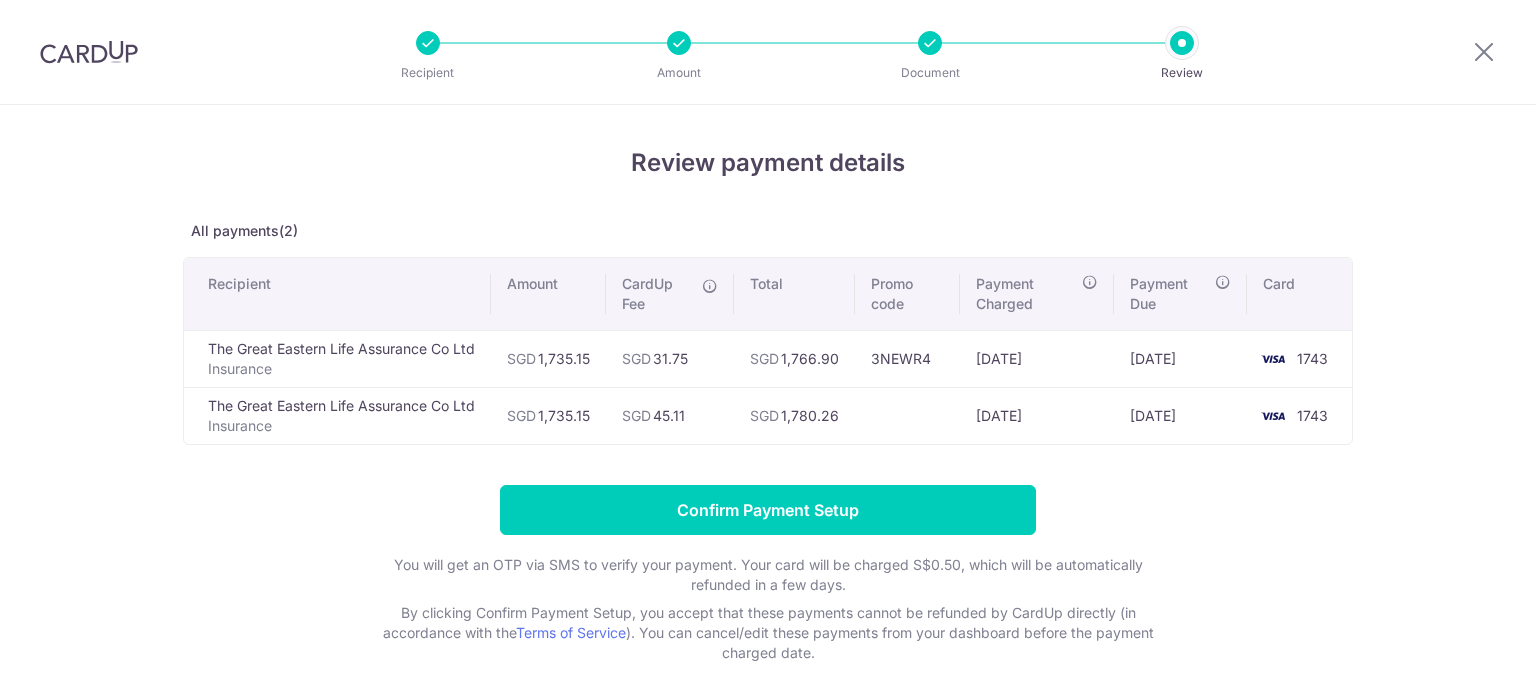 scroll, scrollTop: 0, scrollLeft: 0, axis: both 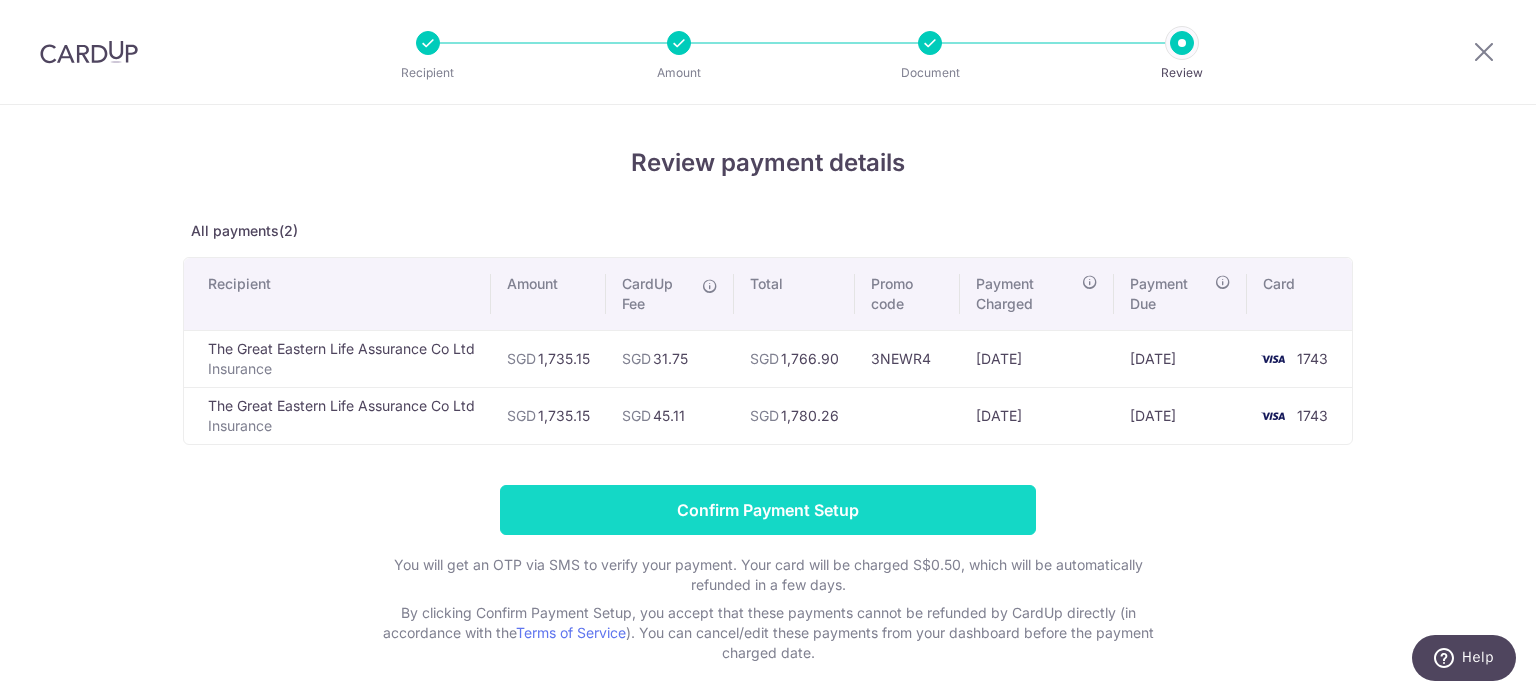 click on "Confirm Payment Setup" at bounding box center [768, 510] 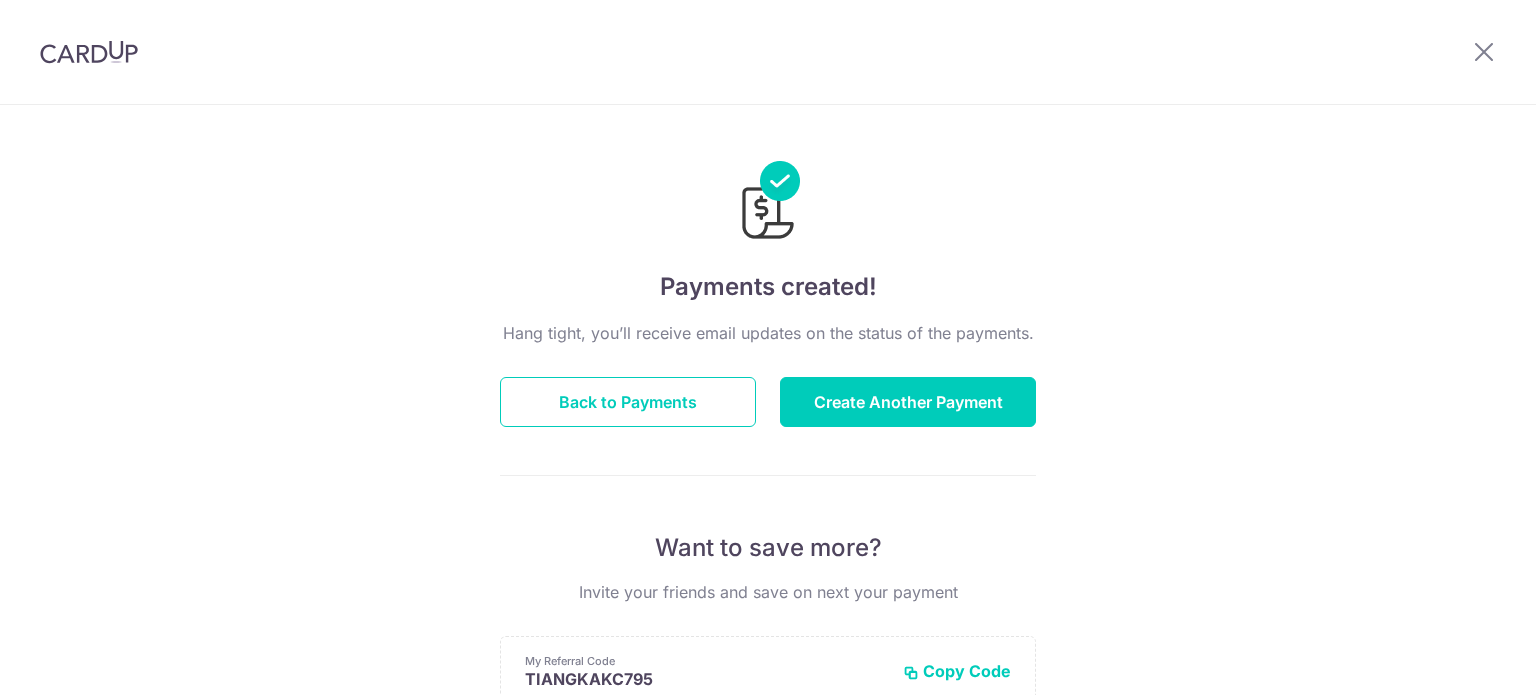 scroll, scrollTop: 0, scrollLeft: 0, axis: both 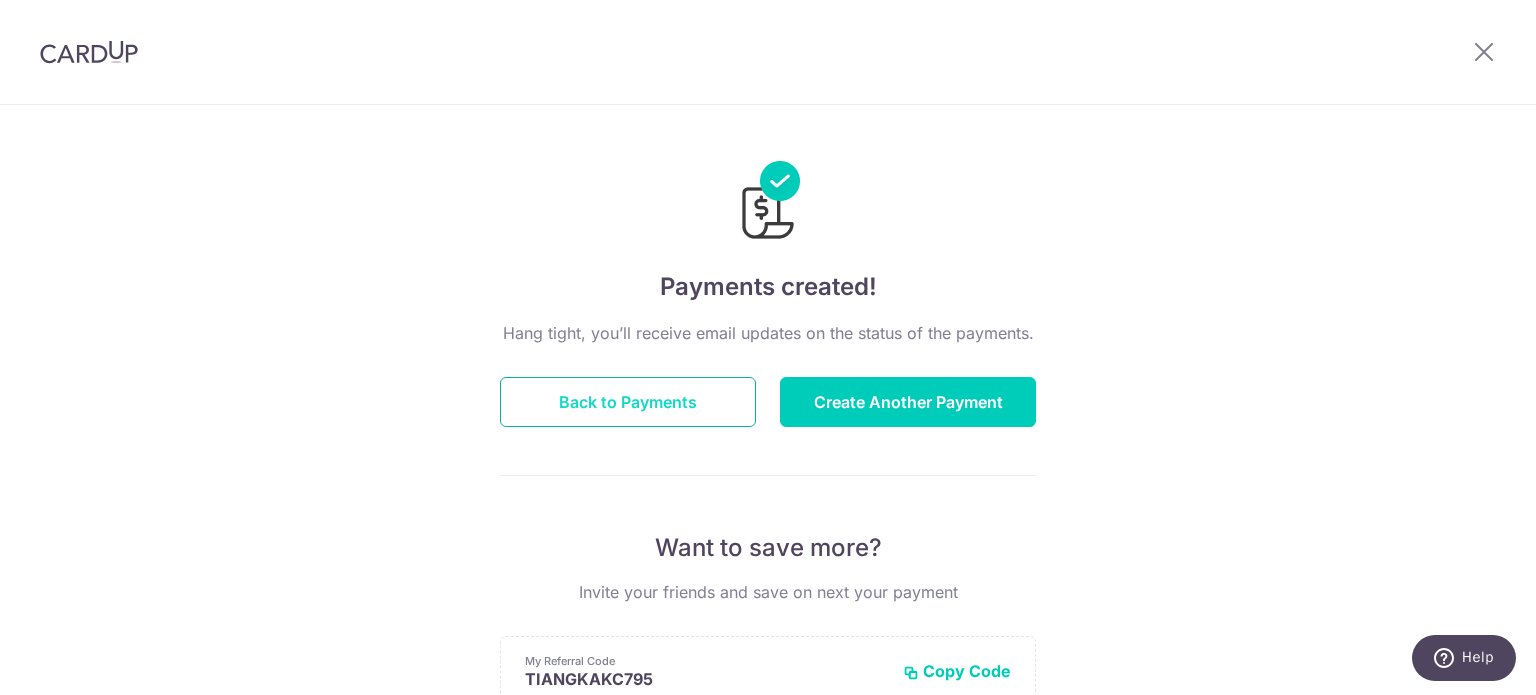 click on "Back to Payments" at bounding box center (628, 402) 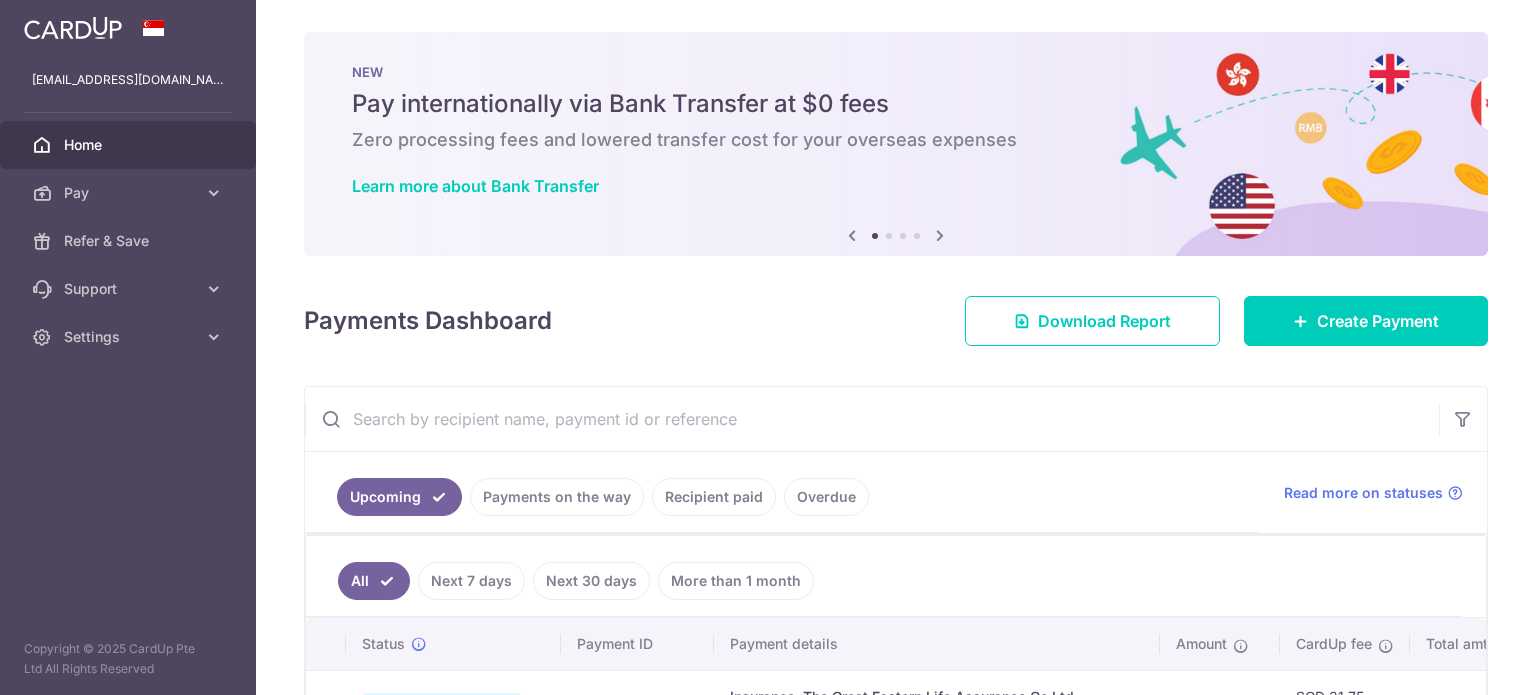 scroll, scrollTop: 0, scrollLeft: 0, axis: both 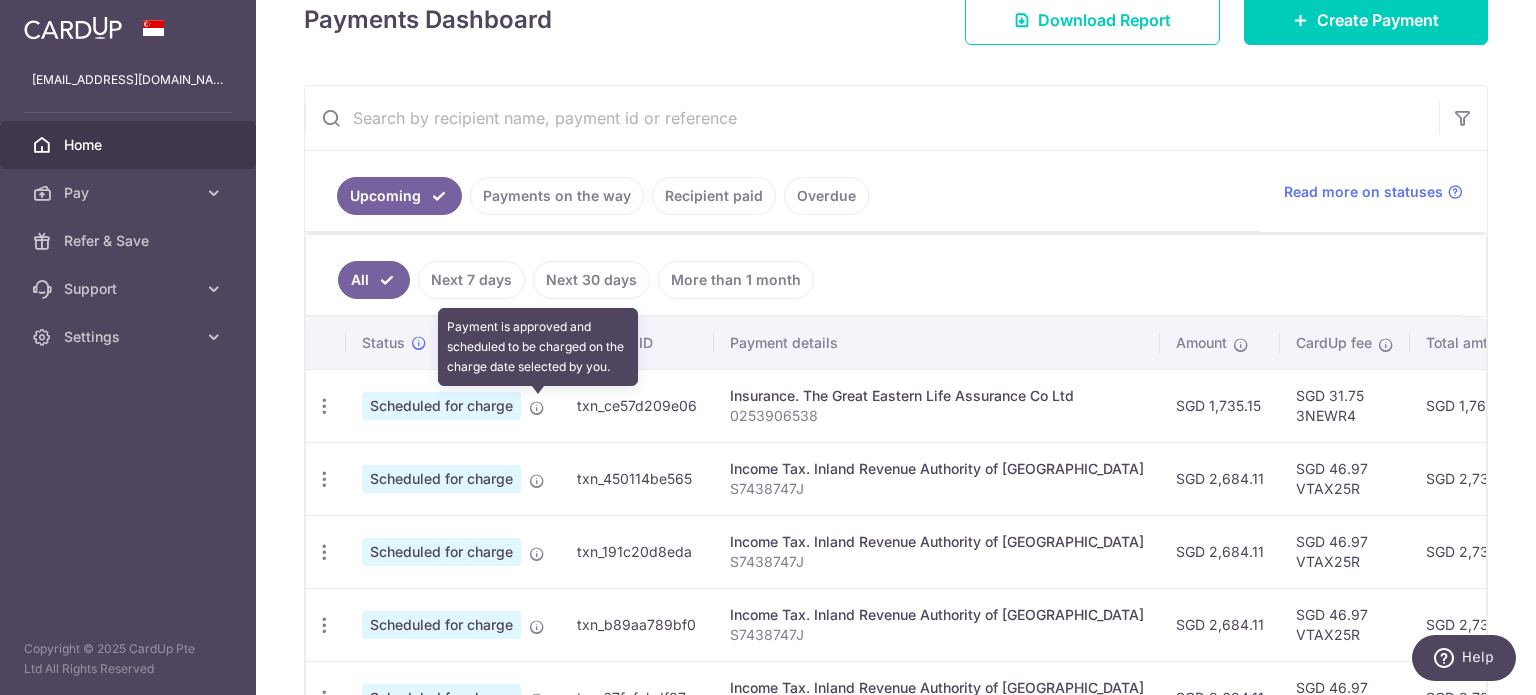 click at bounding box center (537, 408) 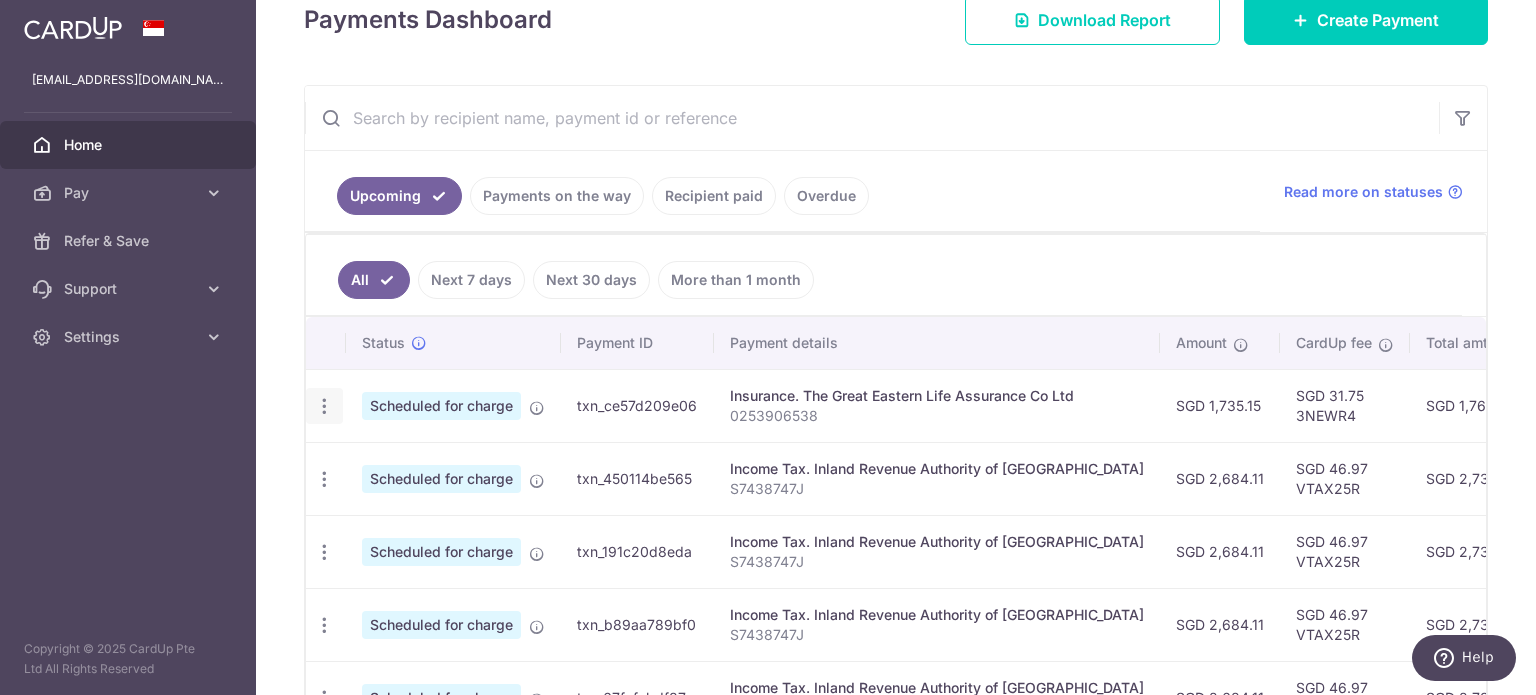 click on "Update payment
Cancel payment" at bounding box center [324, 406] 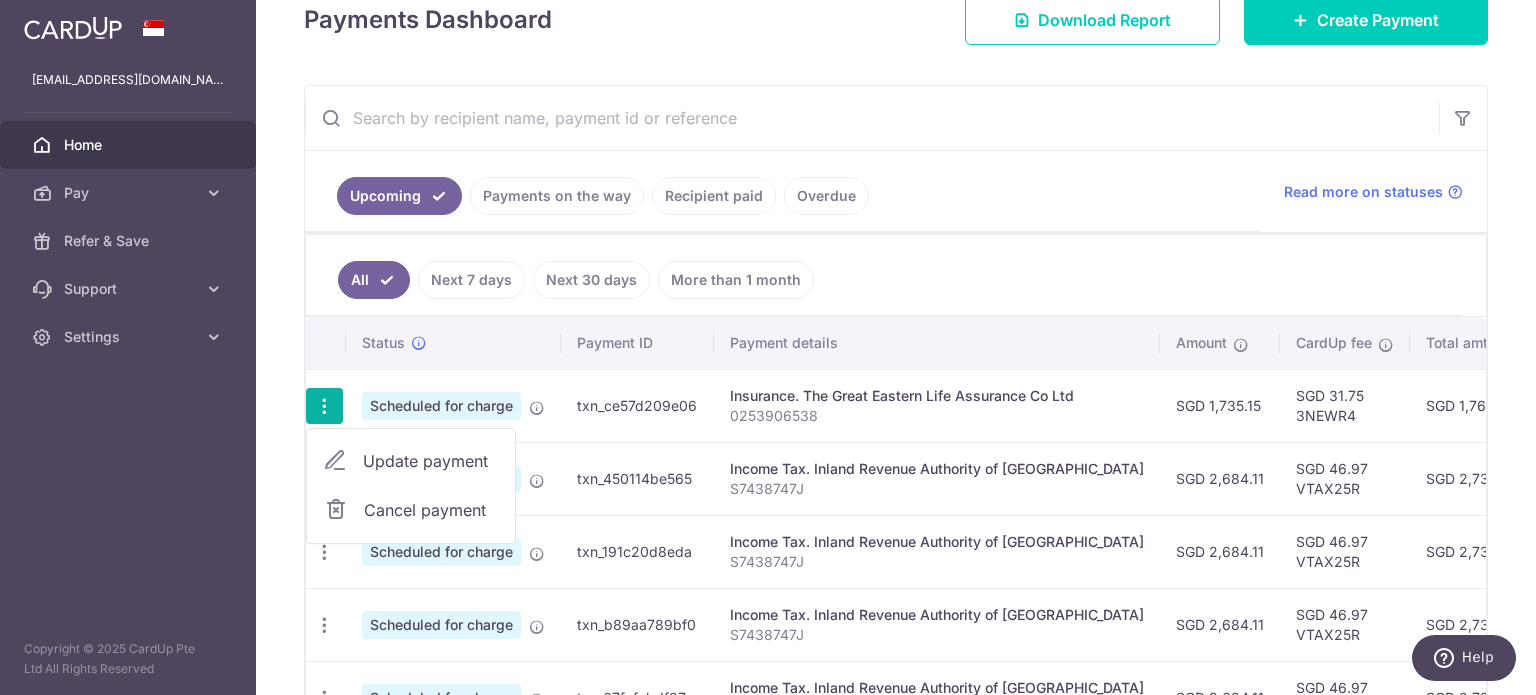 click on "Update payment" at bounding box center [431, 461] 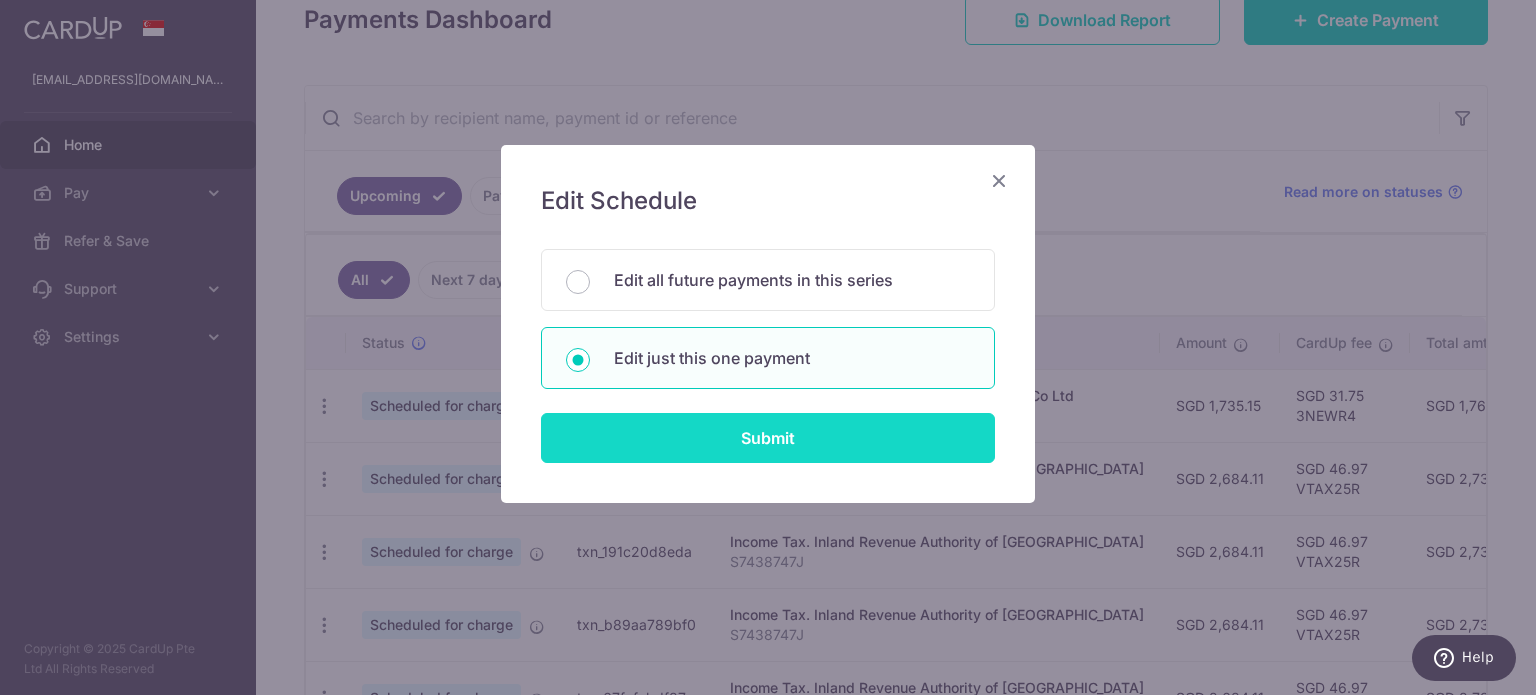 click on "Submit" at bounding box center (768, 438) 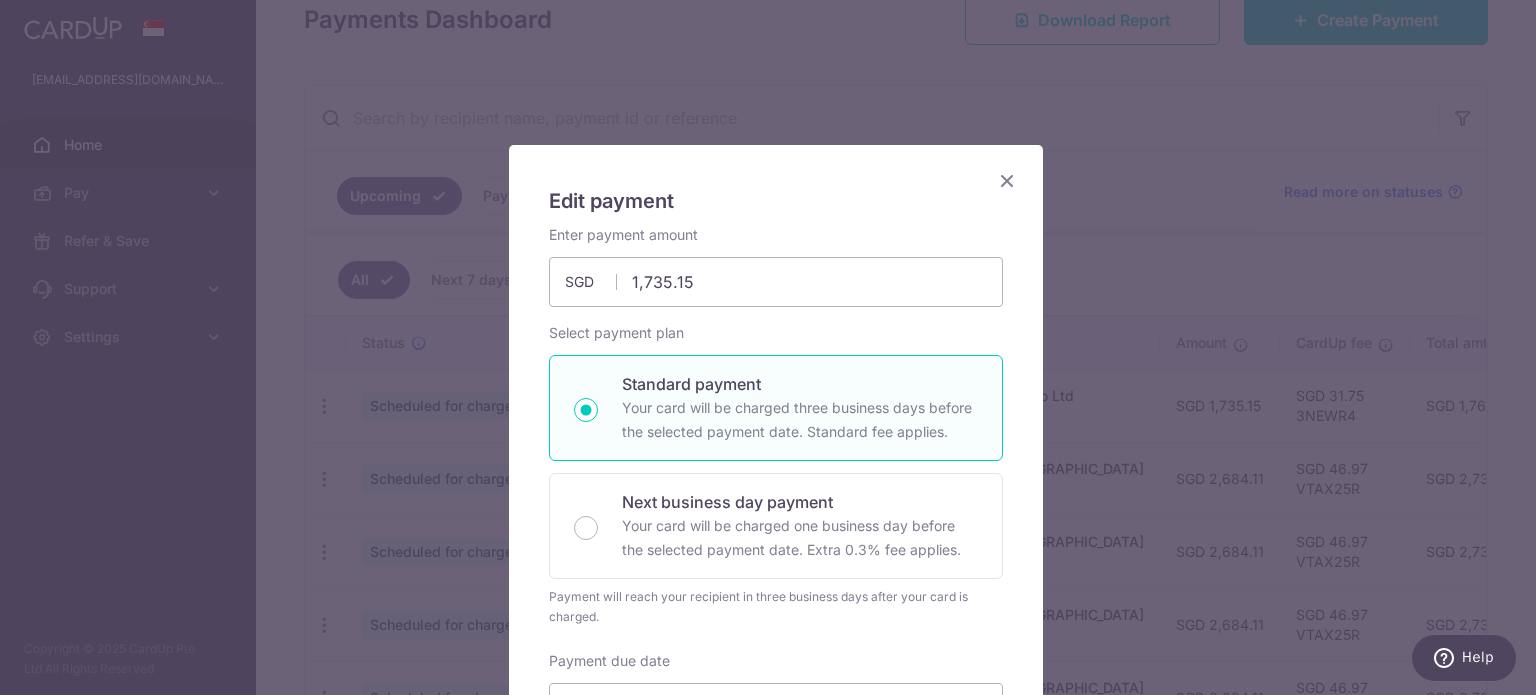 type on "3NEWR4" 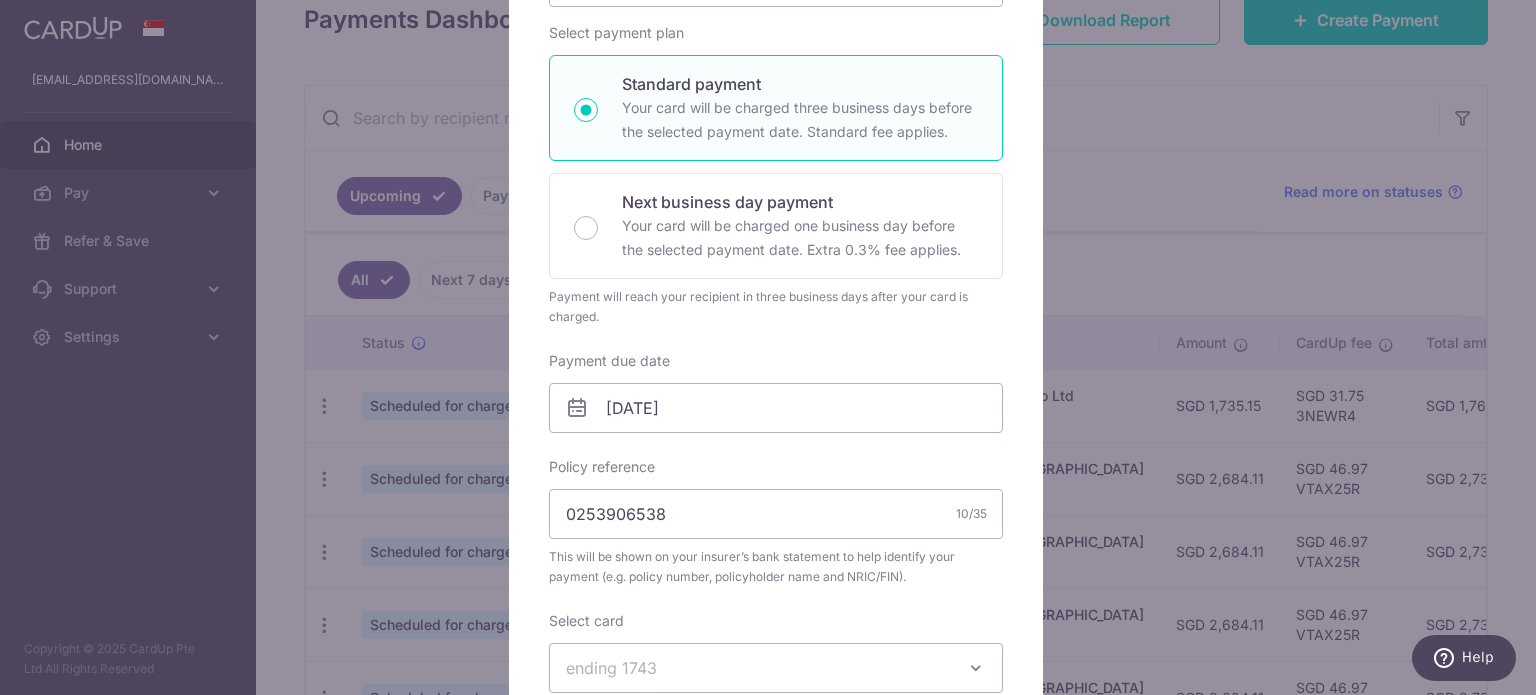scroll, scrollTop: 200, scrollLeft: 0, axis: vertical 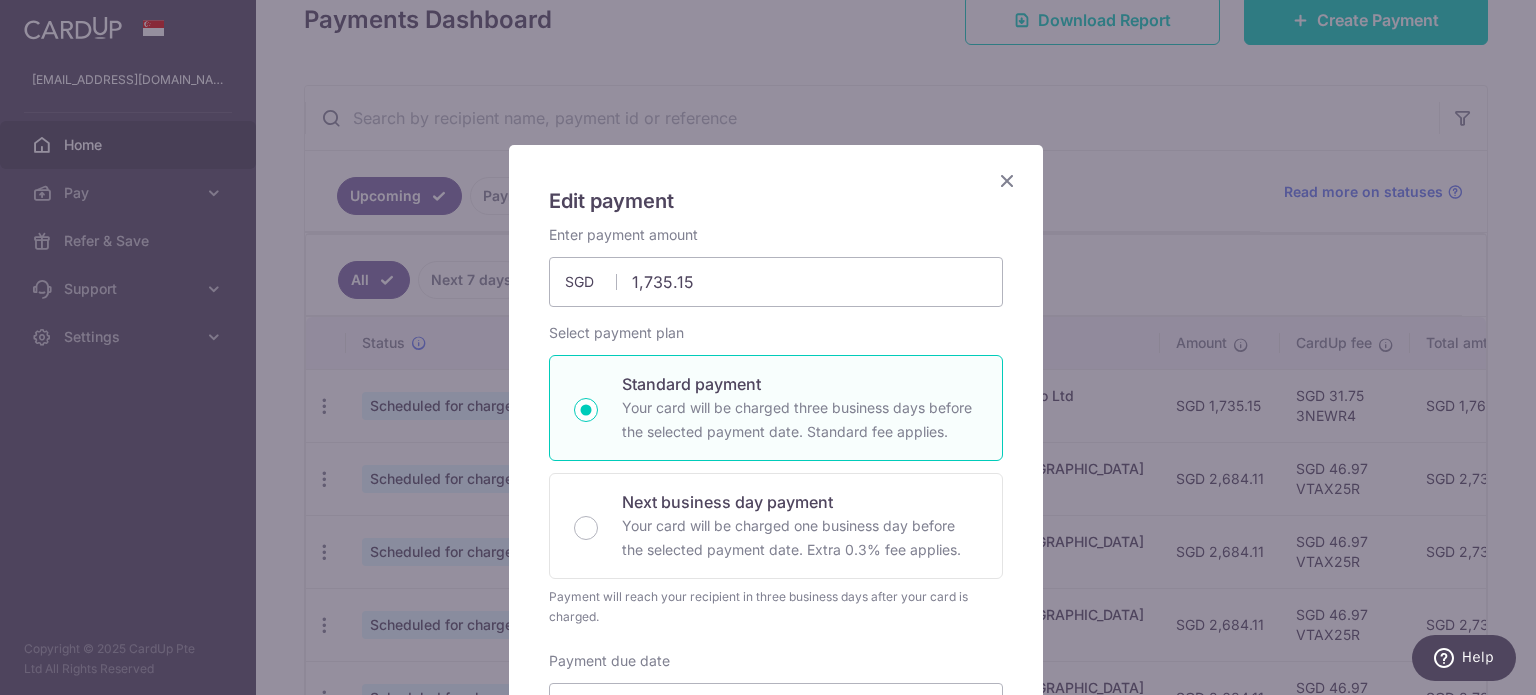 click at bounding box center (1007, 180) 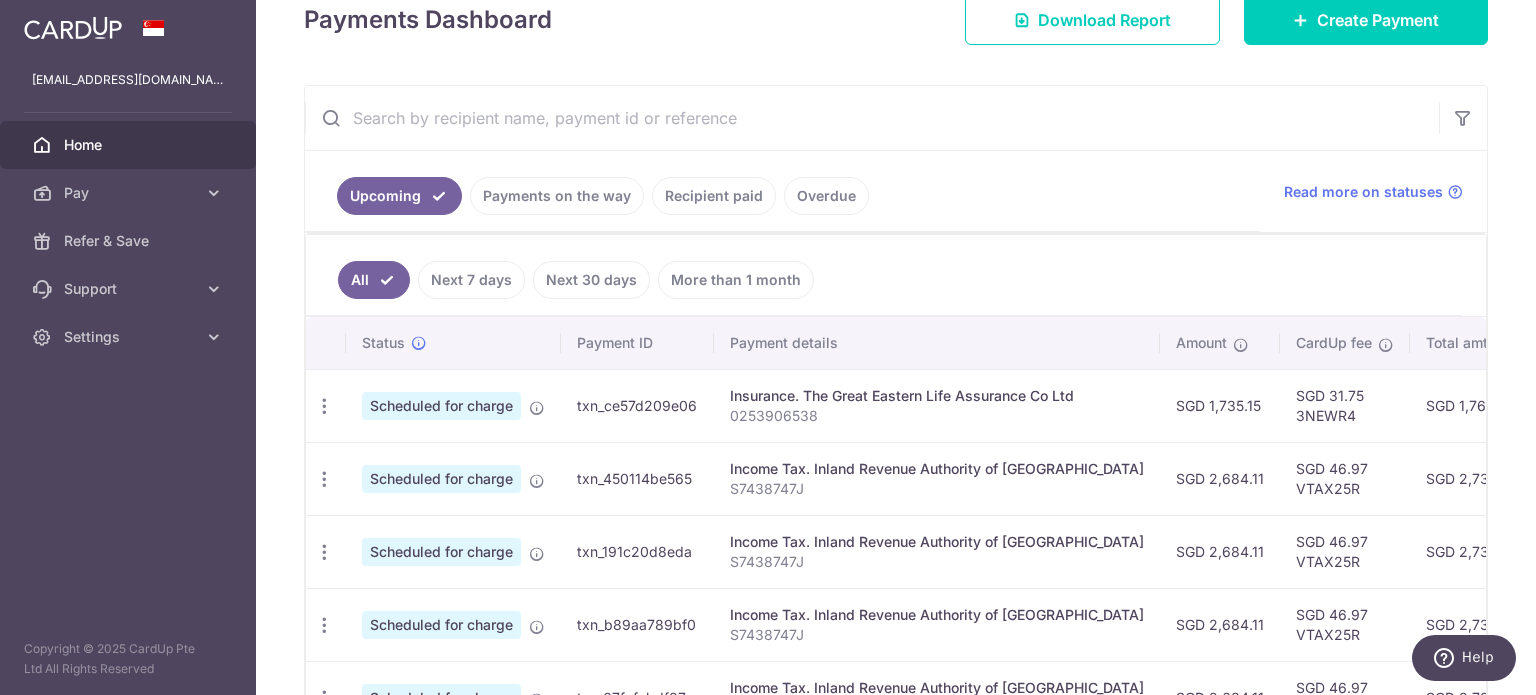 scroll, scrollTop: 0, scrollLeft: 0, axis: both 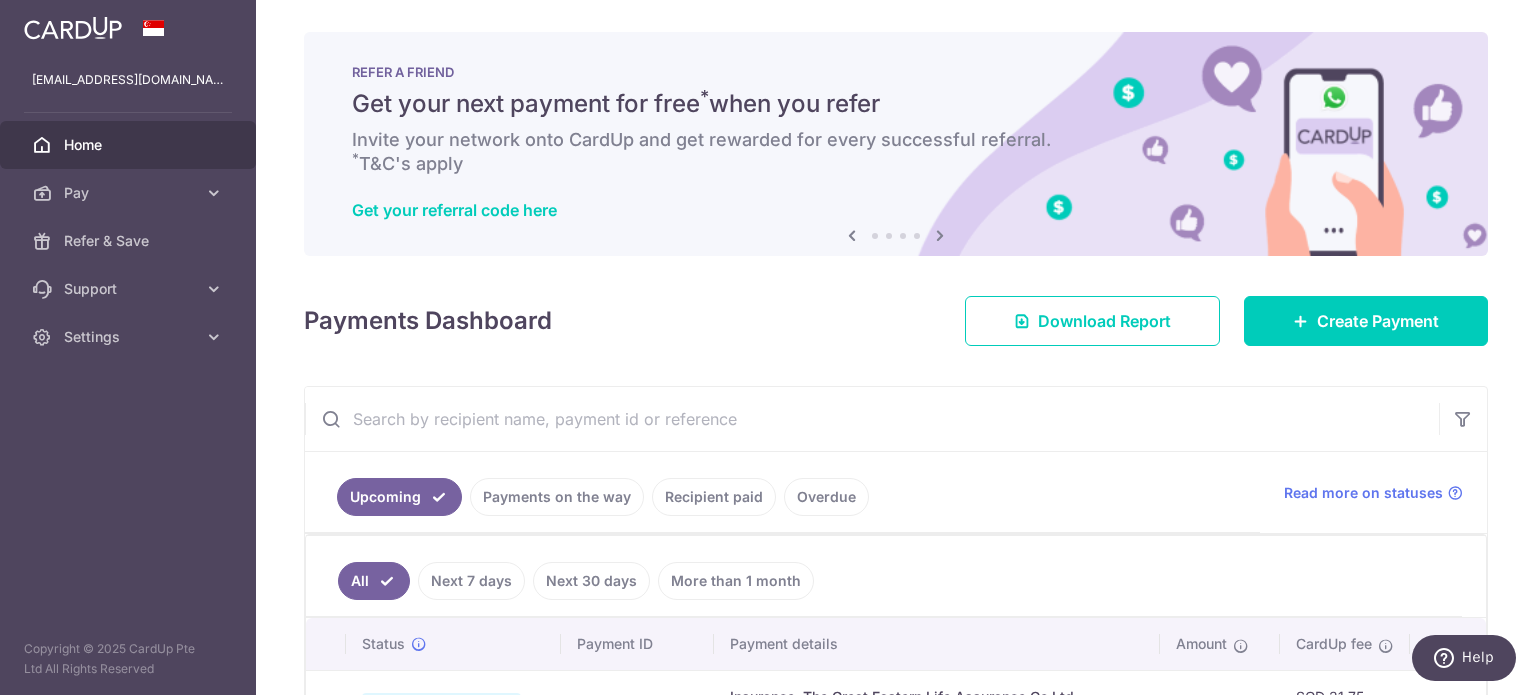 click at bounding box center [73, 26] 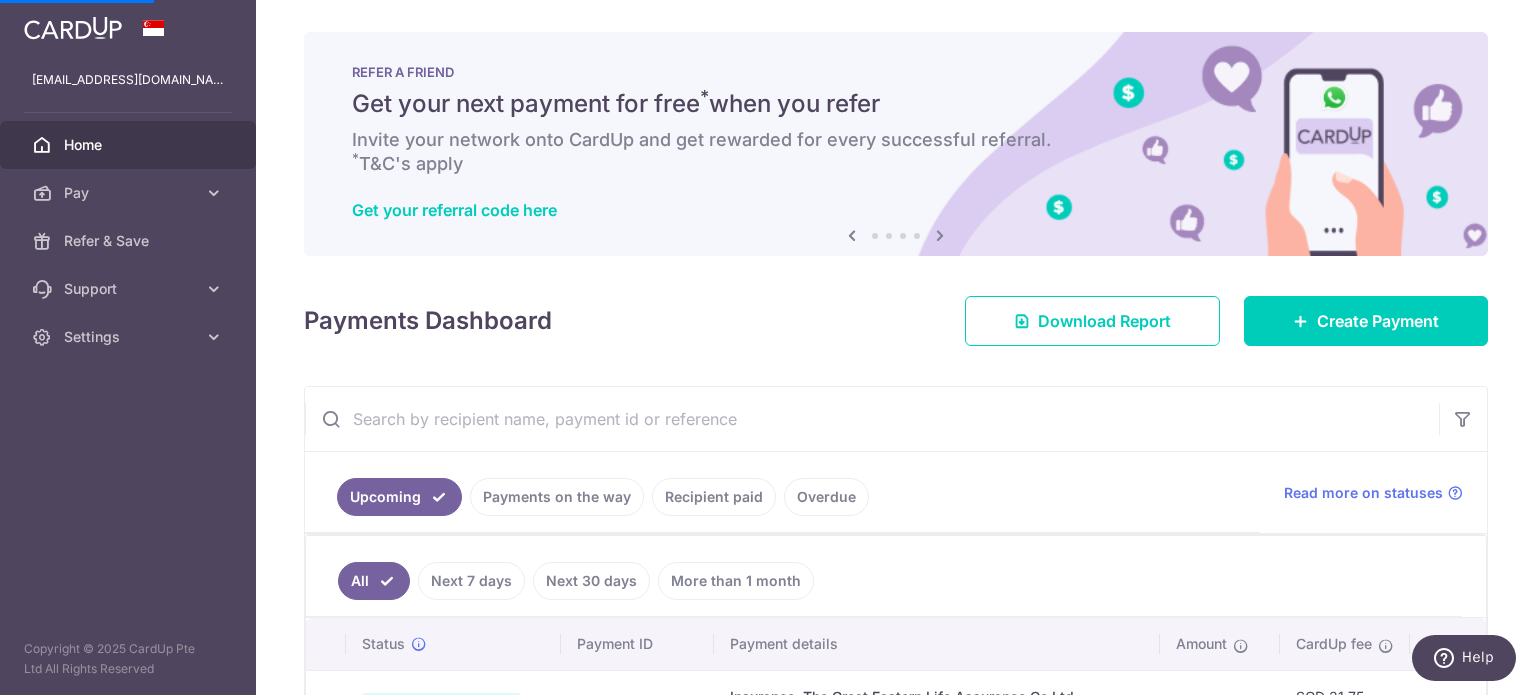 click at bounding box center (73, 26) 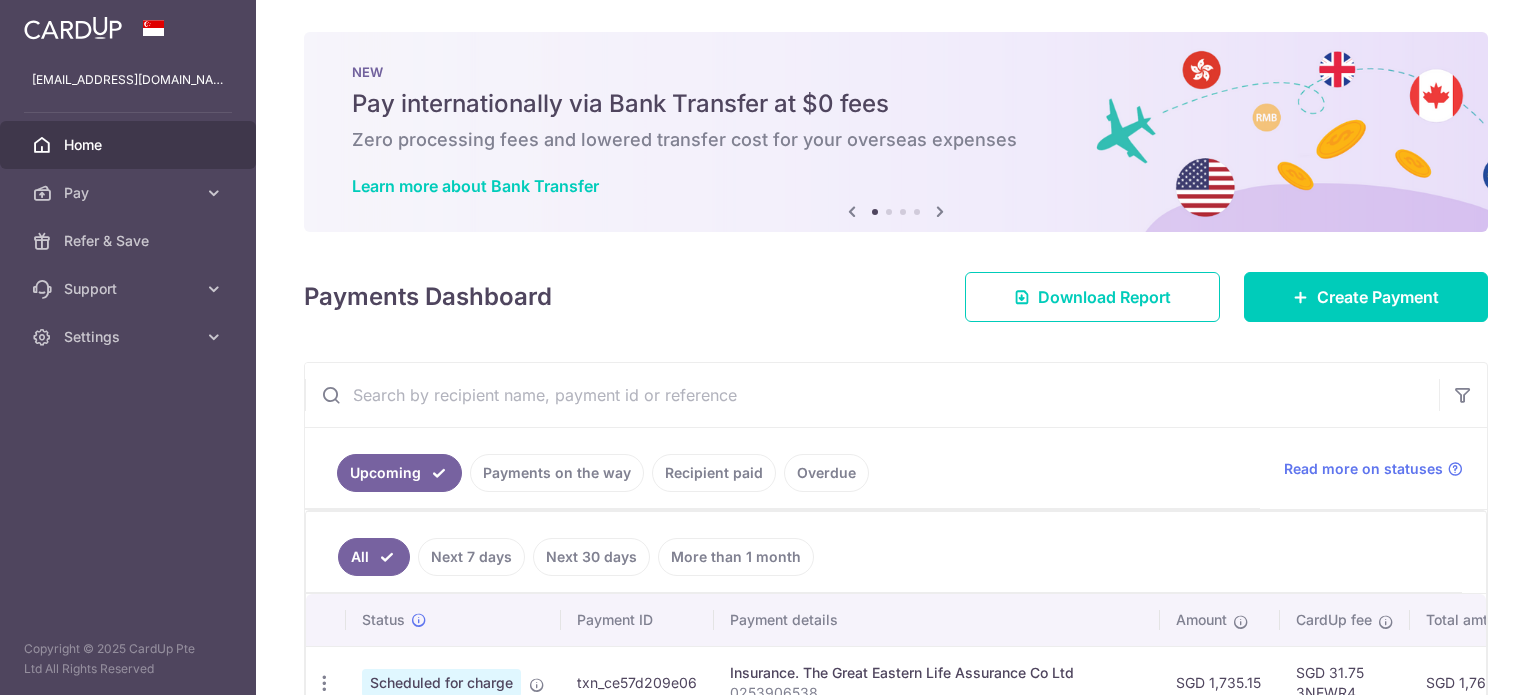 click on "Settings" at bounding box center (130, 337) 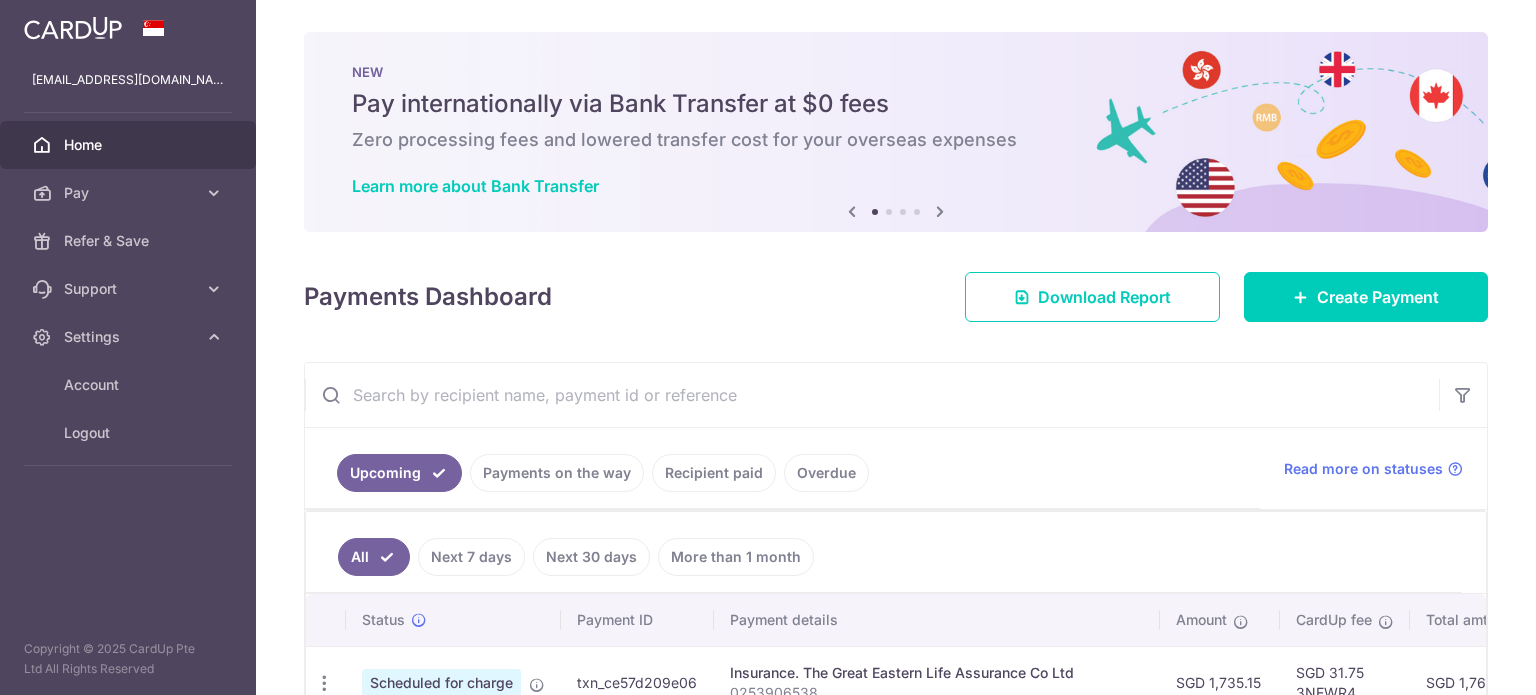 scroll, scrollTop: 0, scrollLeft: 0, axis: both 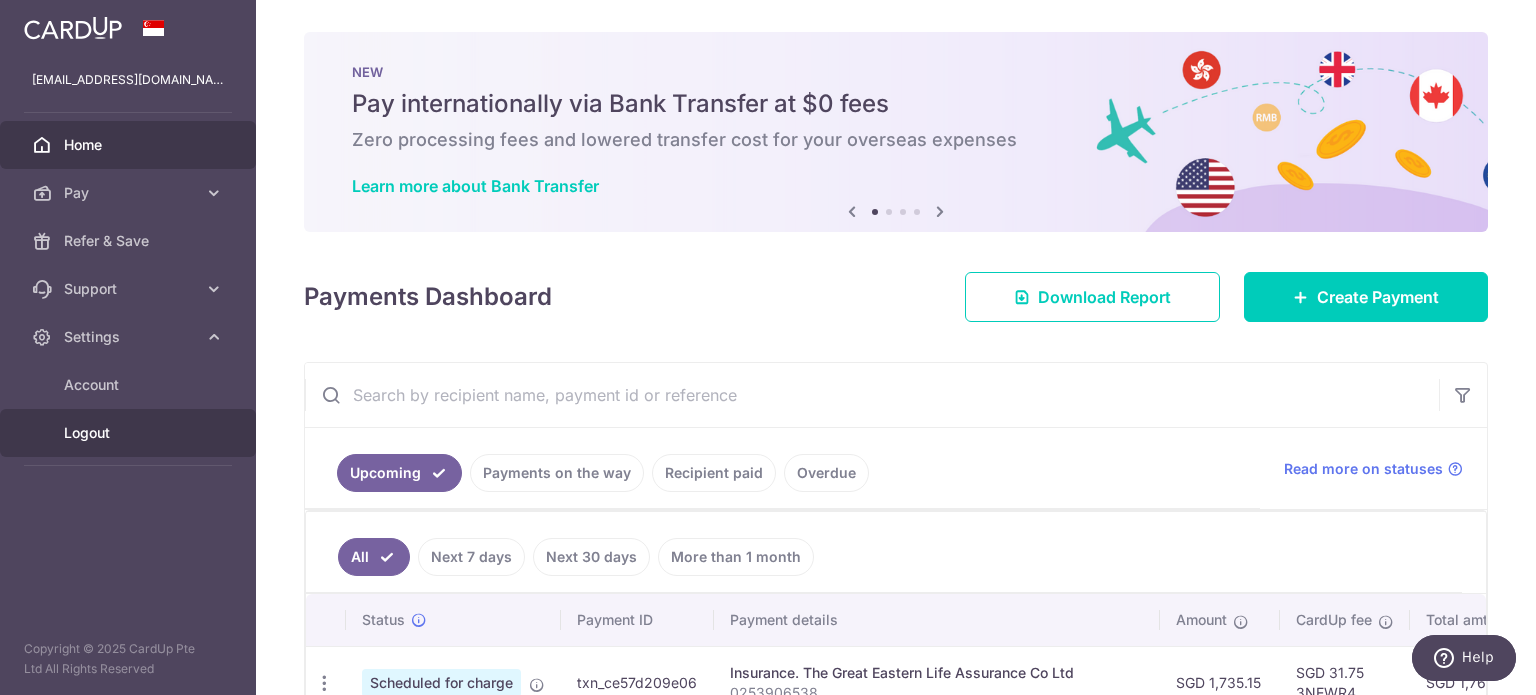 click on "Logout" at bounding box center [128, 433] 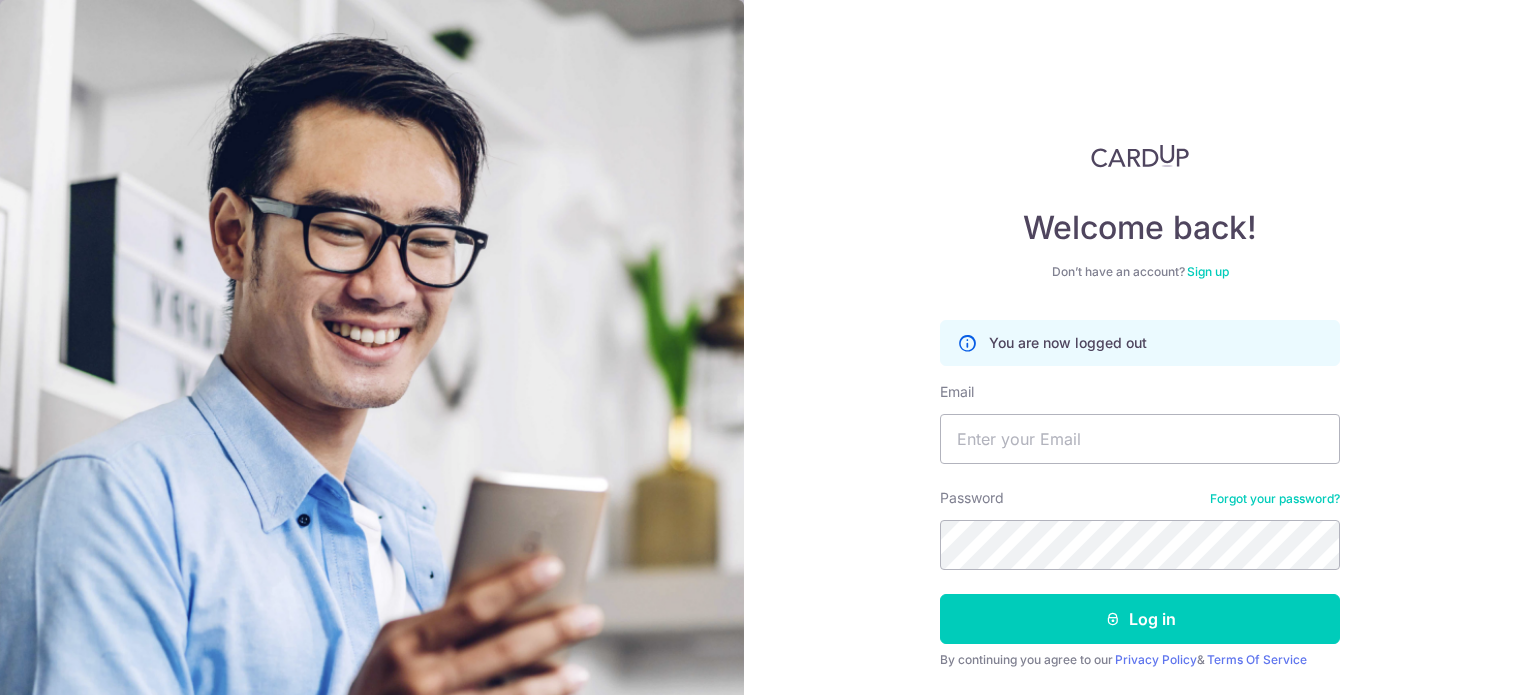 scroll, scrollTop: 0, scrollLeft: 0, axis: both 